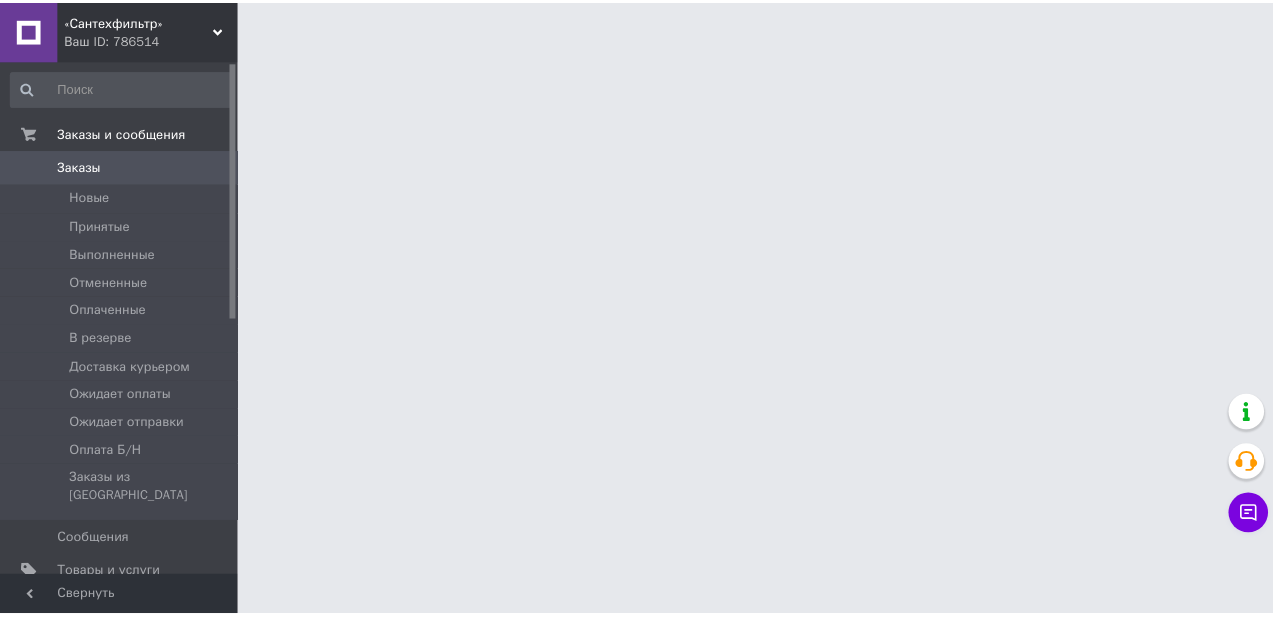 scroll, scrollTop: 0, scrollLeft: 0, axis: both 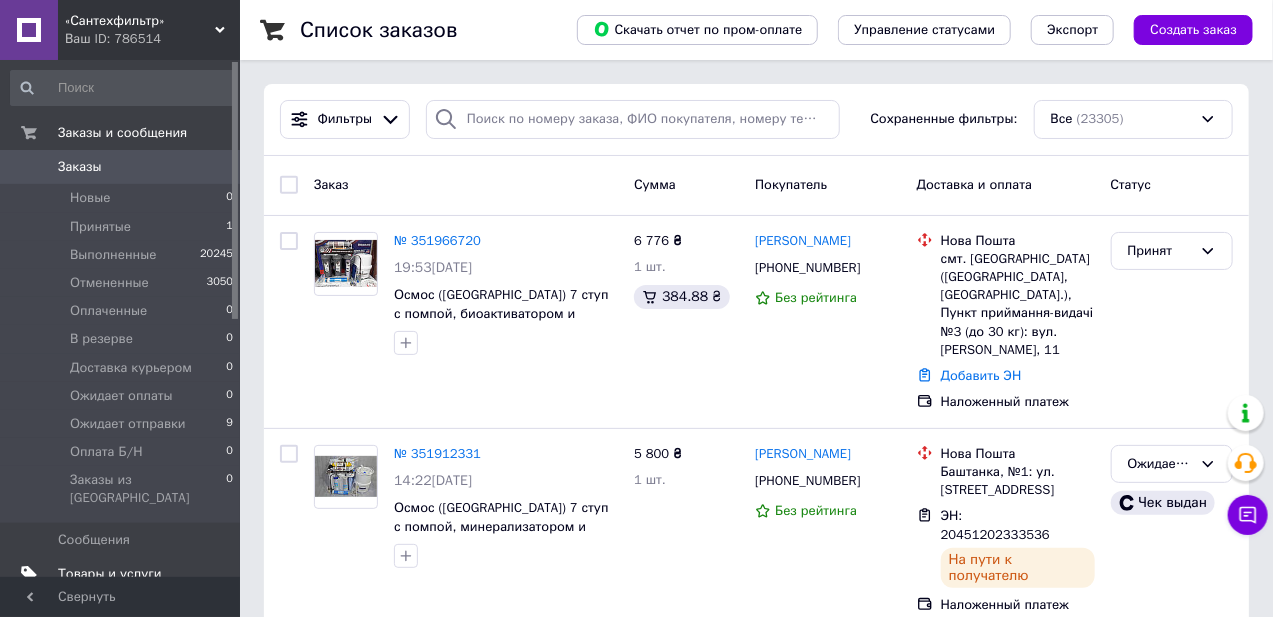 click on "Товары и услуги" at bounding box center (110, 574) 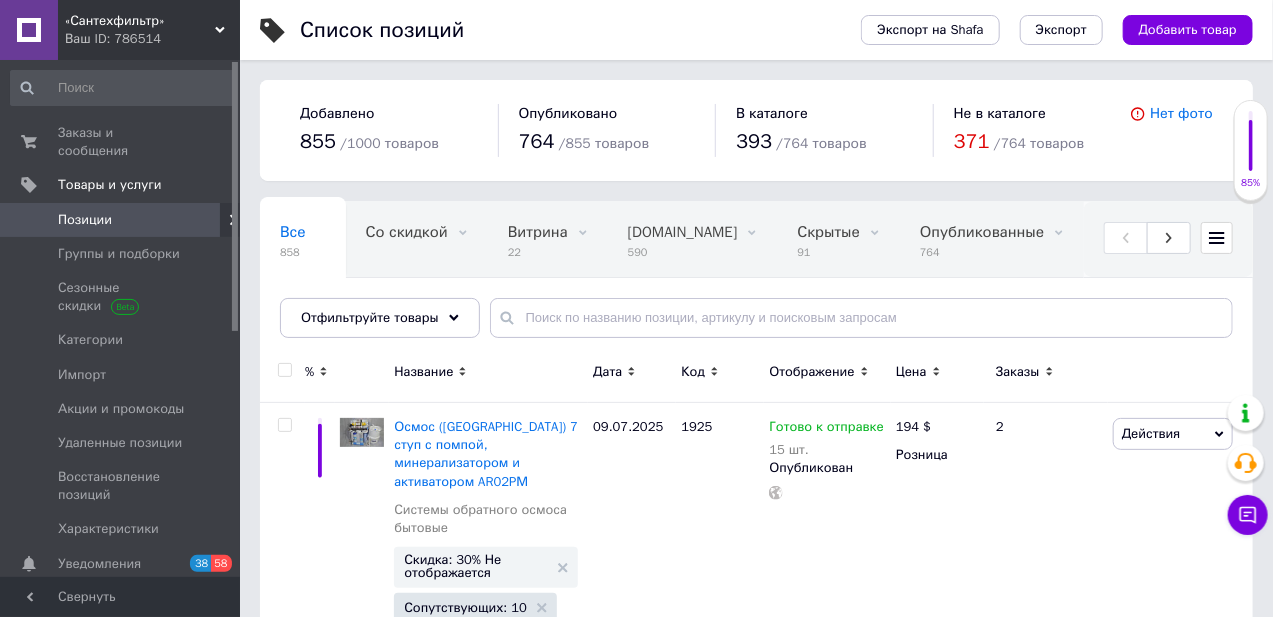 click on "316" at bounding box center [1176, 252] 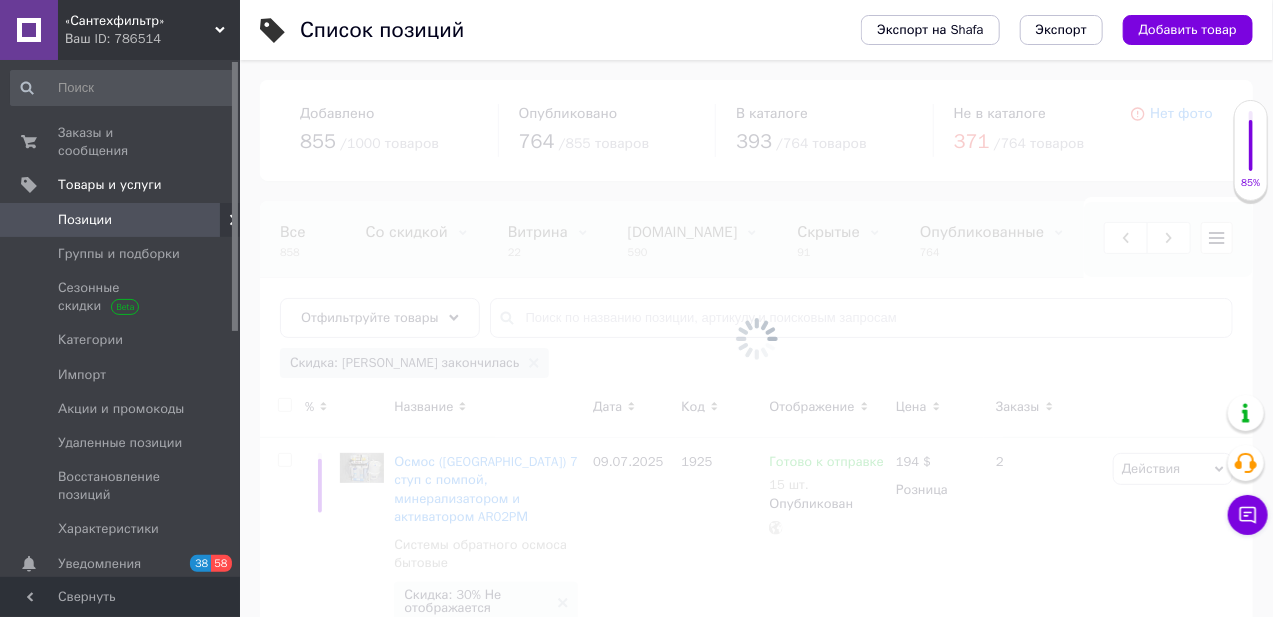 scroll, scrollTop: 0, scrollLeft: 249, axis: horizontal 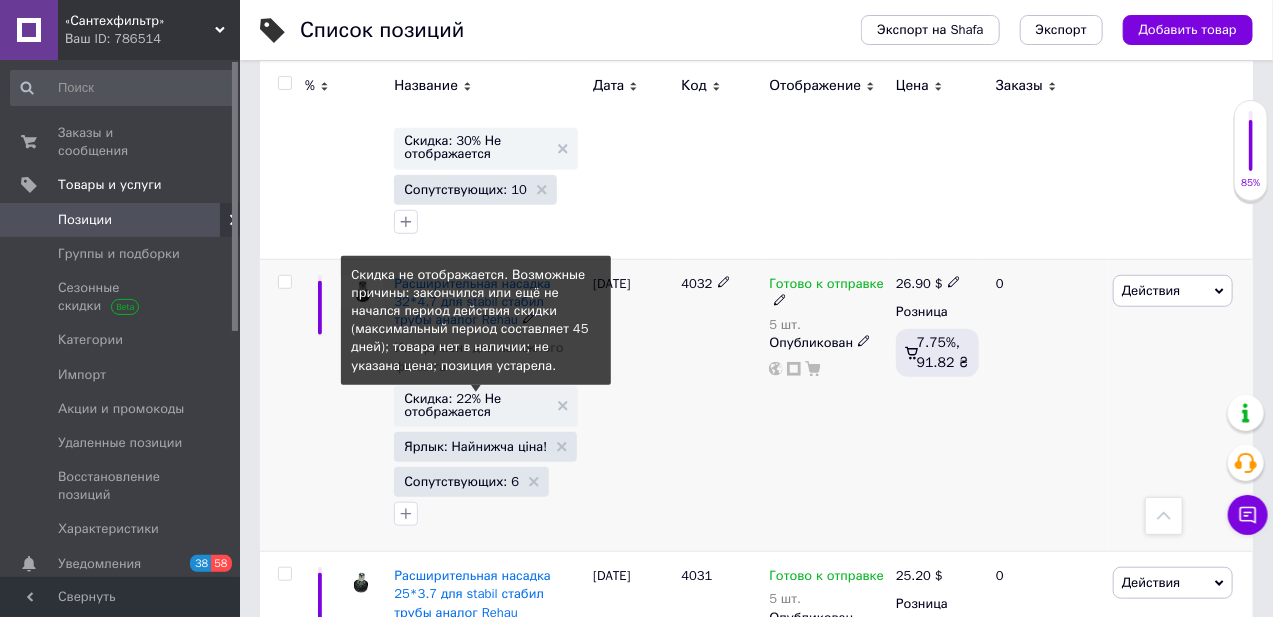 click on "Скидка: 22% Не отображается" at bounding box center (476, 405) 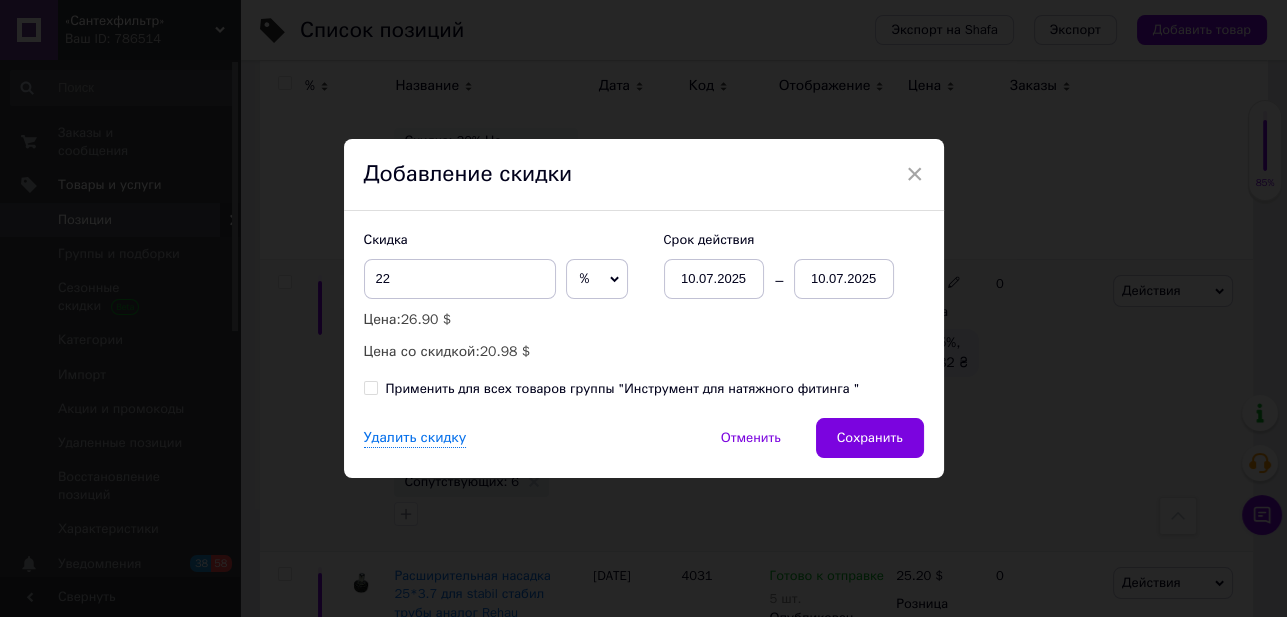 click on "10.07.2025" at bounding box center (844, 279) 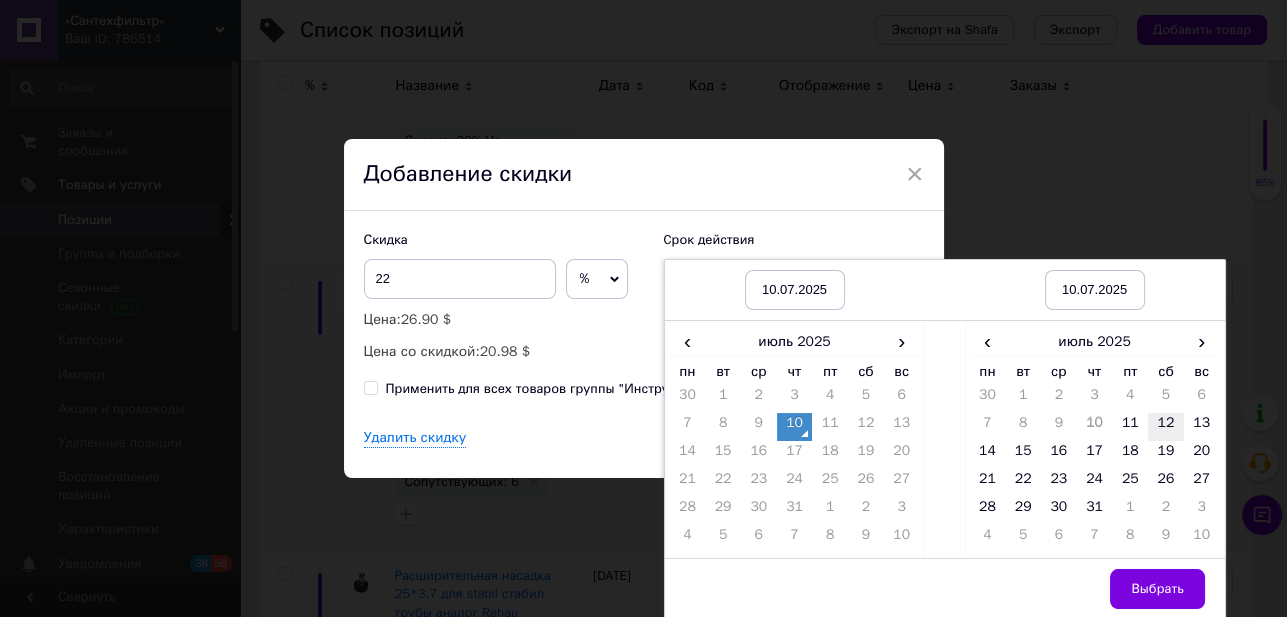 click on "12" at bounding box center (1166, 427) 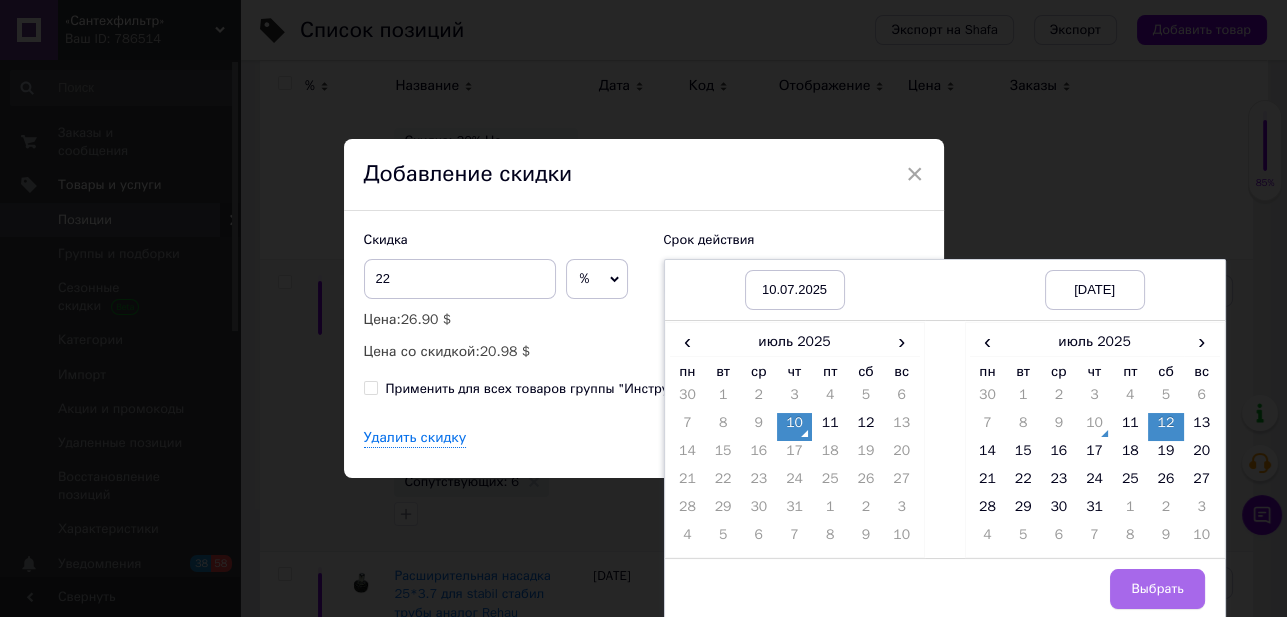 click on "Выбрать" at bounding box center (1157, 589) 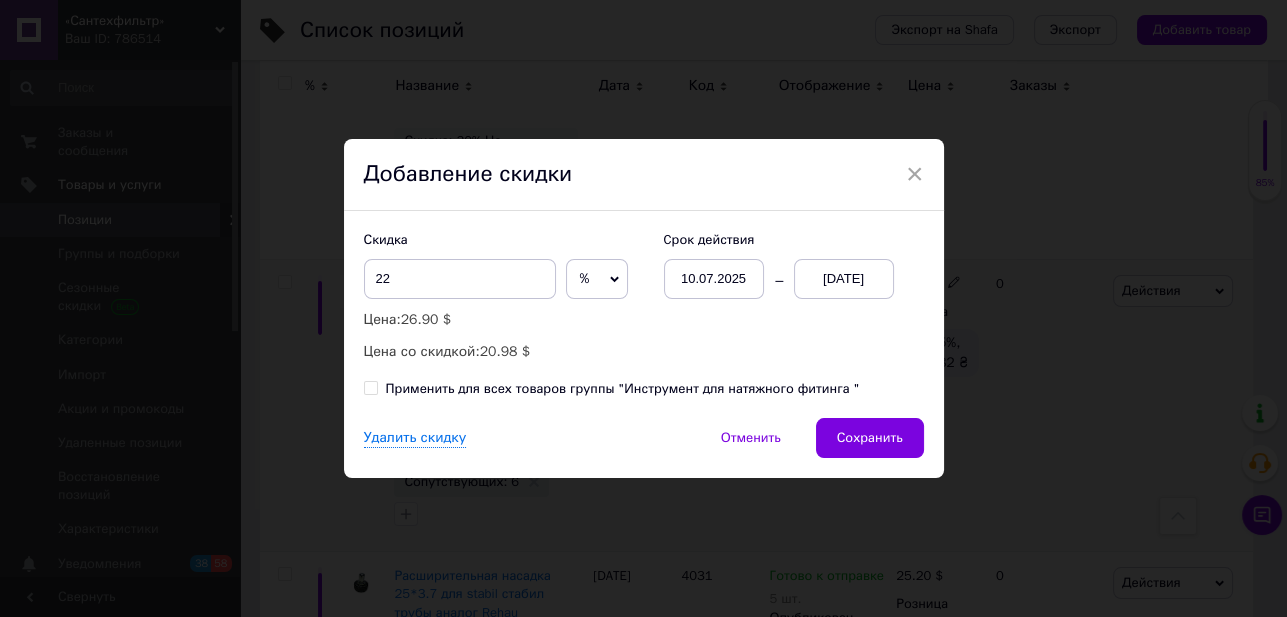 click on "Применить для всех товаров группы "Инструмент для натяжного фитинга "" at bounding box center (370, 387) 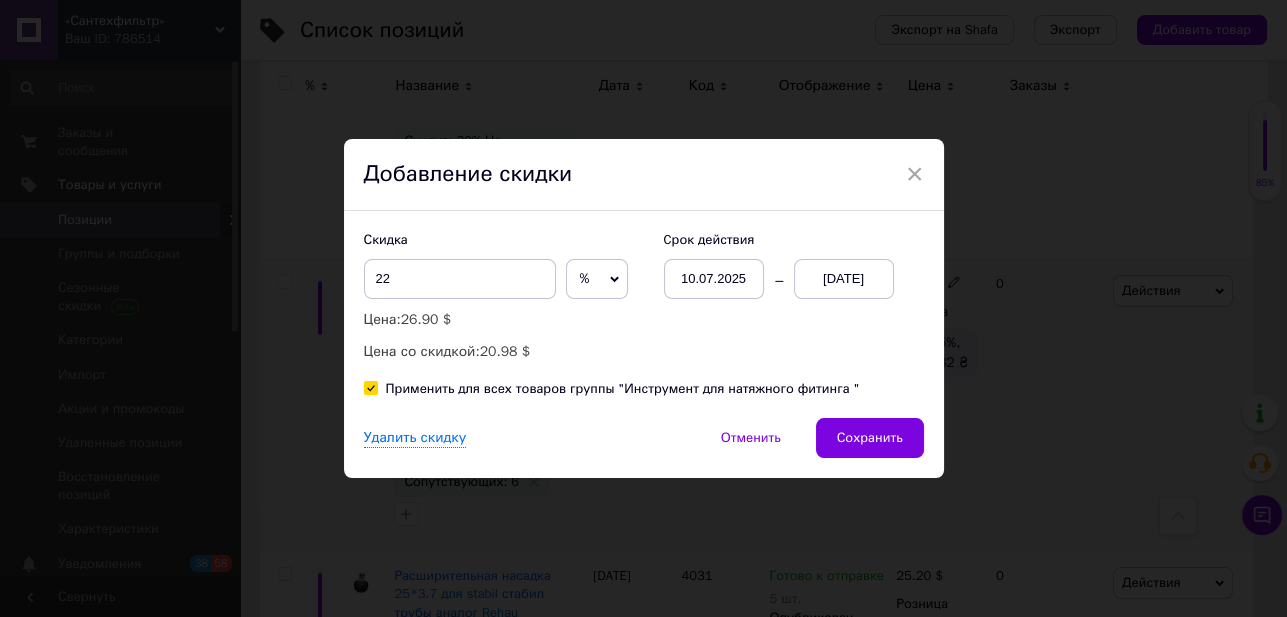 checkbox on "true" 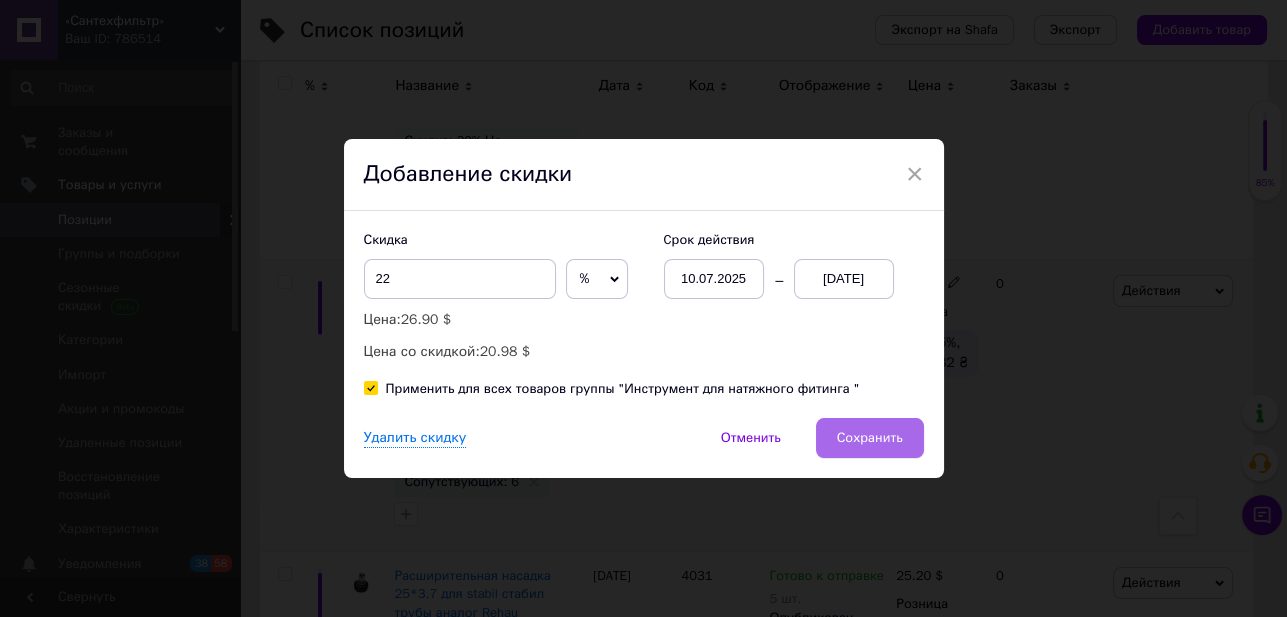 click on "Сохранить" at bounding box center (870, 438) 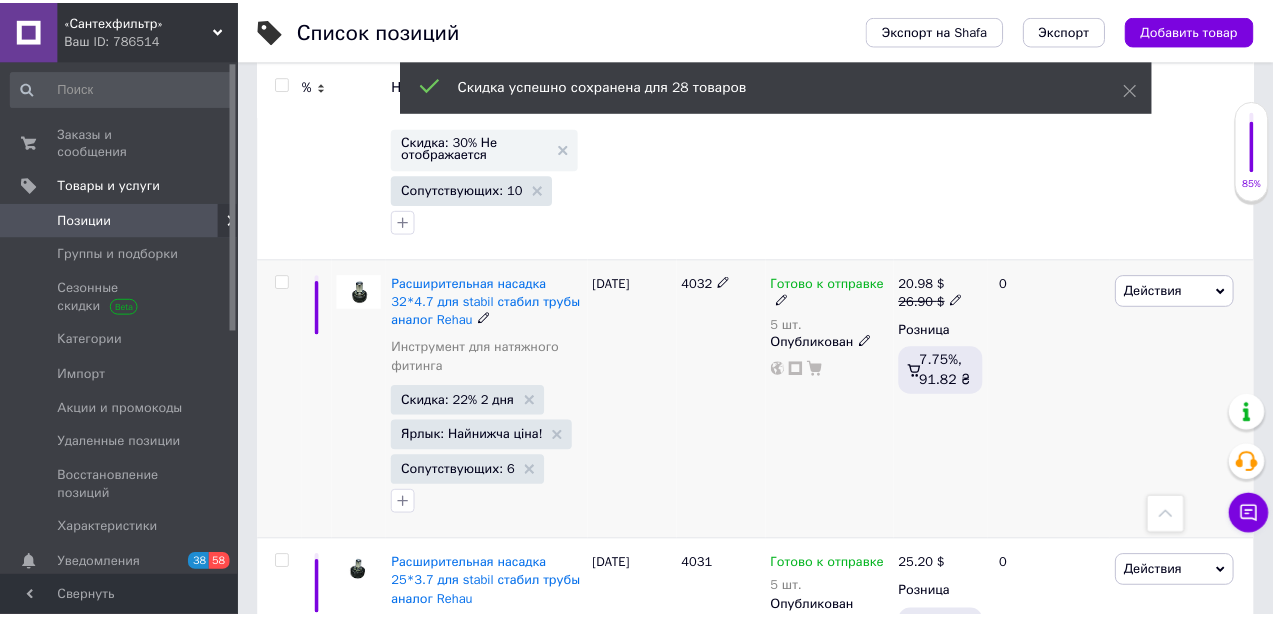 scroll, scrollTop: 0, scrollLeft: 235, axis: horizontal 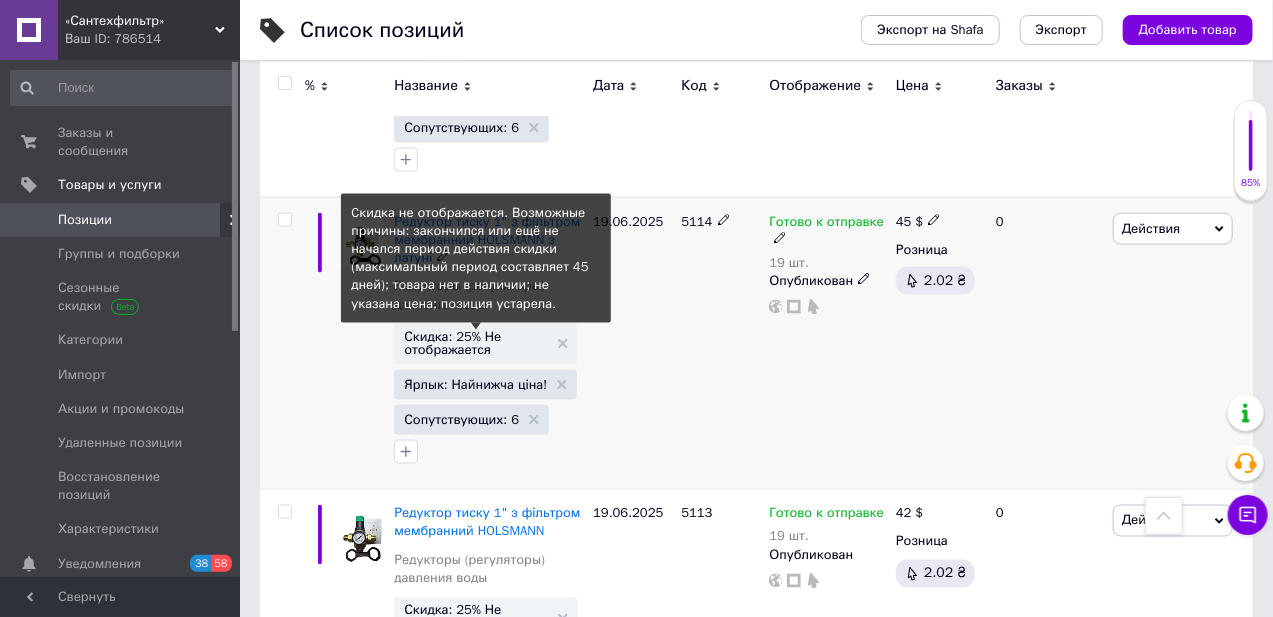 click on "Скидка: 25% Не отображается" at bounding box center [476, 343] 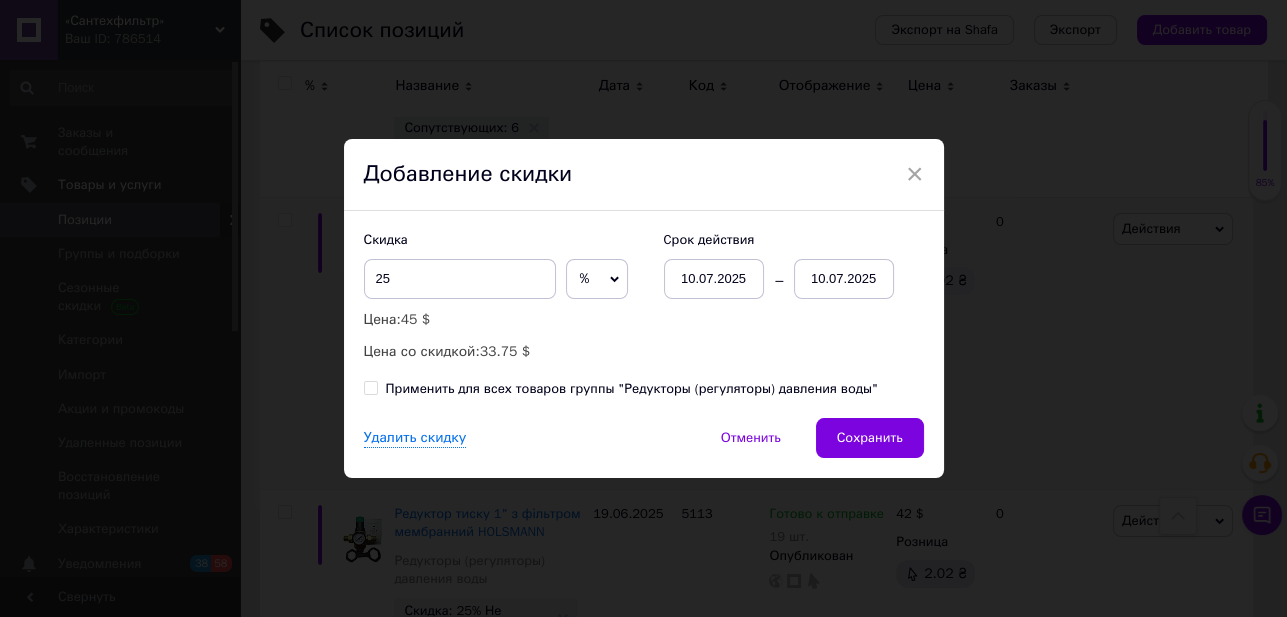 click on "10.07.2025" at bounding box center (844, 279) 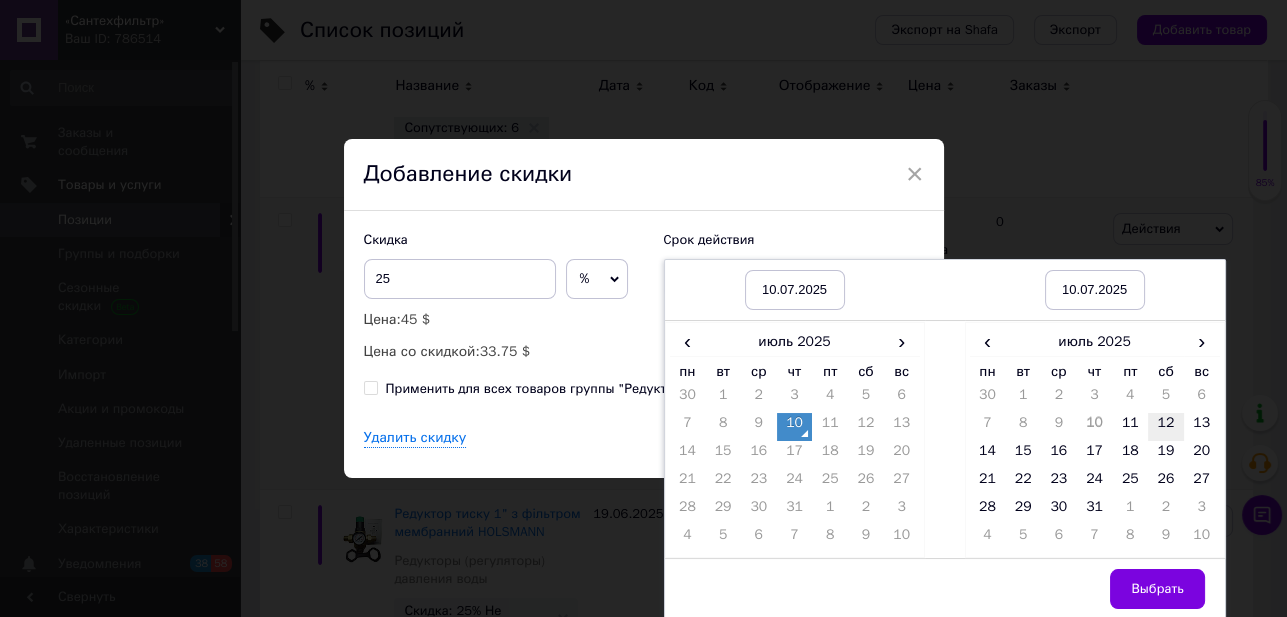 click on "12" at bounding box center (1166, 427) 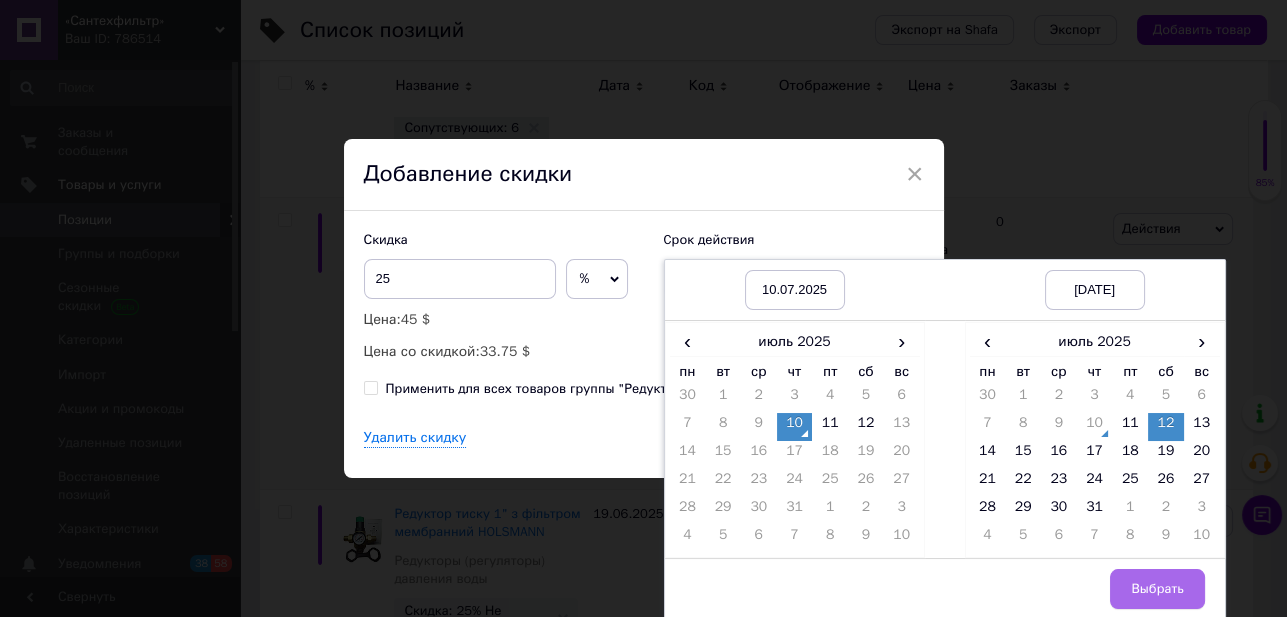 click on "Выбрать" at bounding box center [1157, 589] 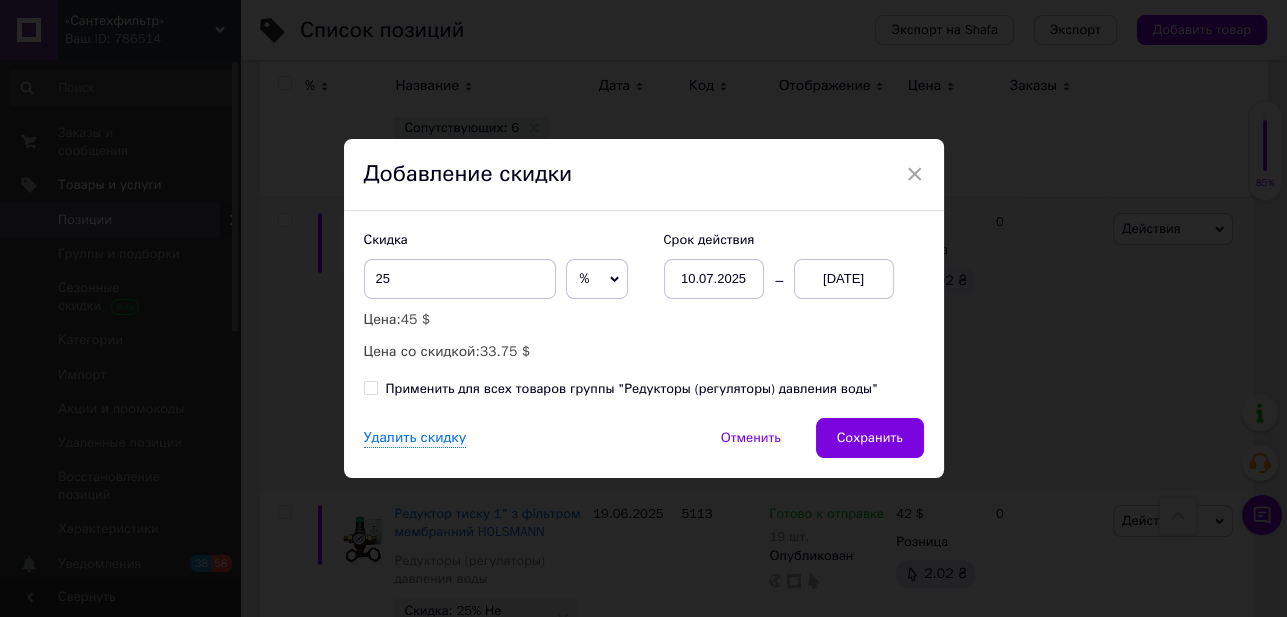 click on "Применить для всех товаров группы "Редукторы (регуляторы) давления воды"" at bounding box center (370, 387) 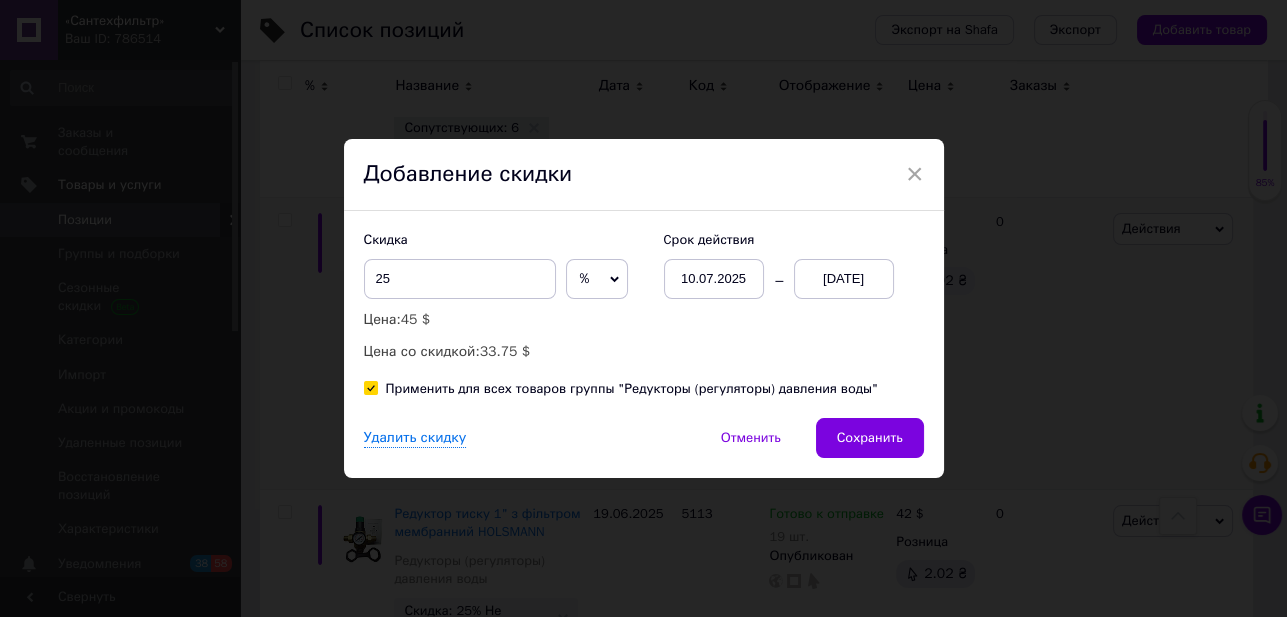 checkbox on "true" 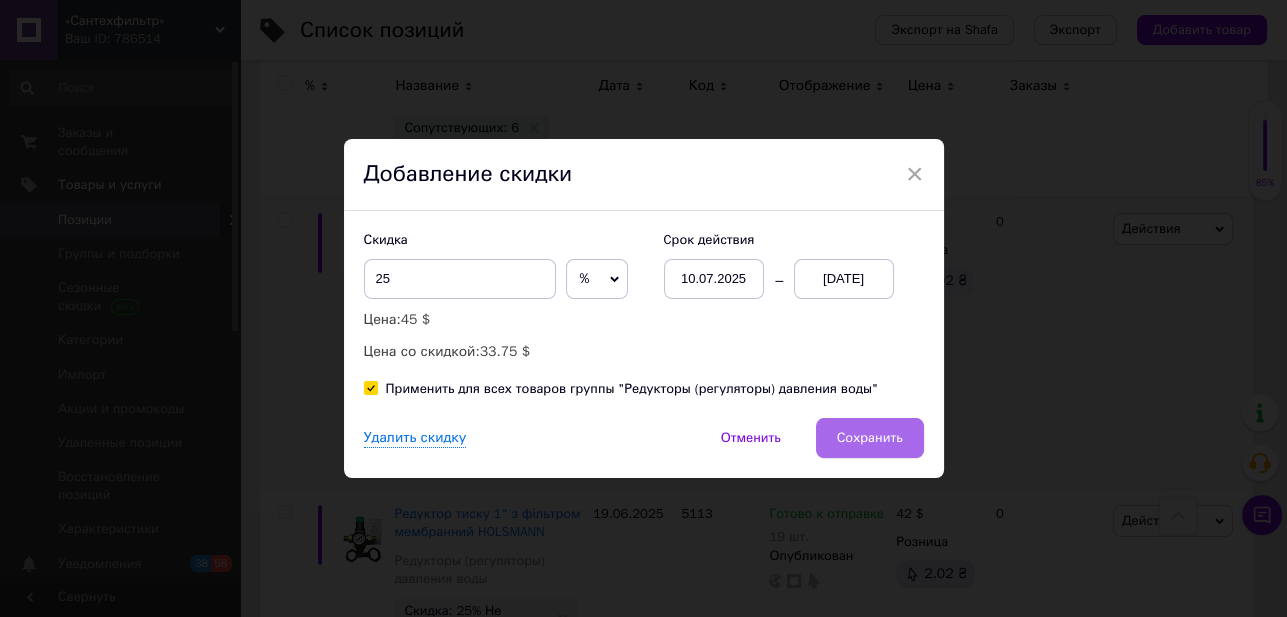 click on "Сохранить" at bounding box center (870, 438) 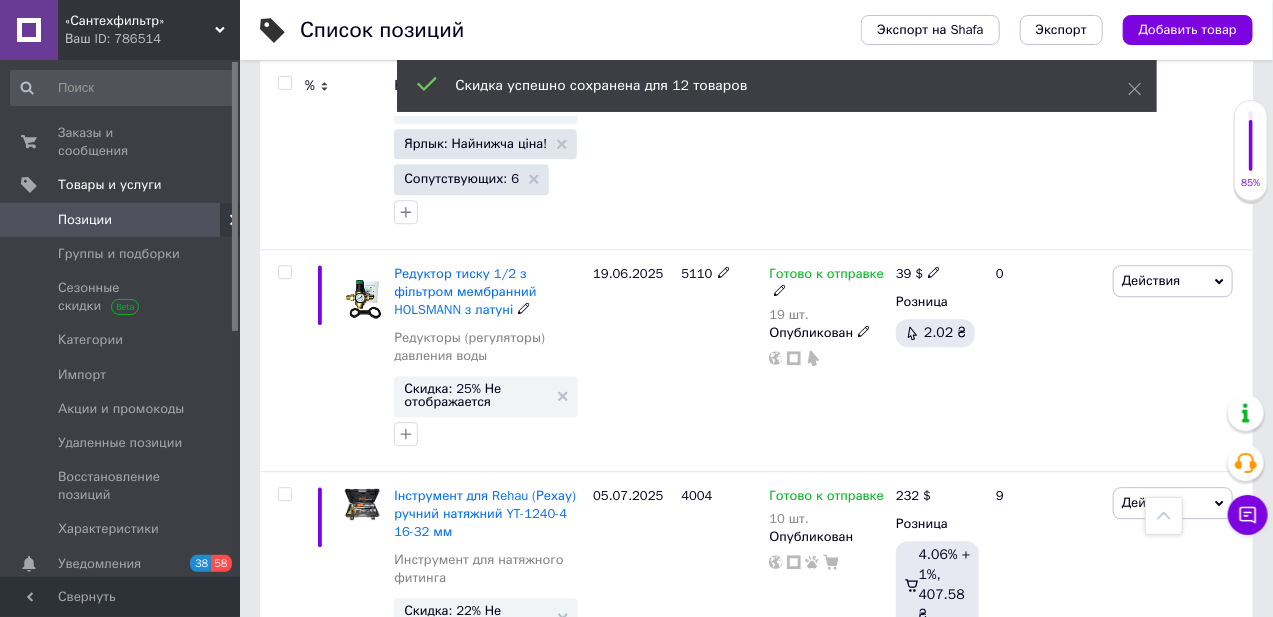scroll, scrollTop: 2272, scrollLeft: 0, axis: vertical 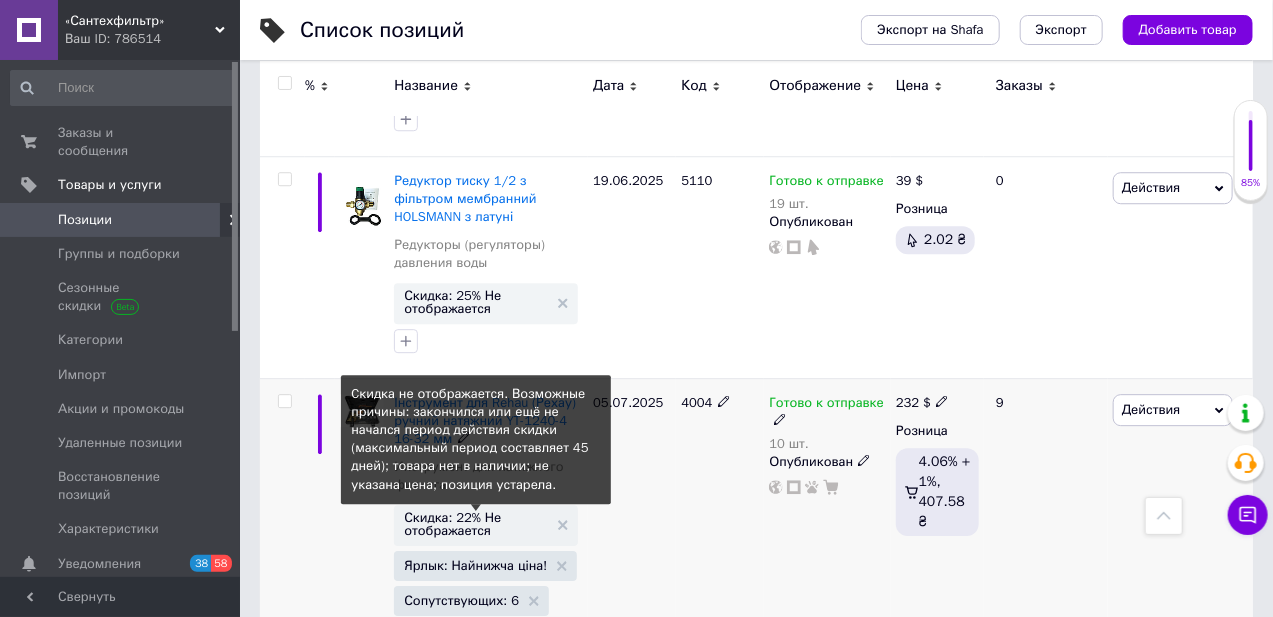 click on "Скидка: 22% Не отображается" at bounding box center [476, 524] 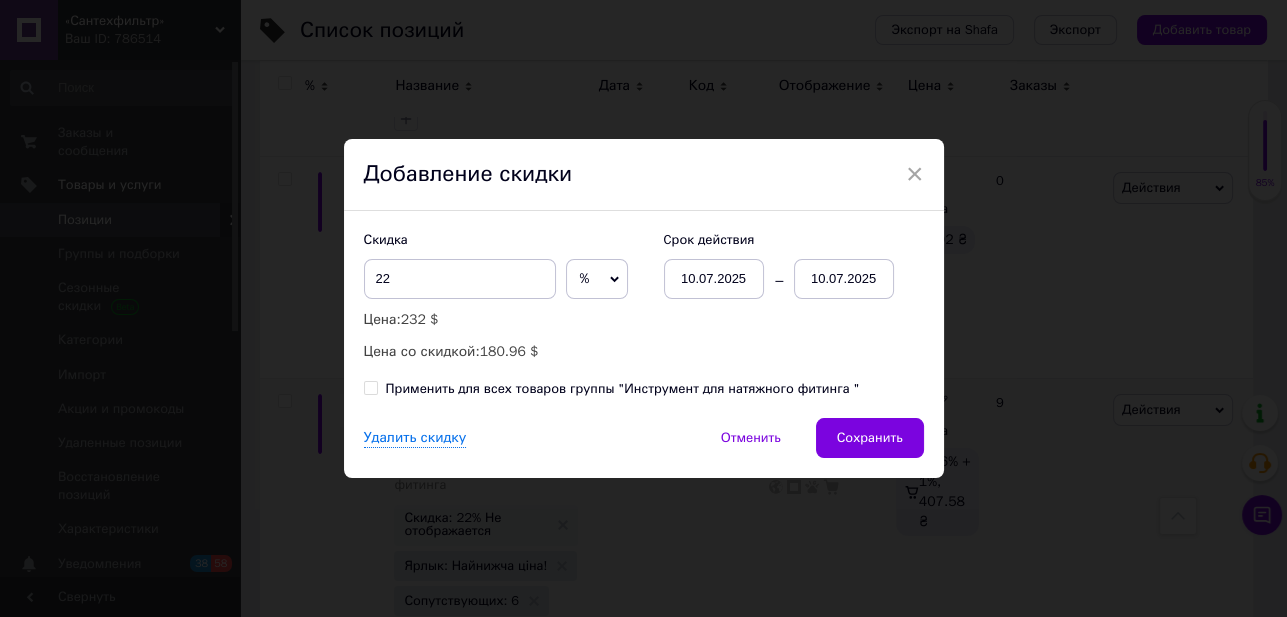 click on "10.07.2025" at bounding box center (844, 279) 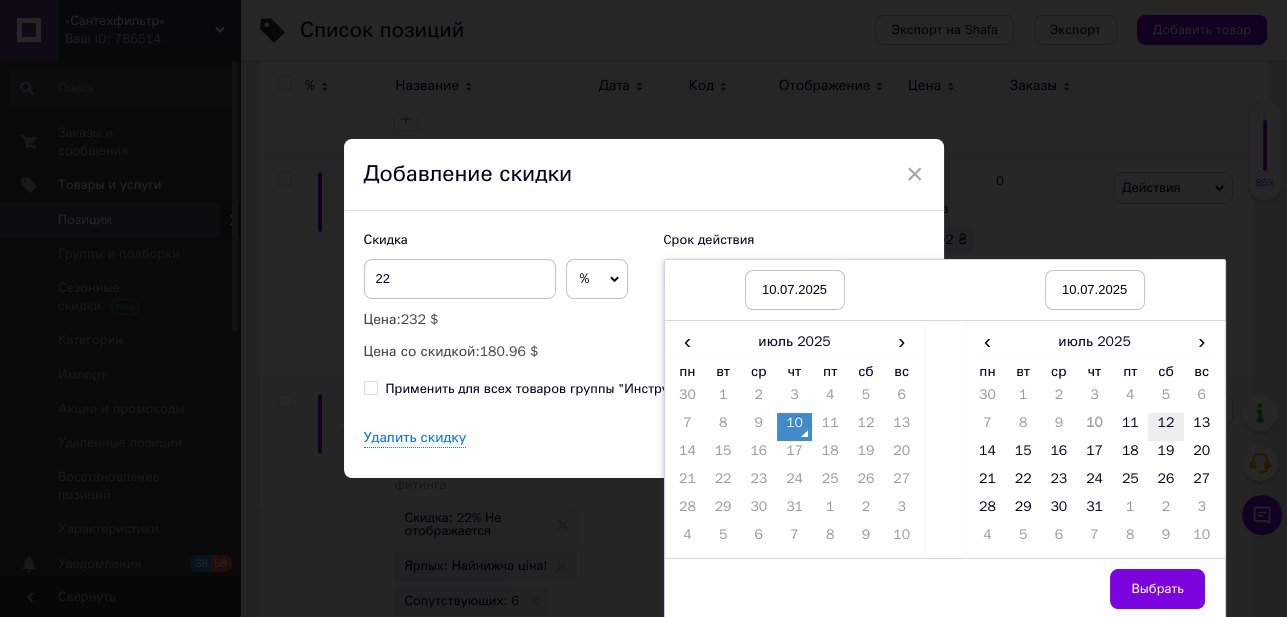 click on "12" at bounding box center [1166, 427] 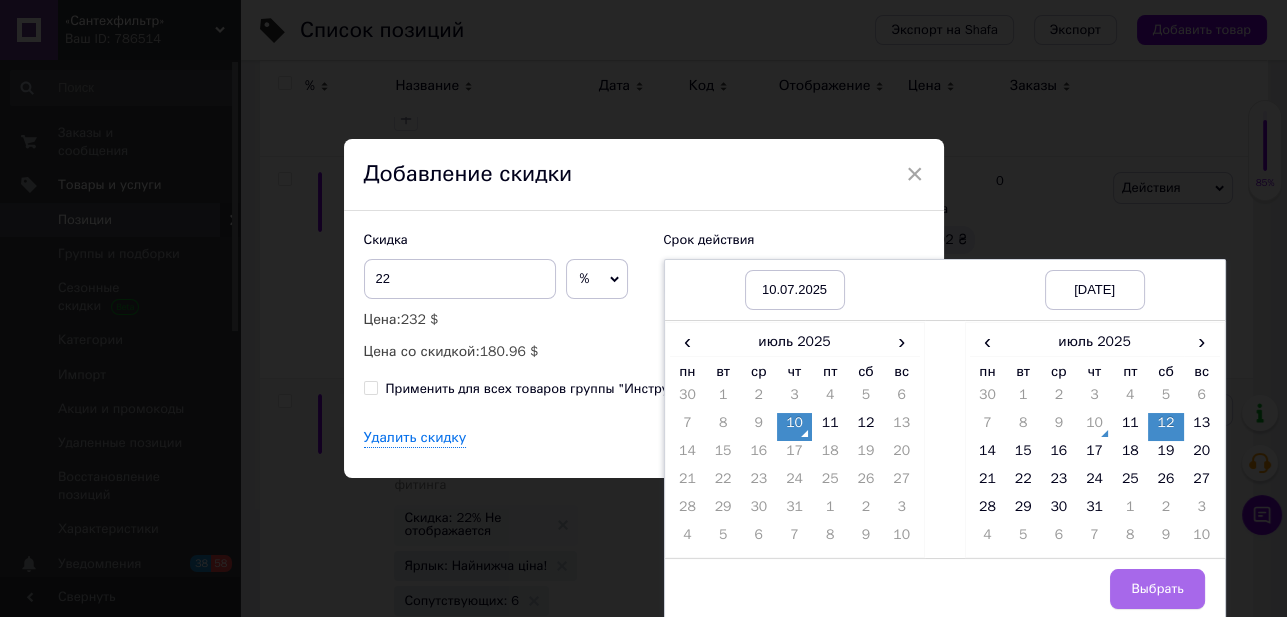 click on "Выбрать" at bounding box center (1157, 589) 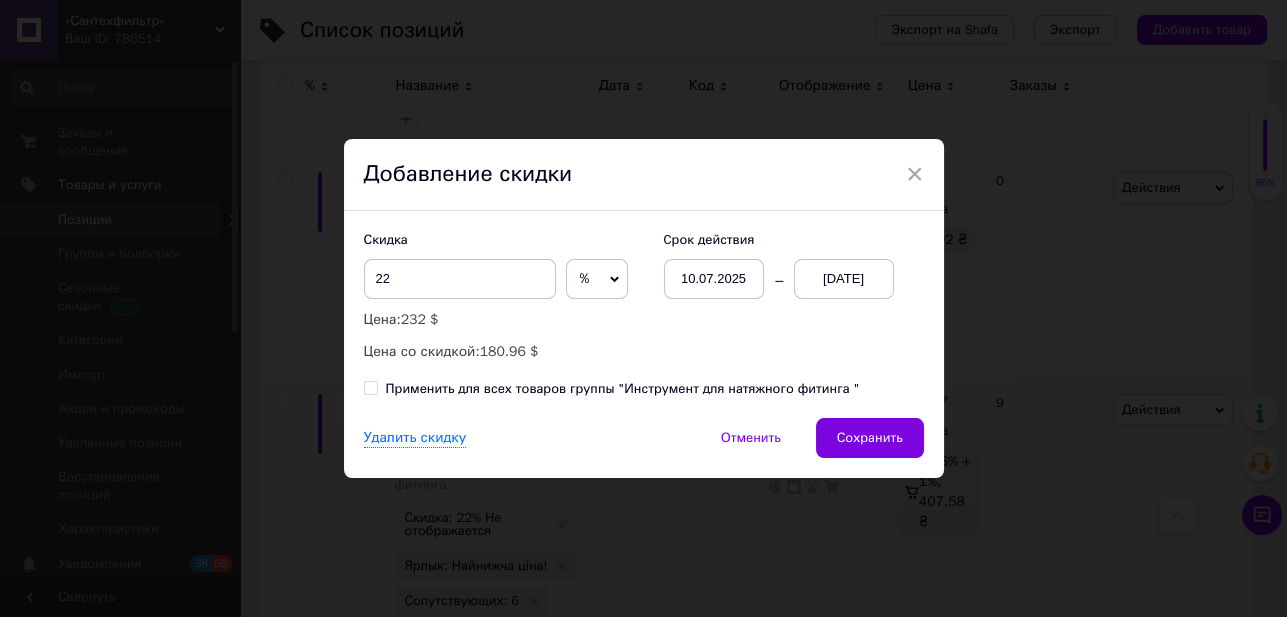 click on "Применить для всех товаров группы "Инструмент для натяжного фитинга "" at bounding box center (370, 387) 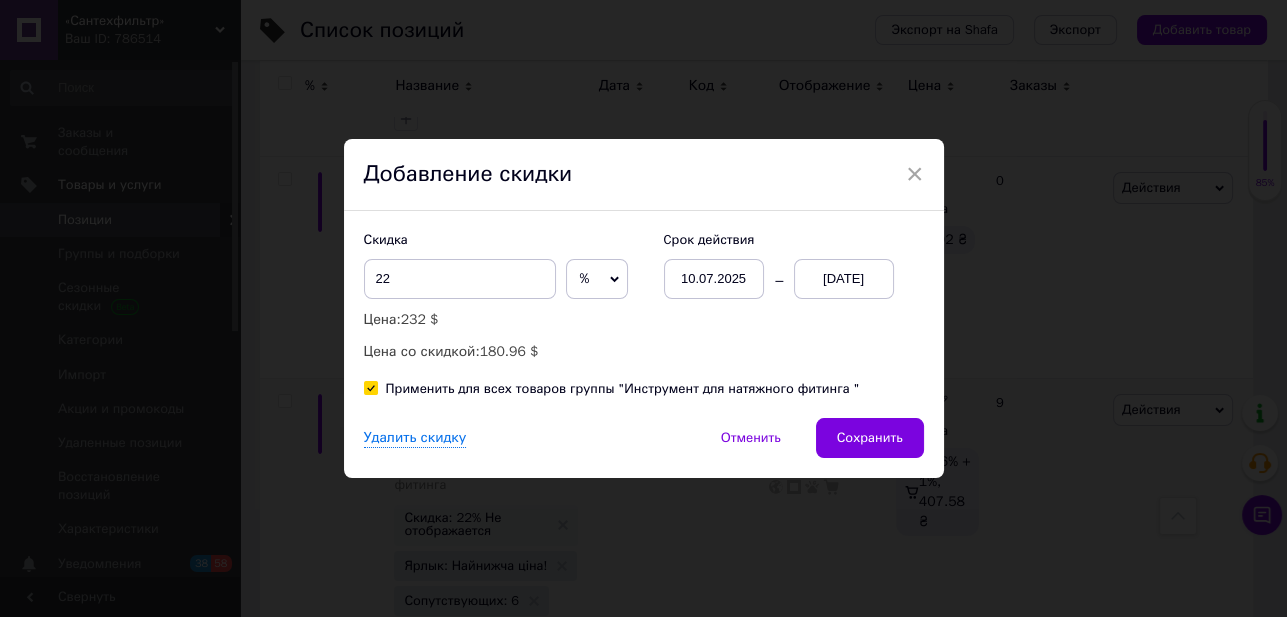 checkbox on "true" 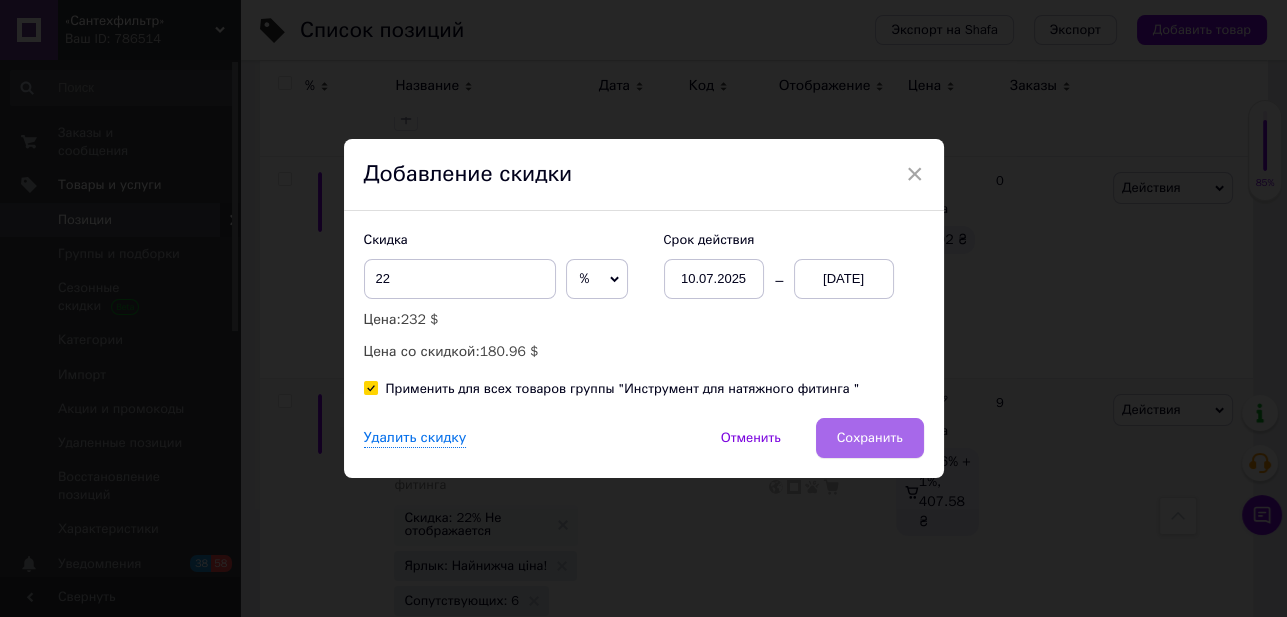 click on "Сохранить" at bounding box center (870, 438) 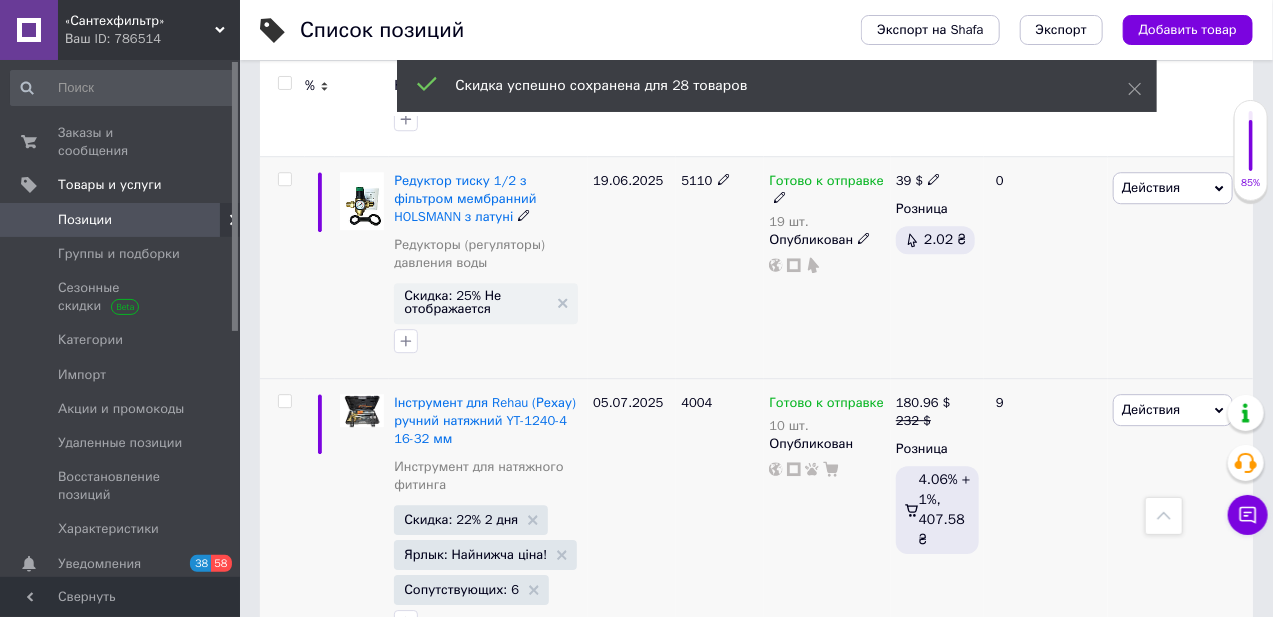 click on "Действия Редактировать Поднять в начало группы Копировать Скидка Подарок Сопутствующие Скрыть Ярлык Добавить на витрину Добавить в кампанию Каталог ProSale Удалить" at bounding box center (1180, 267) 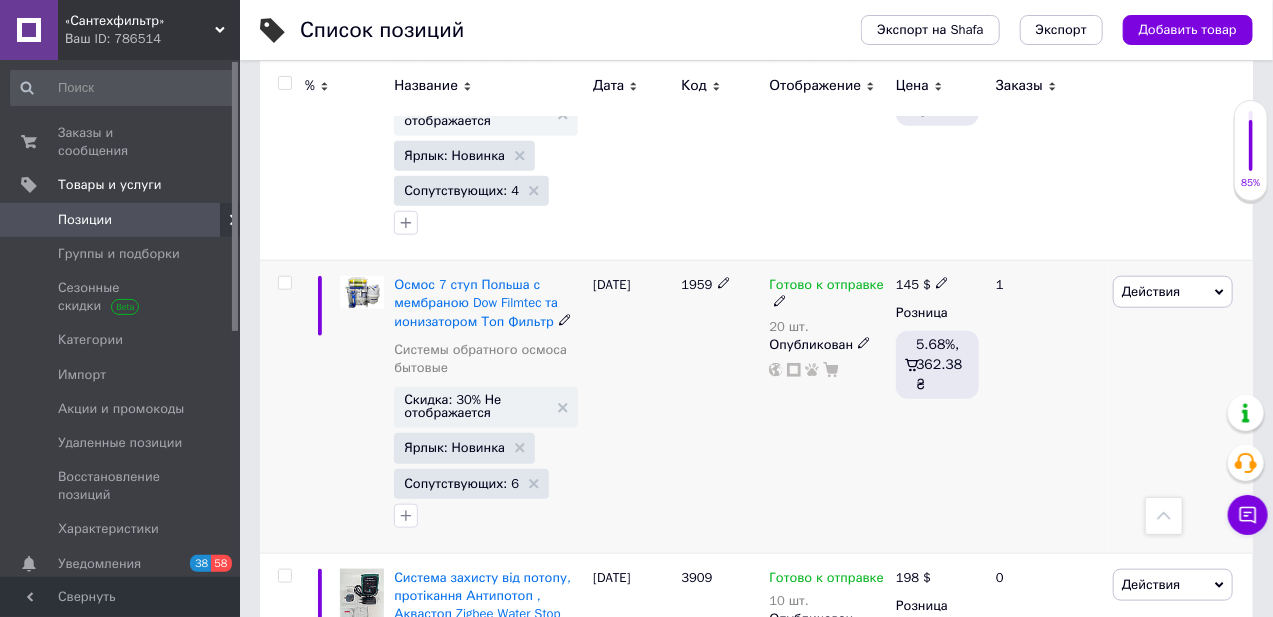 scroll, scrollTop: 3909, scrollLeft: 0, axis: vertical 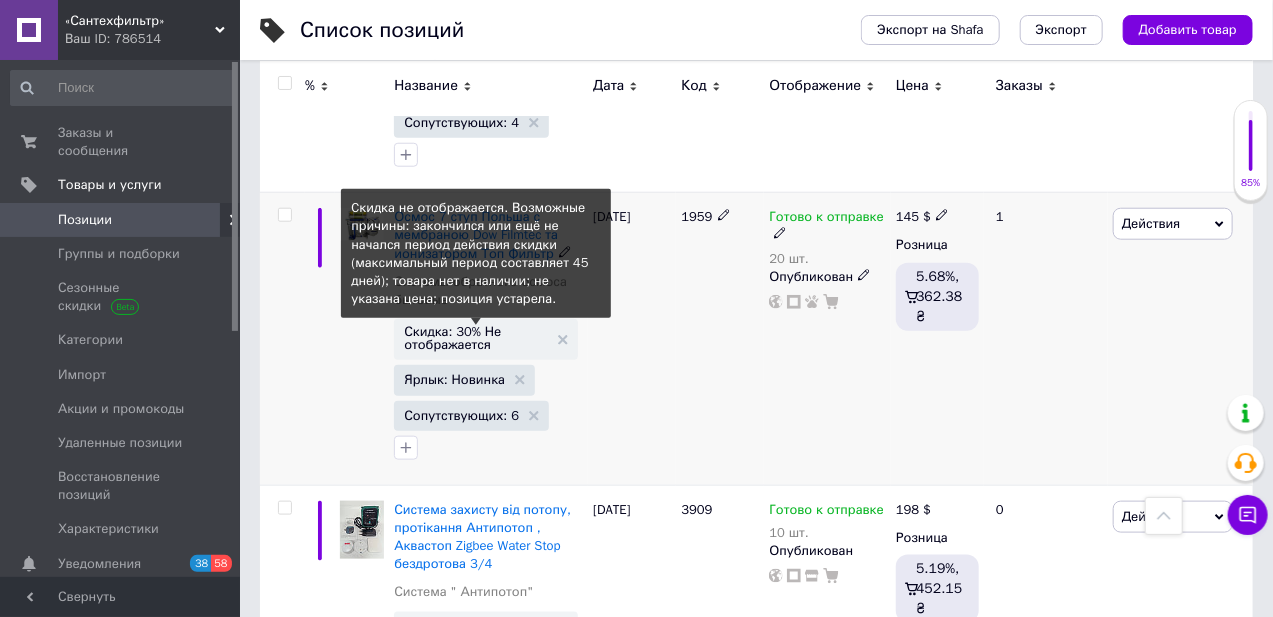 click on "Скидка: 30% Не отображается" at bounding box center [476, 338] 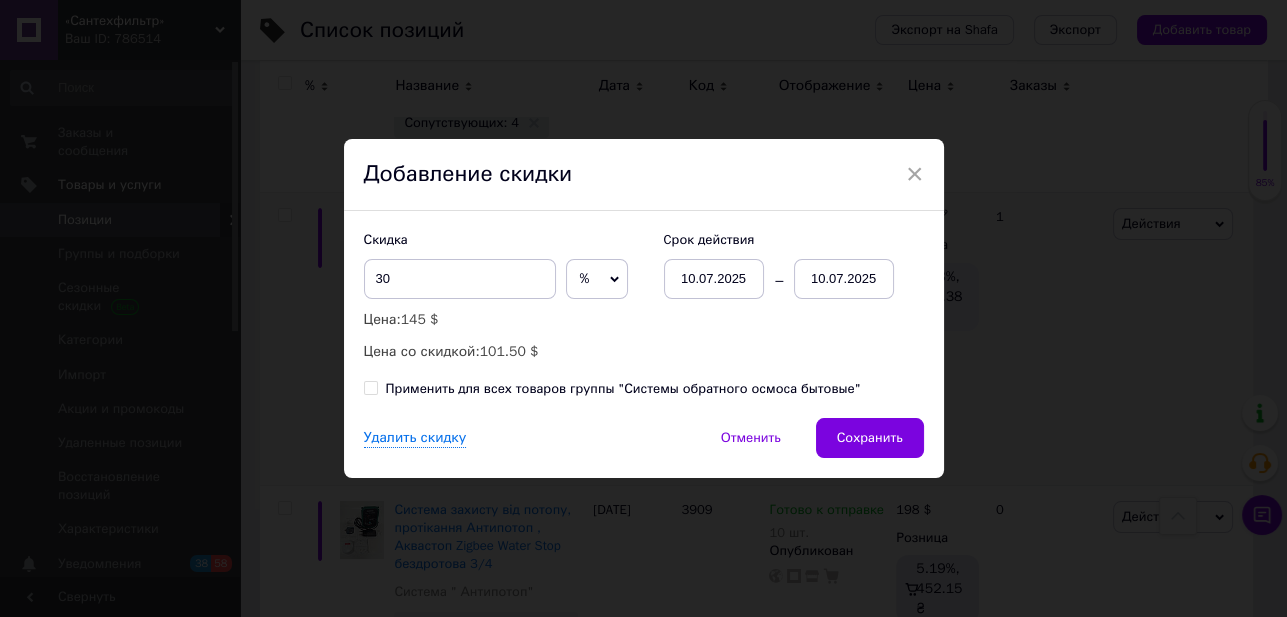 click on "10.07.2025" at bounding box center [844, 279] 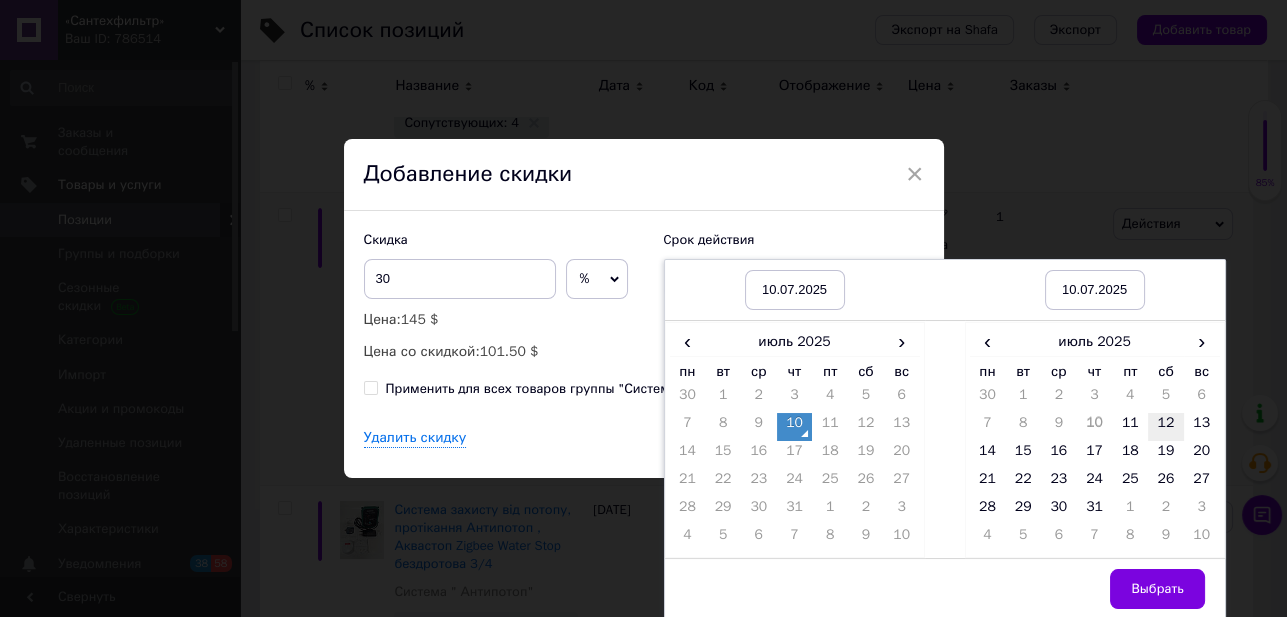 click on "12" at bounding box center [1166, 427] 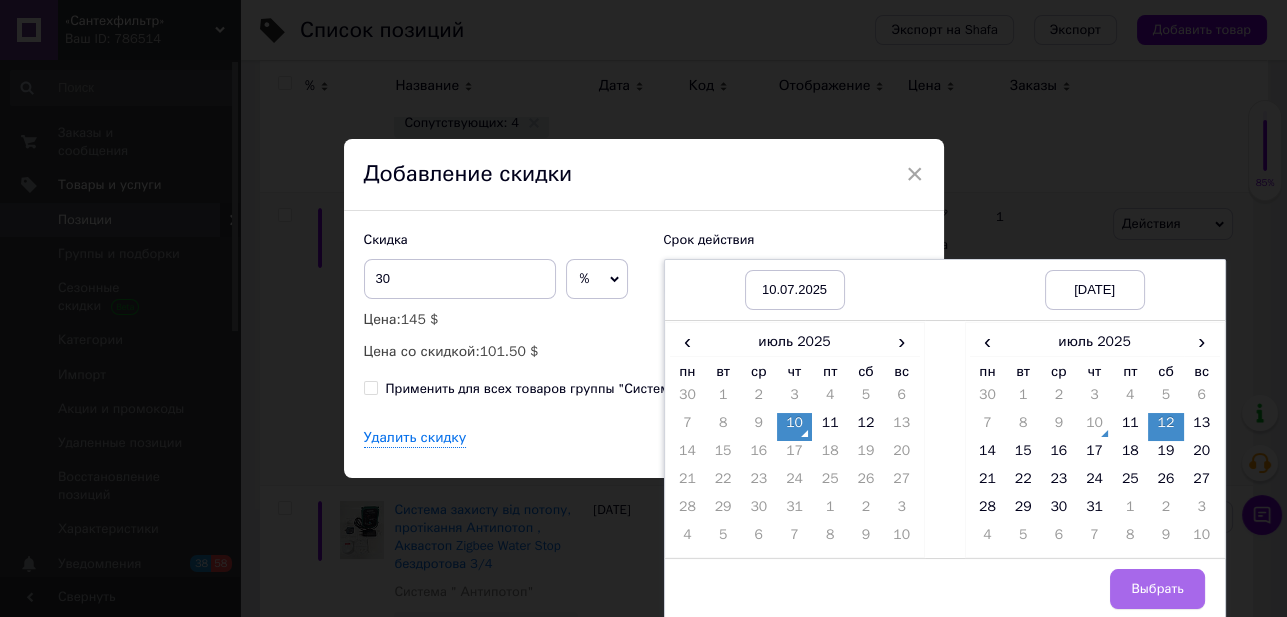 click on "Выбрать" at bounding box center (1157, 589) 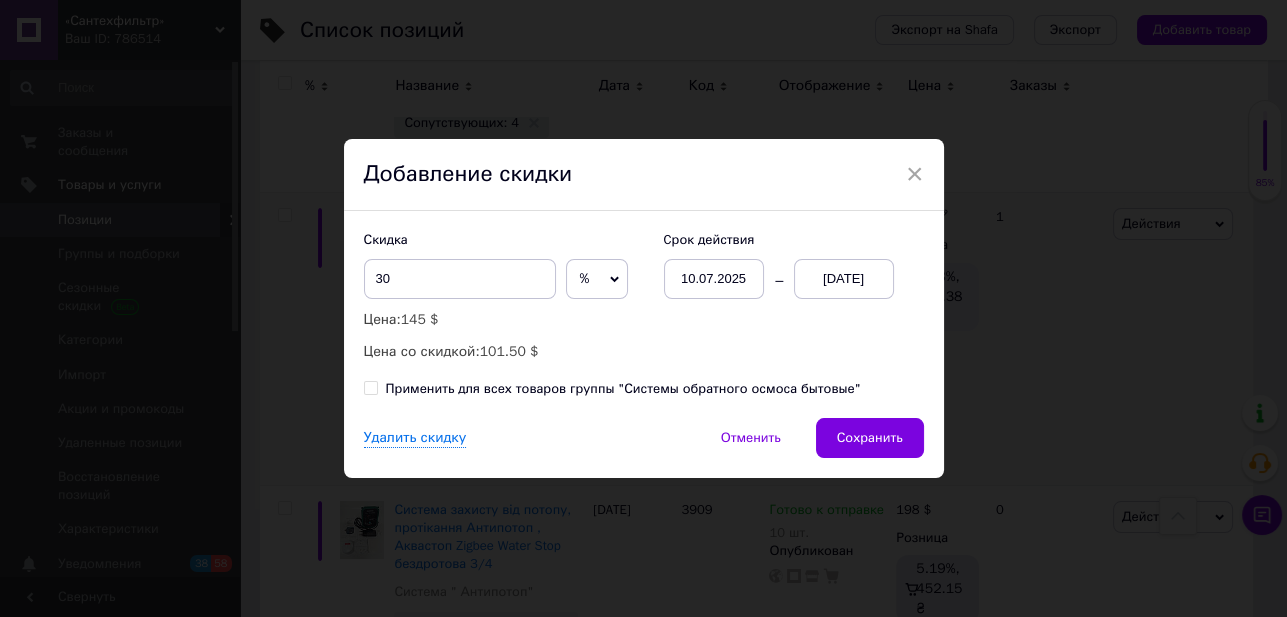 click on "Применить для всех товаров группы "Системы обратного осмоса бытовые"" at bounding box center (370, 387) 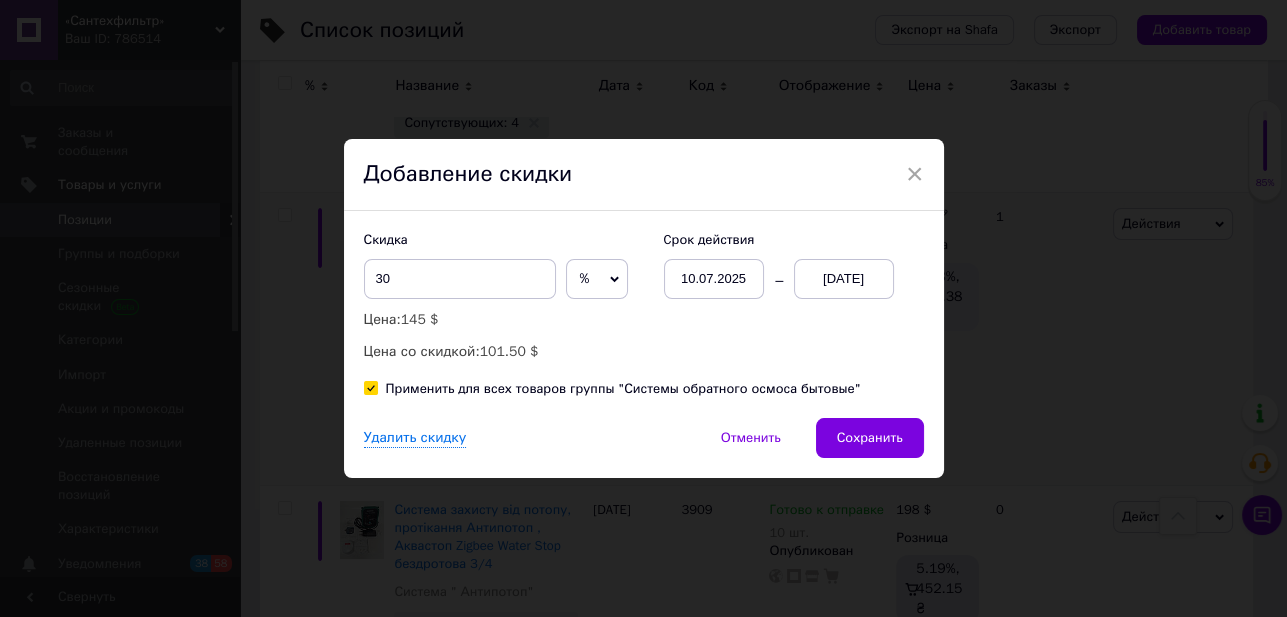 checkbox on "true" 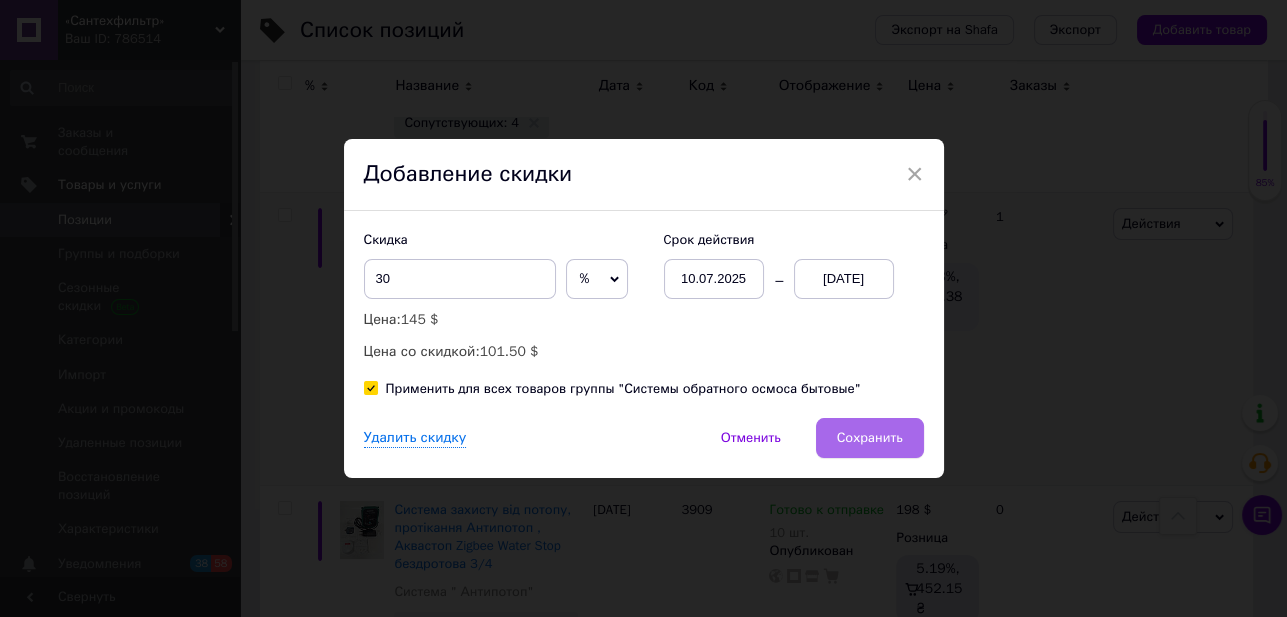 click on "Сохранить" at bounding box center (870, 438) 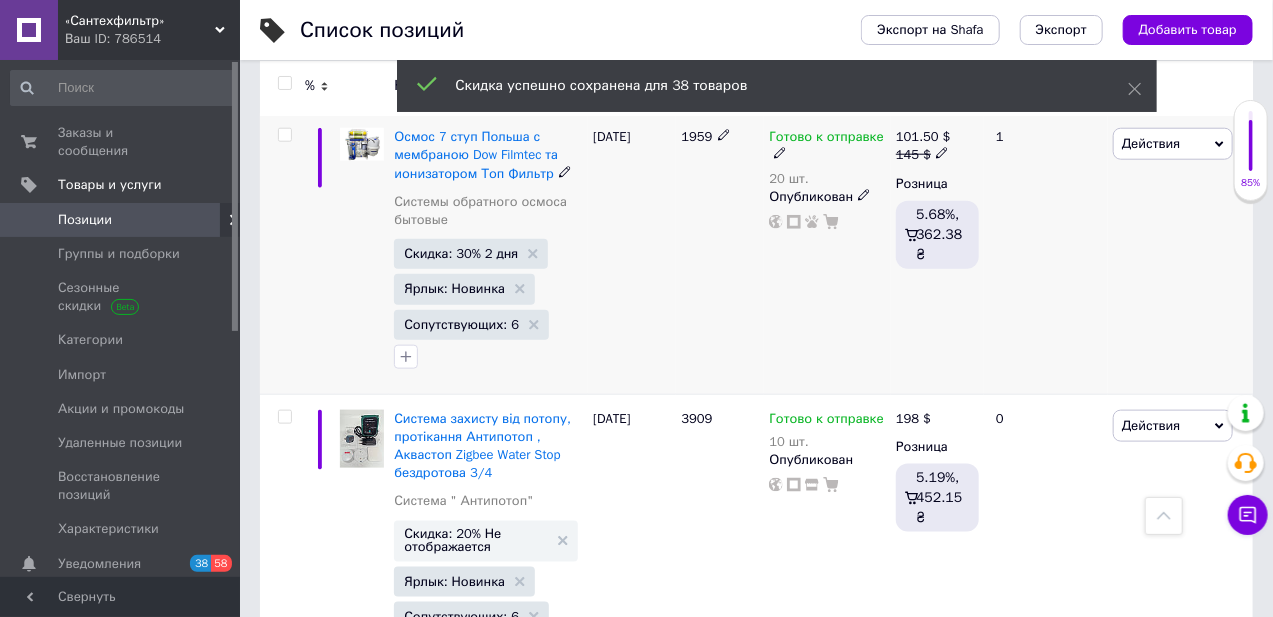 scroll, scrollTop: 4090, scrollLeft: 0, axis: vertical 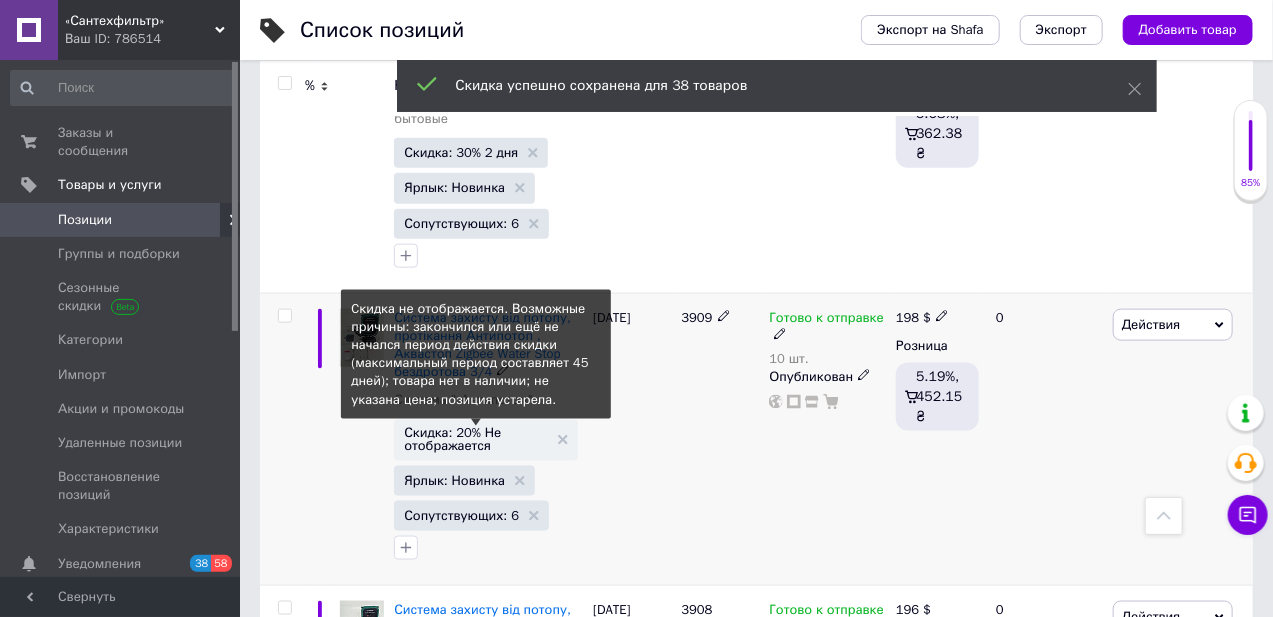 click on "Скидка: 20% Не отображается" at bounding box center [476, 439] 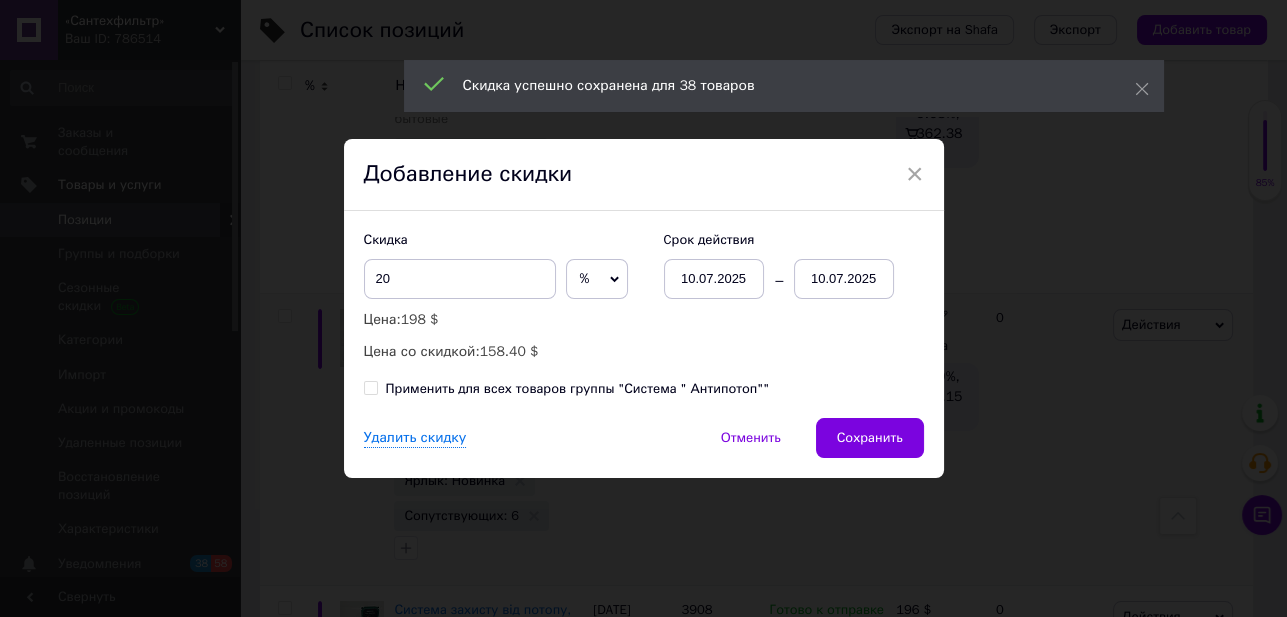 click on "10.07.2025" at bounding box center (844, 279) 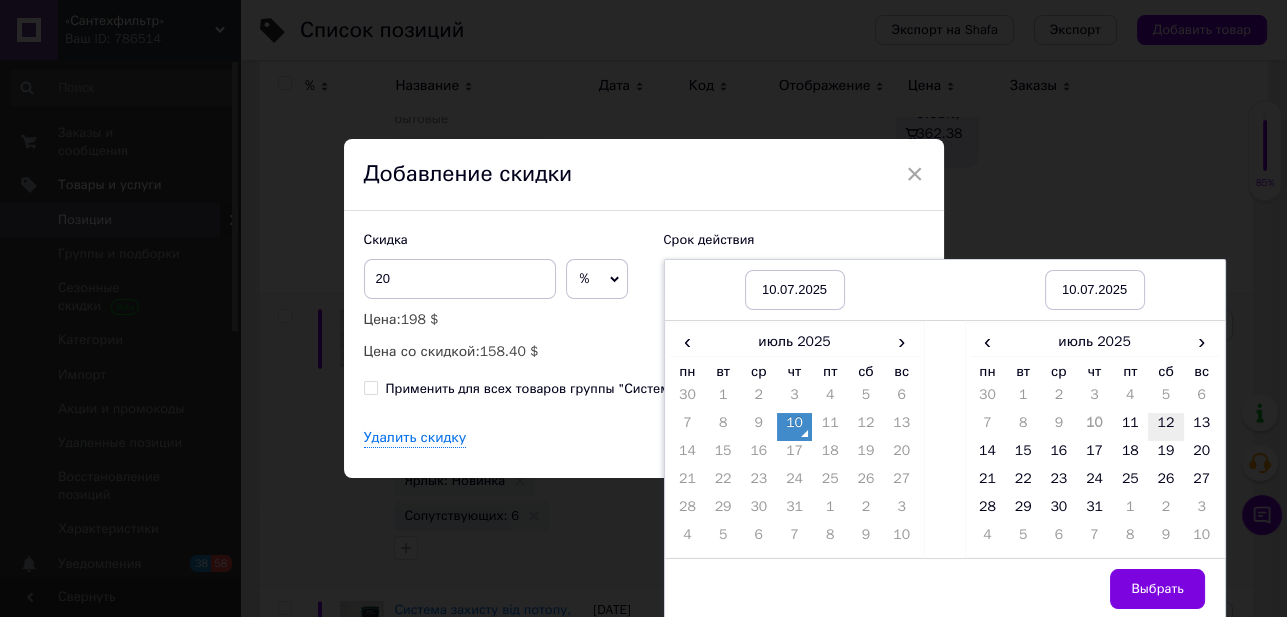 click on "12" at bounding box center [1166, 427] 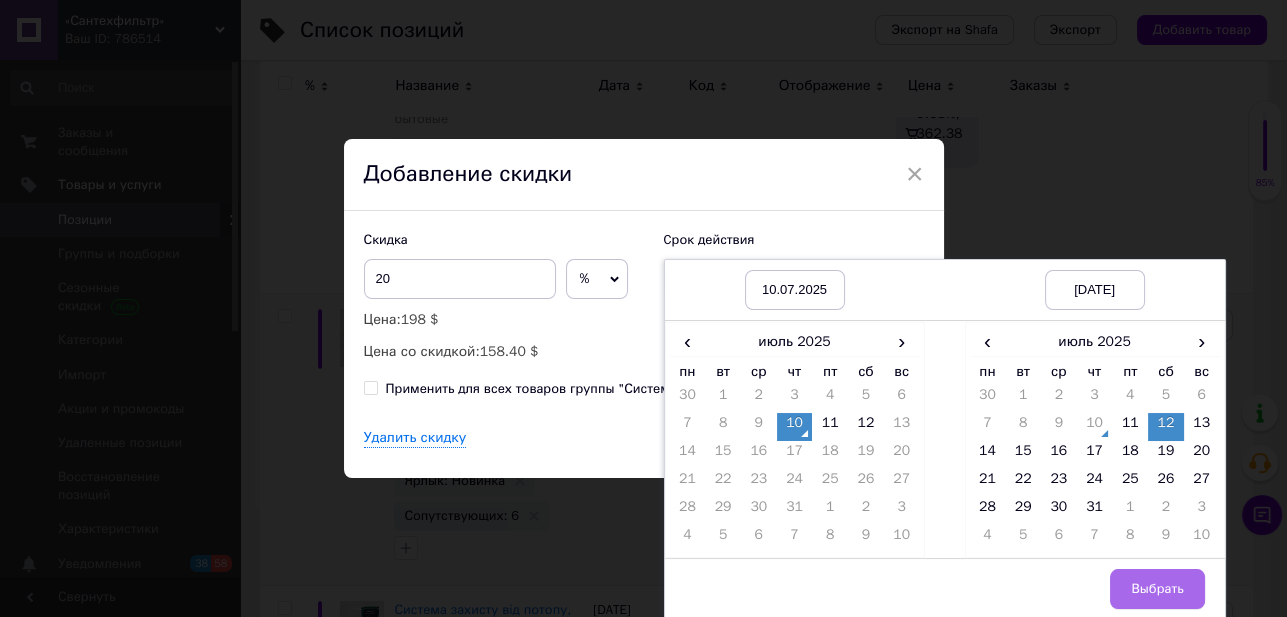 click on "Выбрать" at bounding box center (1157, 589) 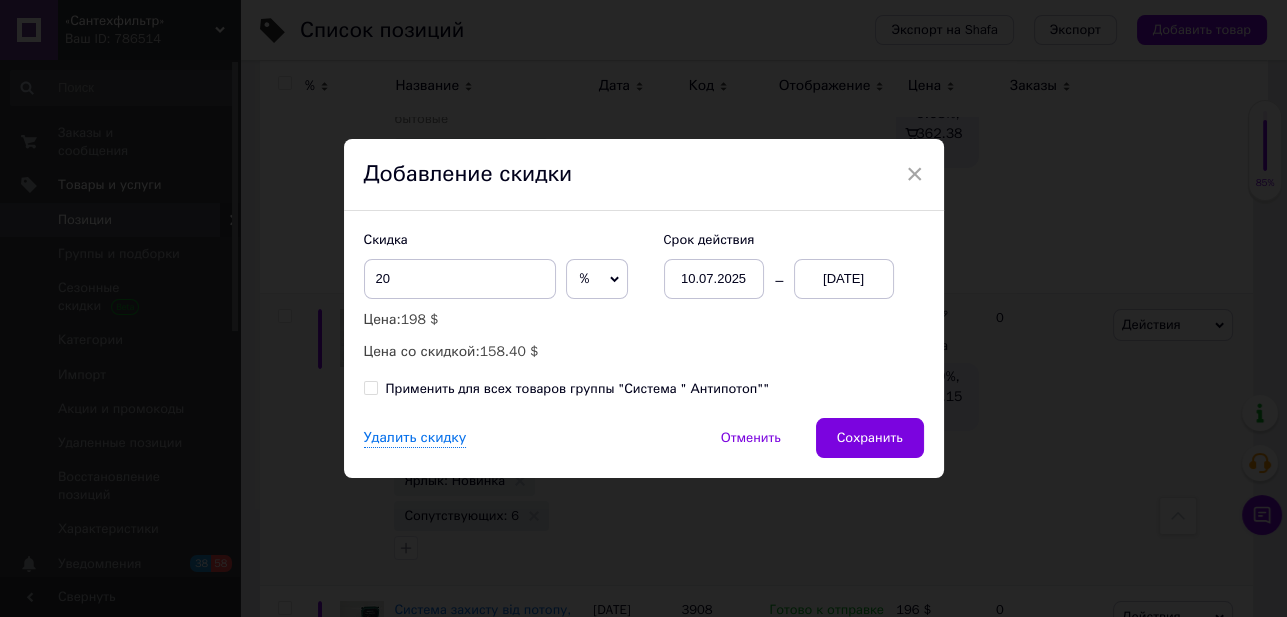click on "Применить для всех товаров группы "Система " Антипотоп""" at bounding box center (370, 387) 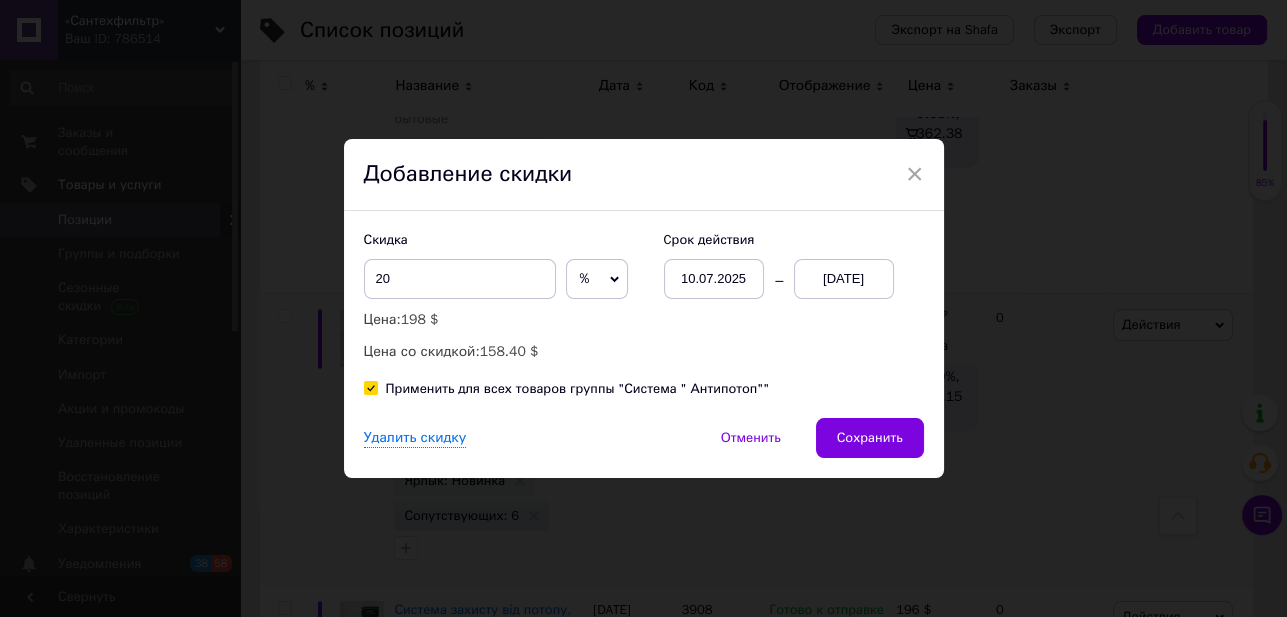 checkbox on "true" 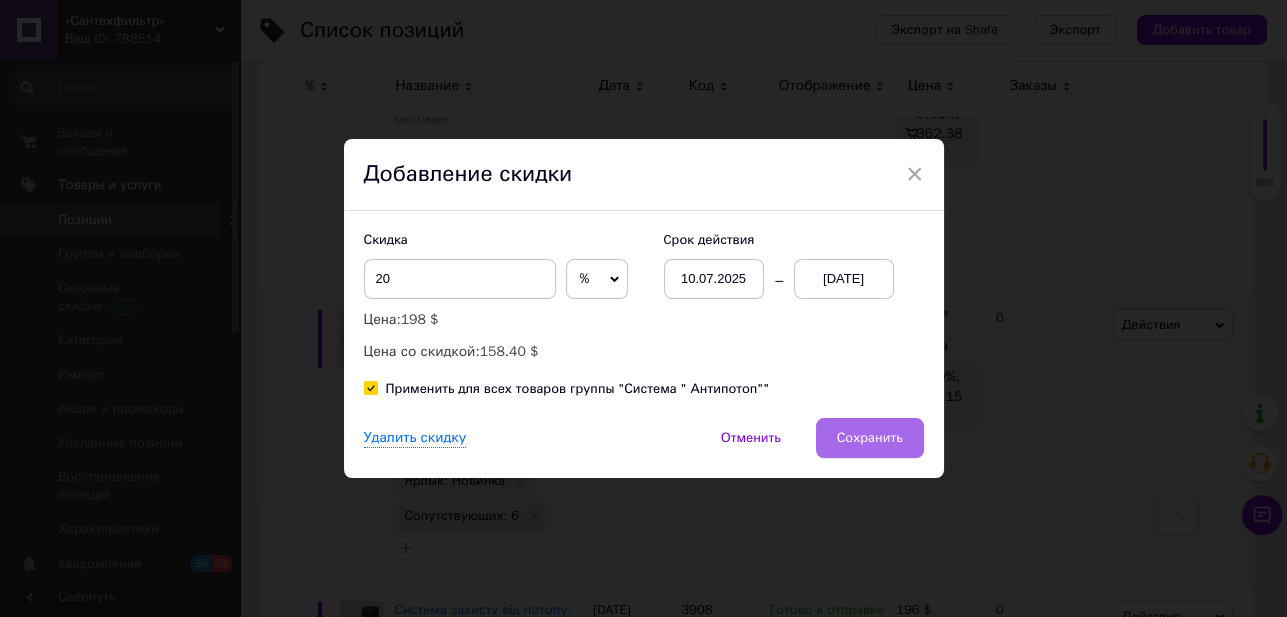 click on "Сохранить" at bounding box center [870, 438] 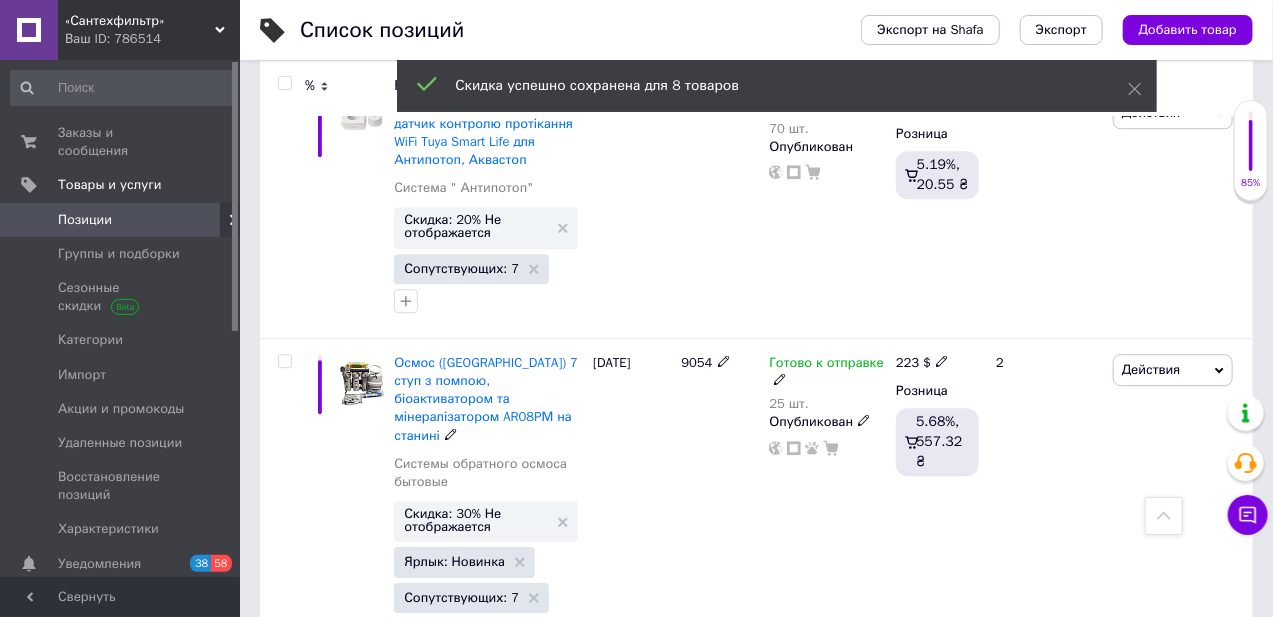 scroll, scrollTop: 5450, scrollLeft: 0, axis: vertical 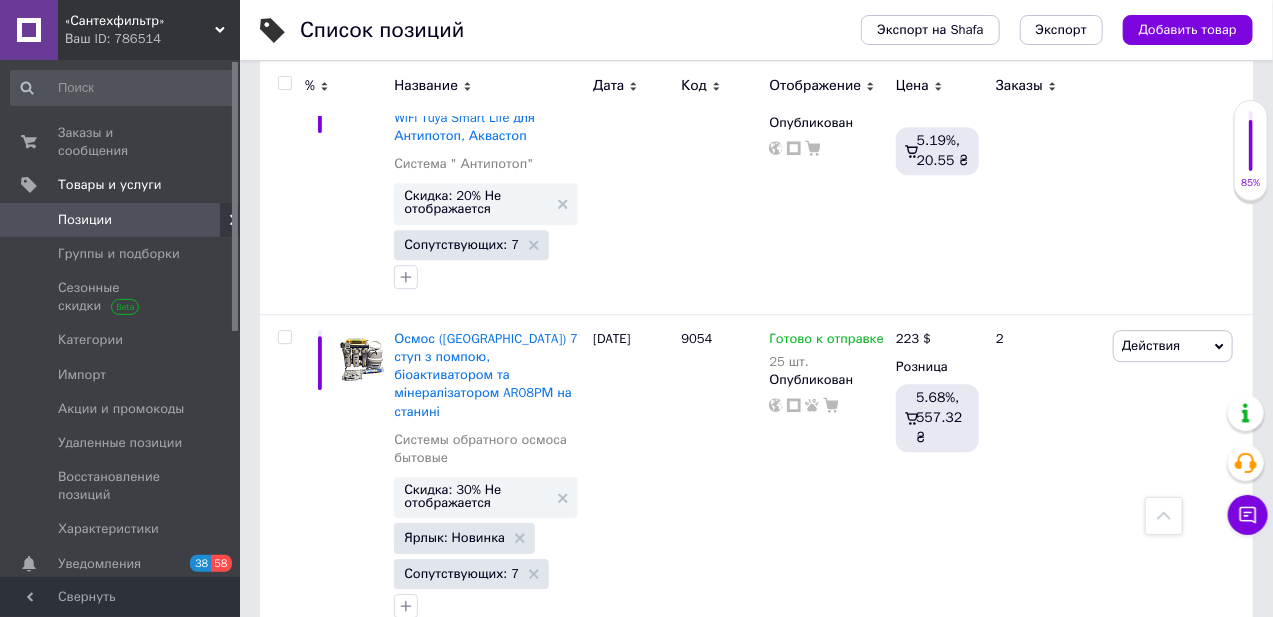 click on "2" at bounding box center [327, 684] 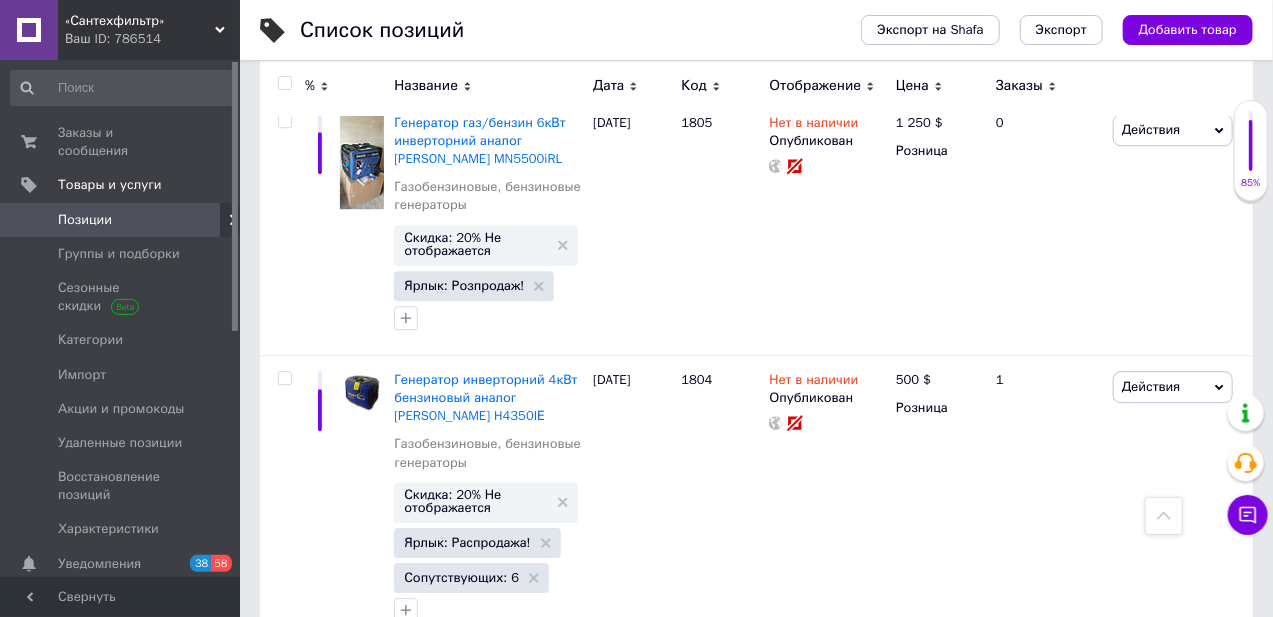 click 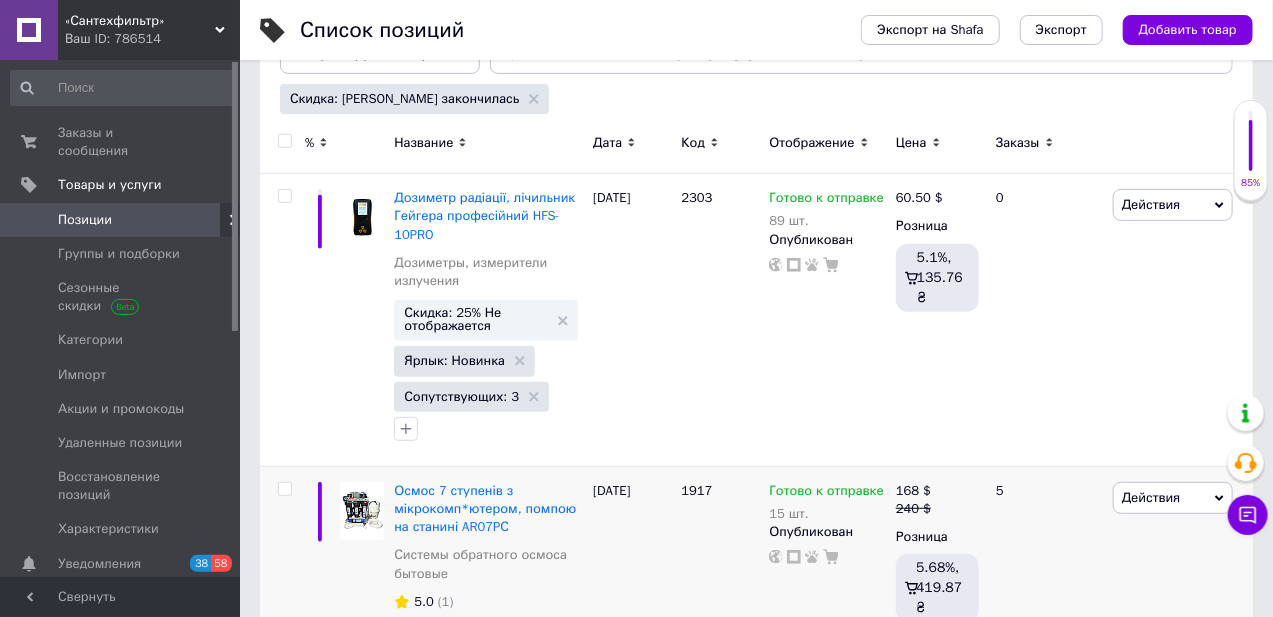 scroll, scrollTop: 363, scrollLeft: 0, axis: vertical 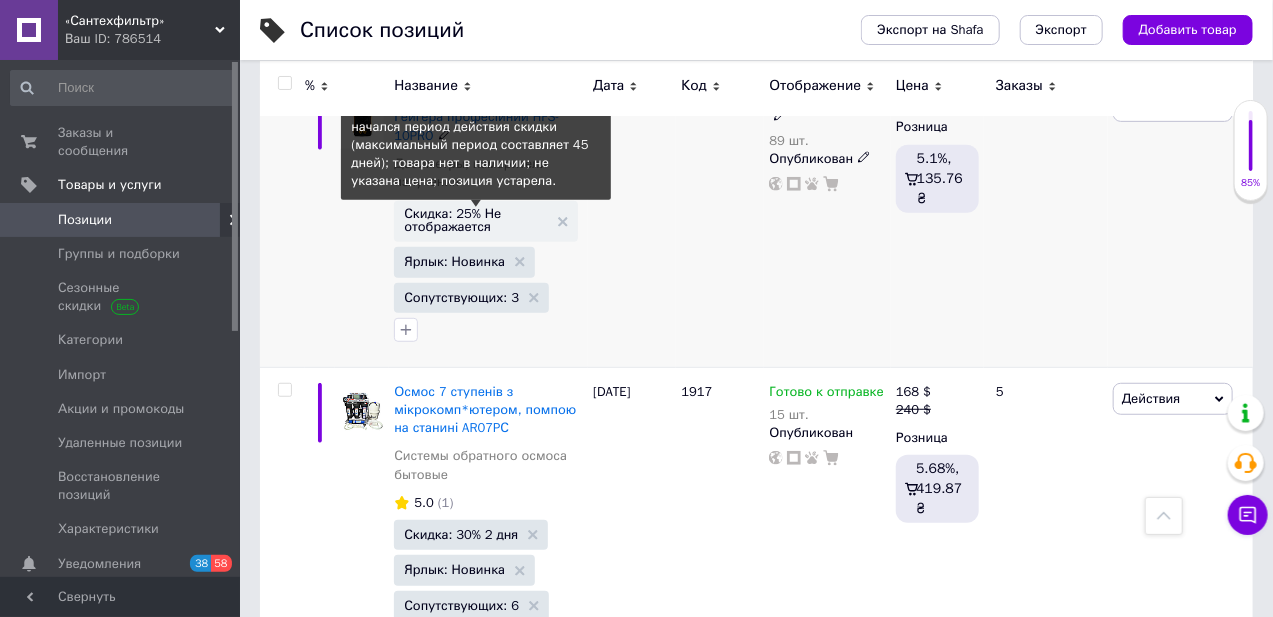 click on "Скидка: 25% Не отображается" at bounding box center [476, 220] 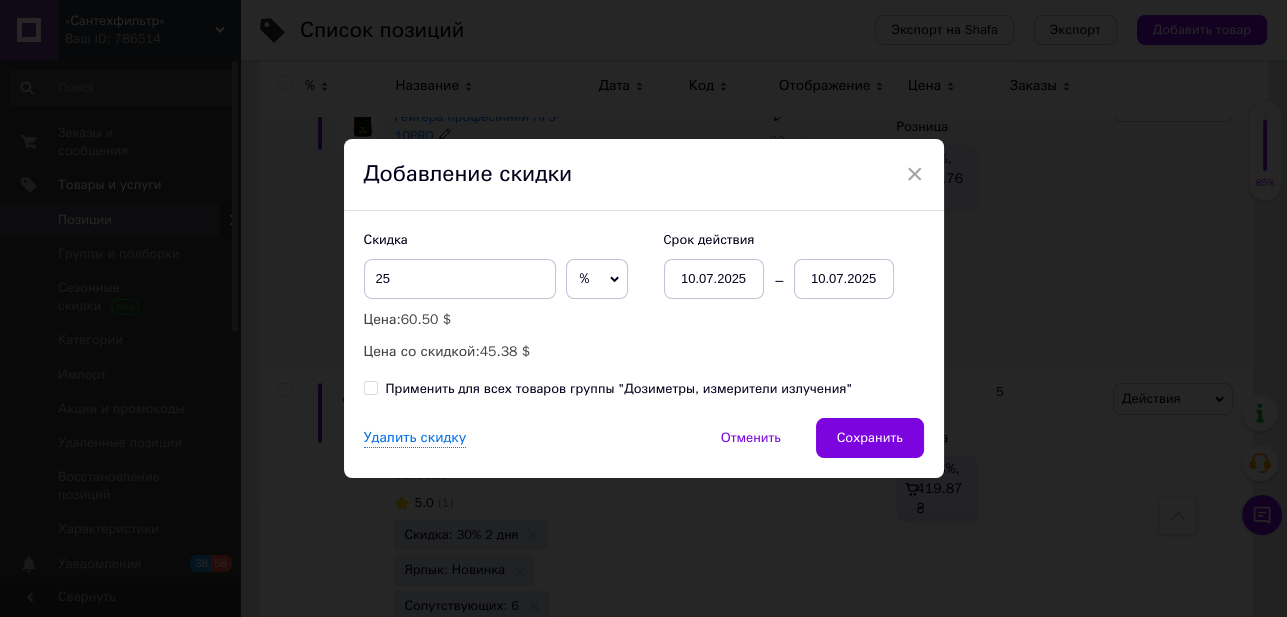 click on "10.07.2025" at bounding box center (844, 279) 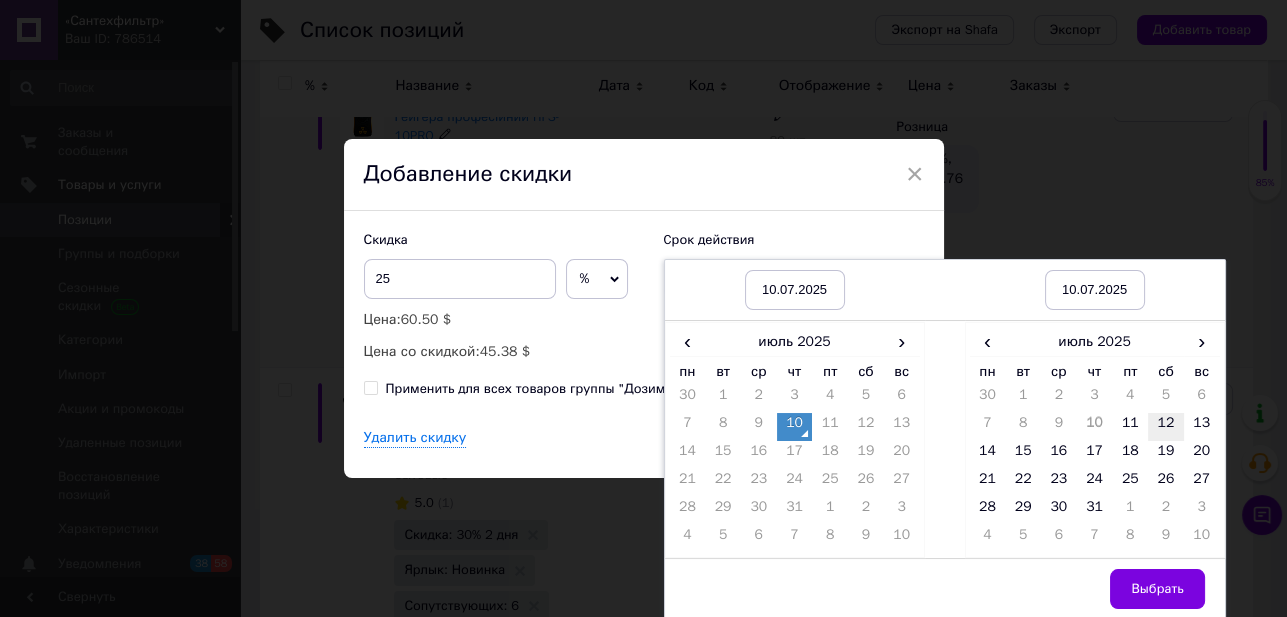 click on "12" at bounding box center [1166, 427] 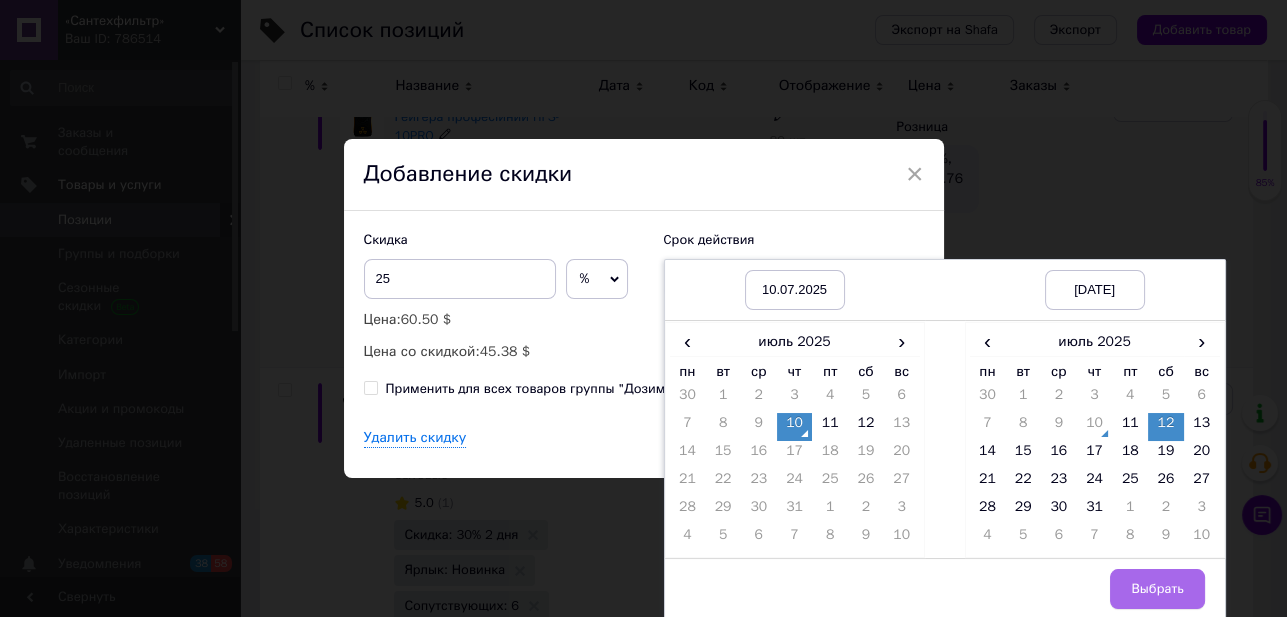 click on "Выбрать" at bounding box center [1157, 589] 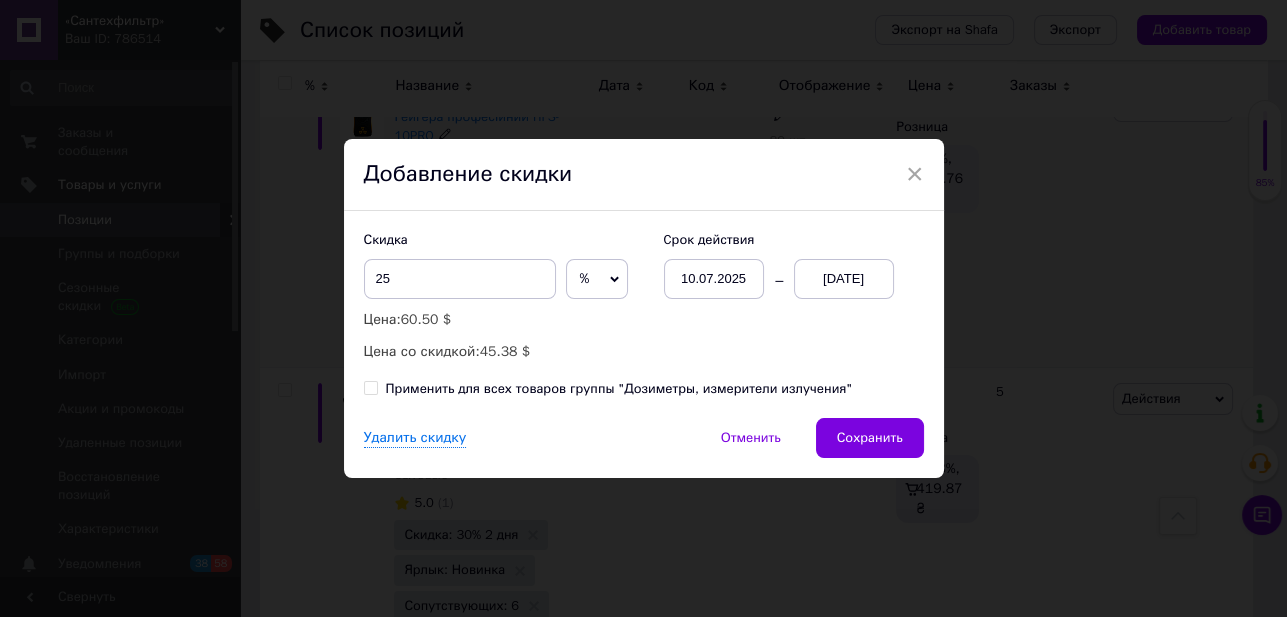 click on "Применить для всех товаров группы "Дозиметры, измерители излучения"" at bounding box center [370, 387] 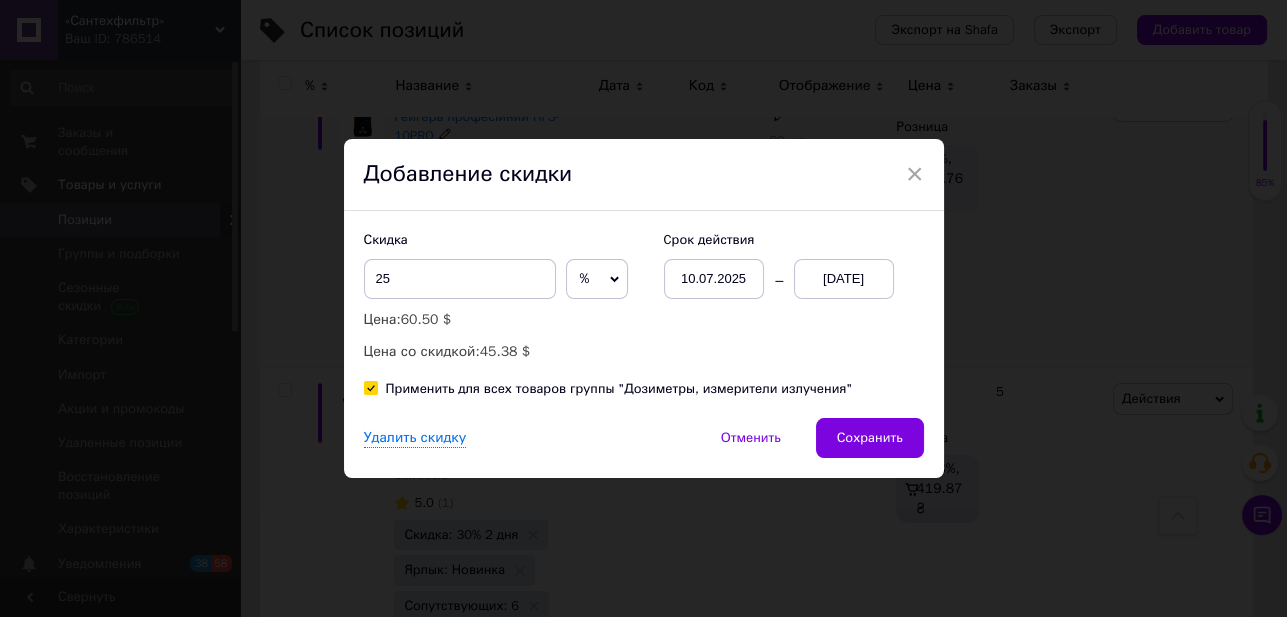 checkbox on "true" 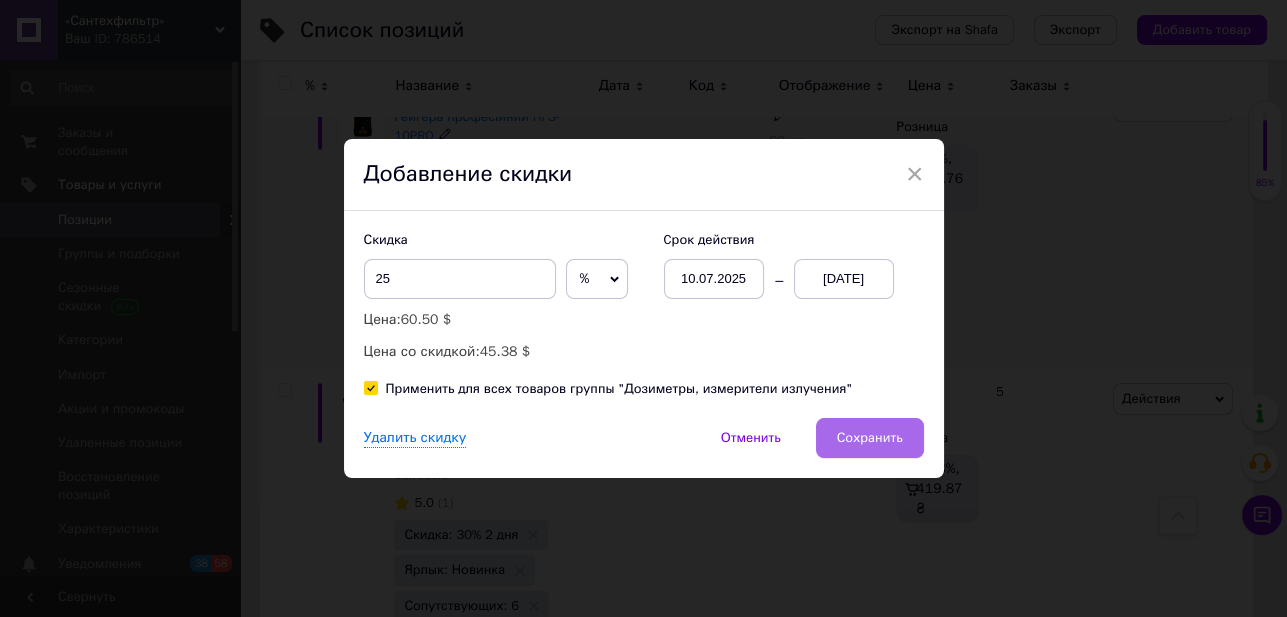 click on "Сохранить" at bounding box center (870, 438) 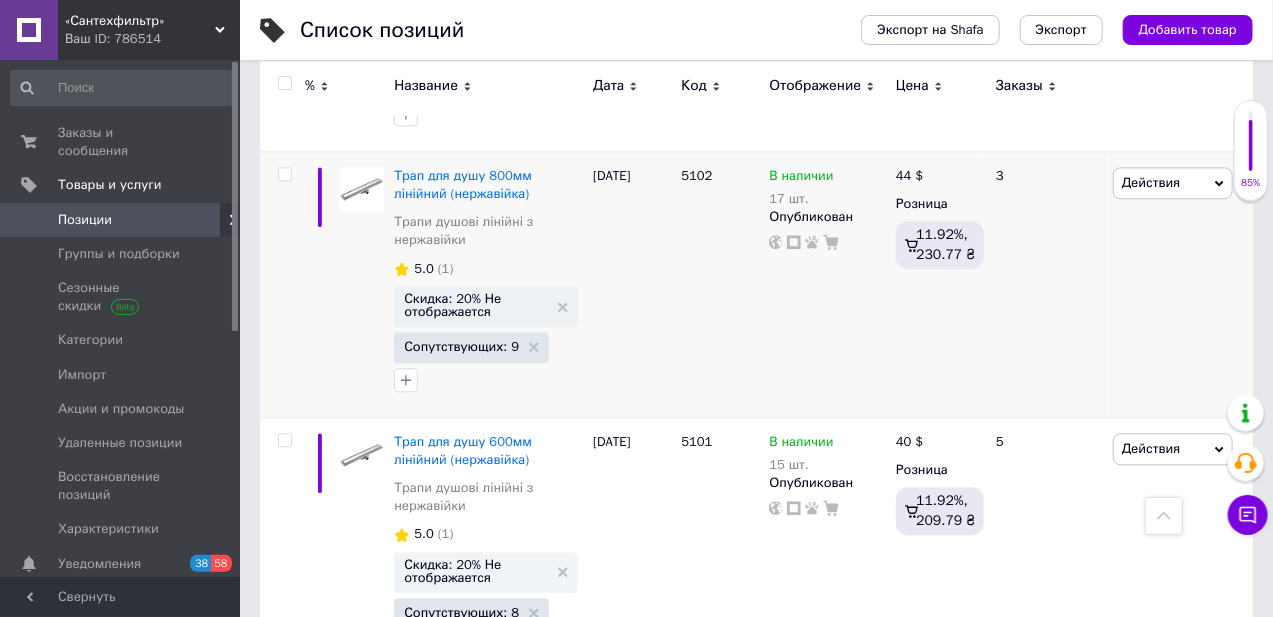 scroll, scrollTop: 1909, scrollLeft: 0, axis: vertical 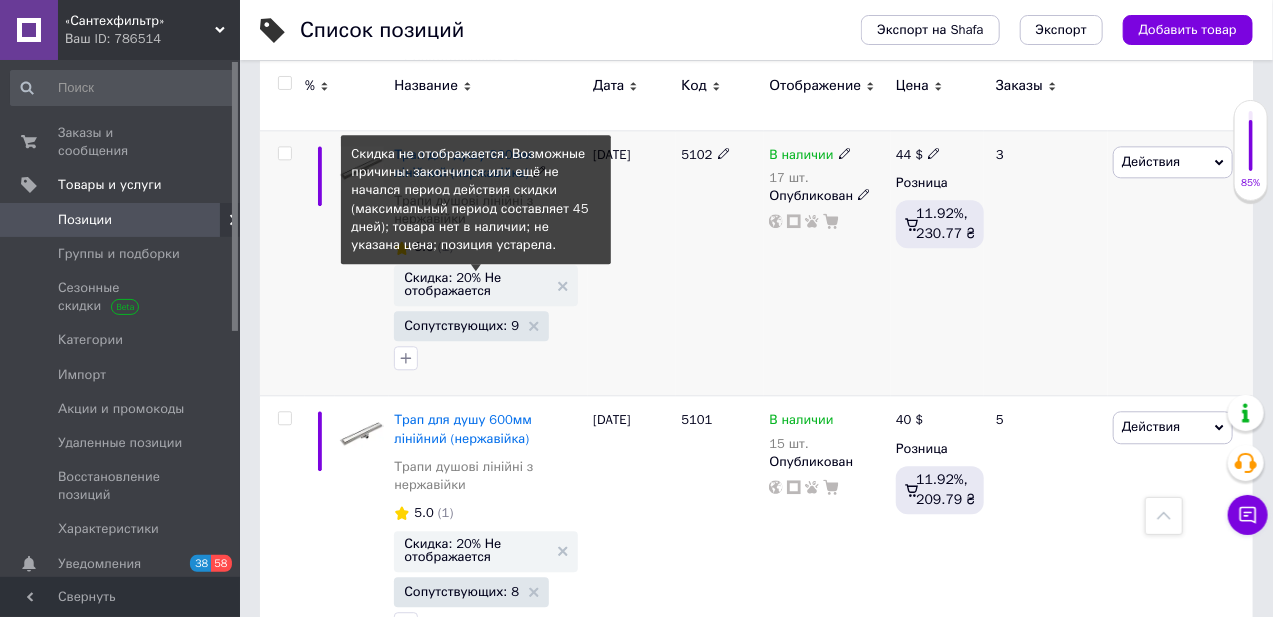 click on "Скидка: 20% Не отображается" at bounding box center [476, 284] 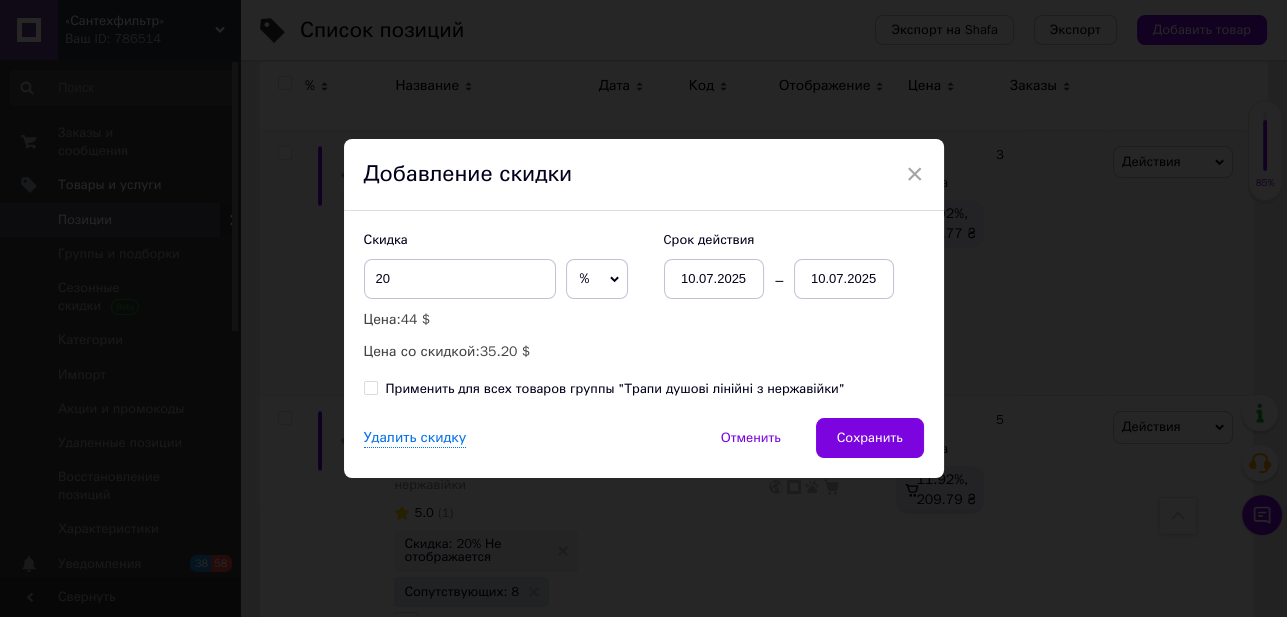 click on "10.07.2025" at bounding box center (844, 279) 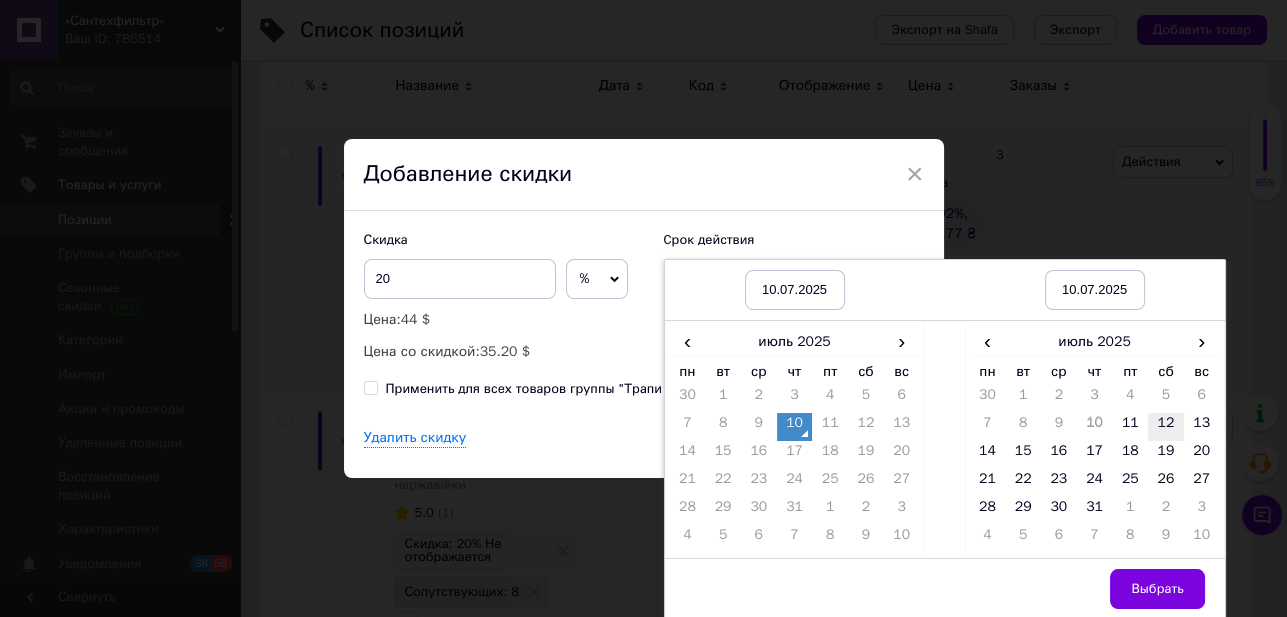click on "12" at bounding box center (1166, 427) 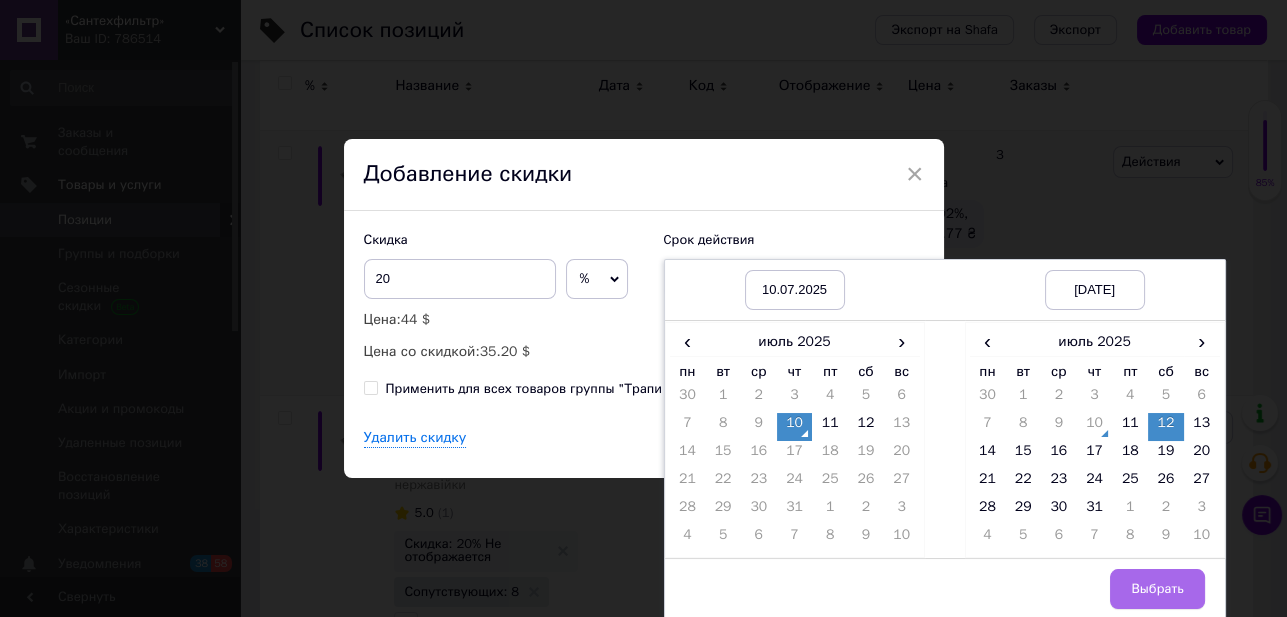 click on "Выбрать" at bounding box center [1157, 589] 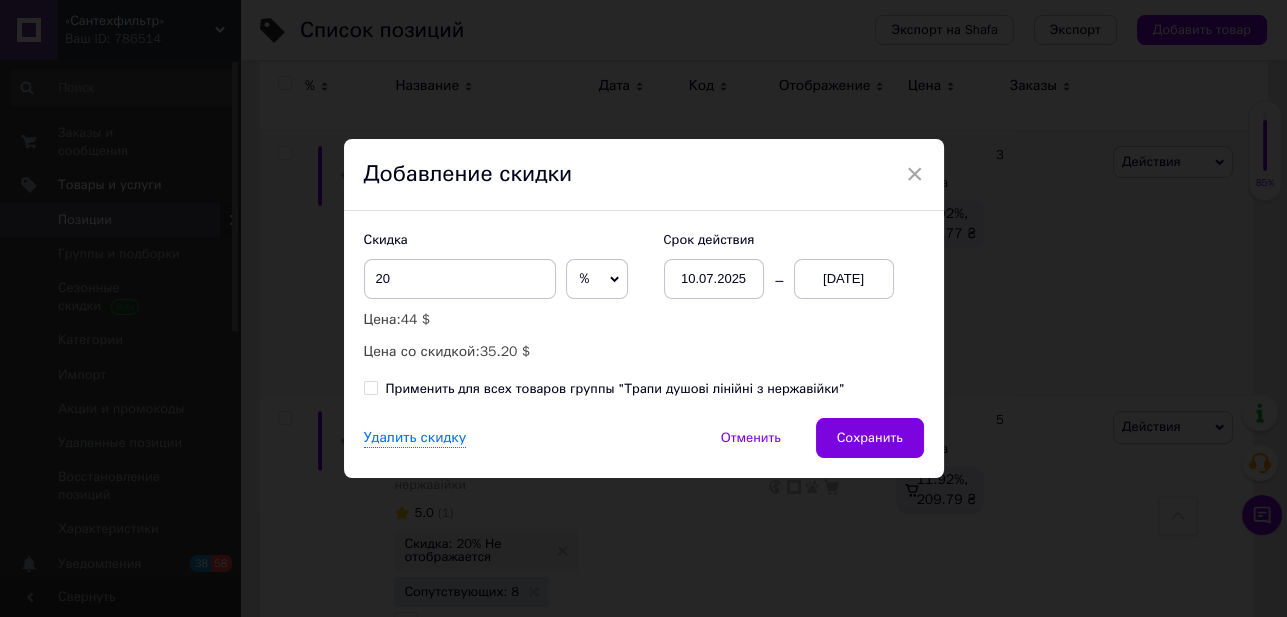 click on "Применить для всех товаров группы "Трапи душові лінійні з нержавійки"" at bounding box center (370, 387) 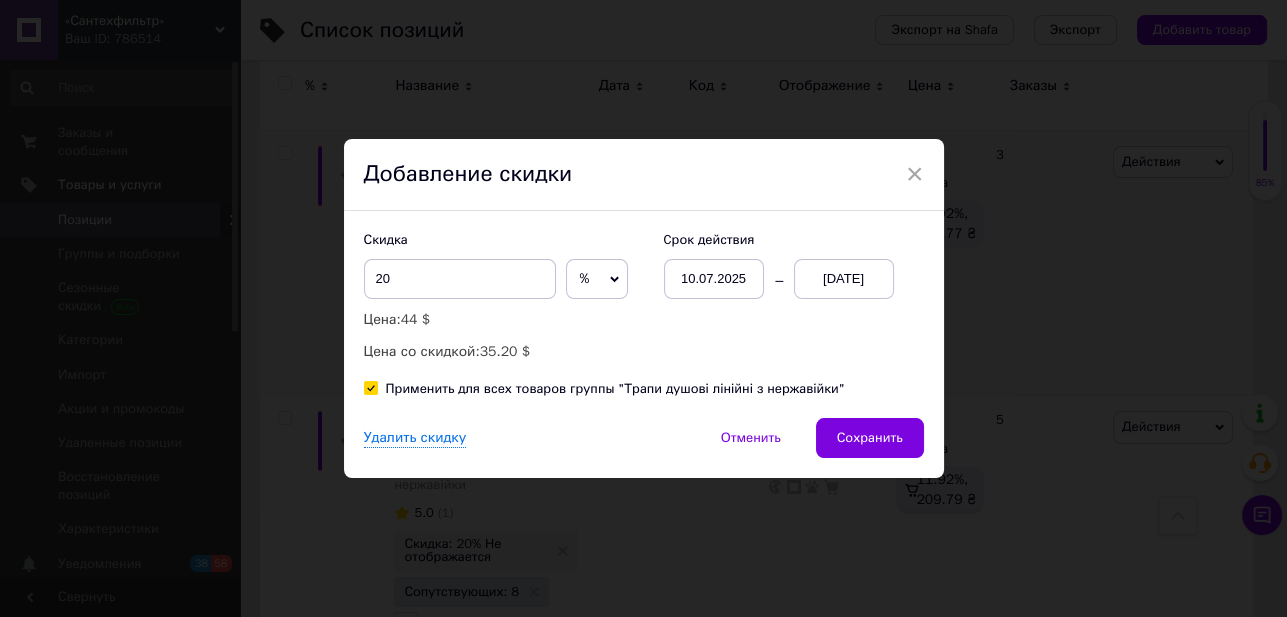 checkbox on "true" 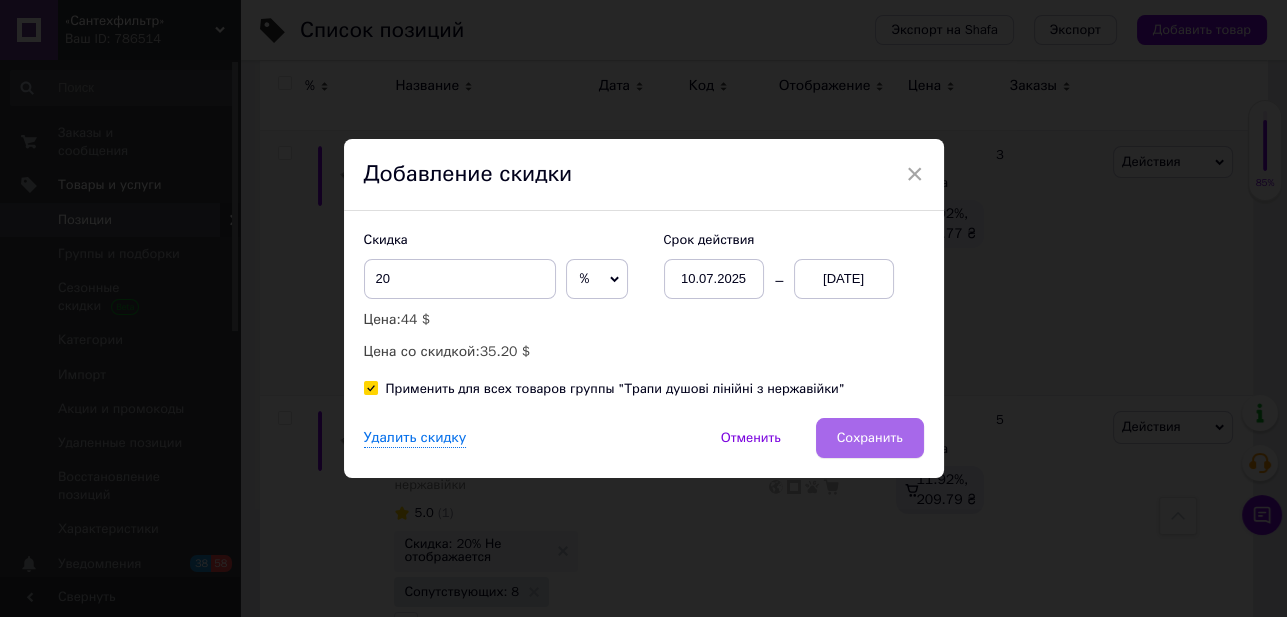 click on "Сохранить" at bounding box center [870, 438] 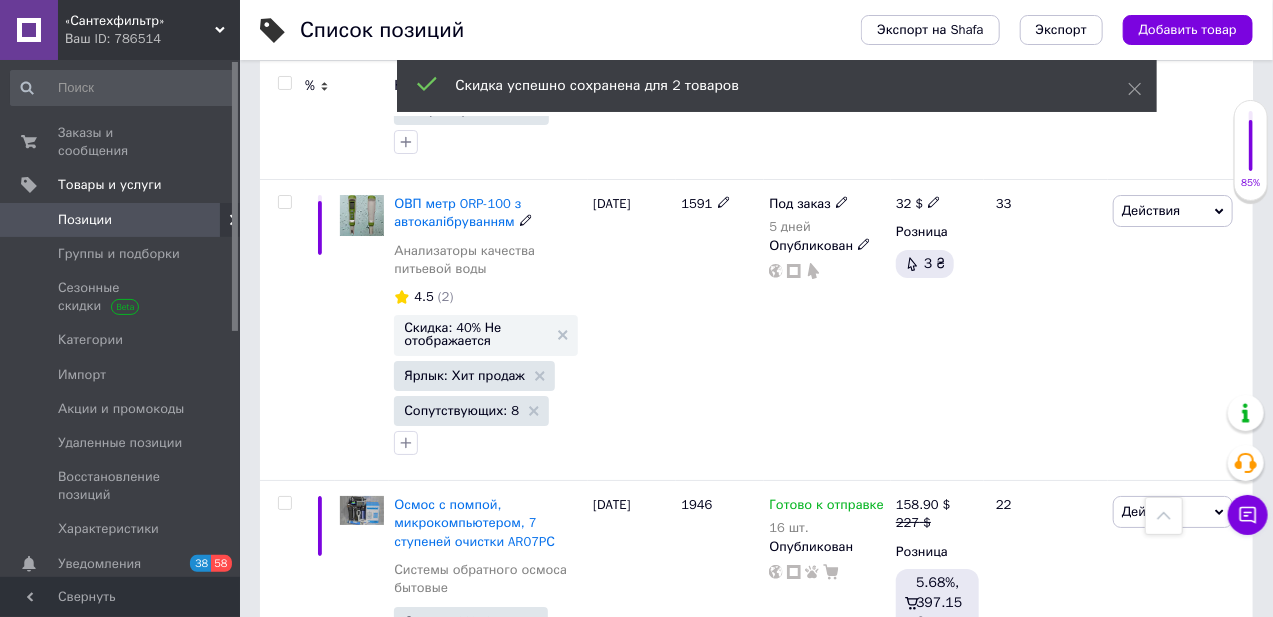 scroll, scrollTop: 3000, scrollLeft: 0, axis: vertical 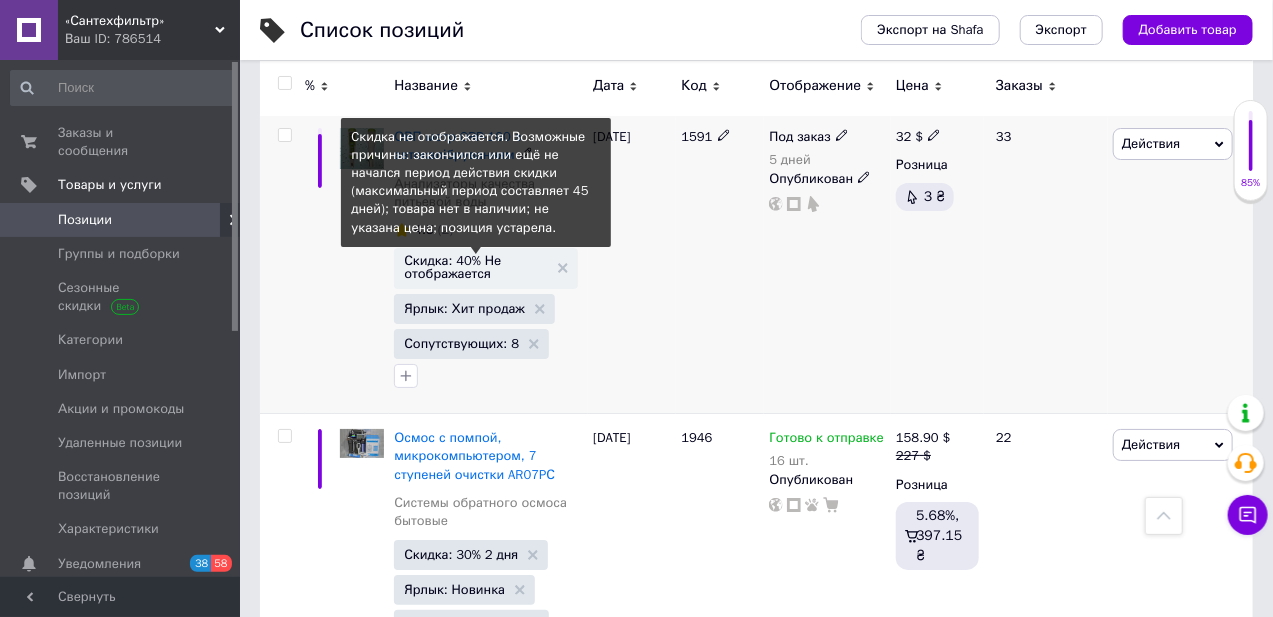 click on "Скидка: 40% Не отображается" at bounding box center [476, 267] 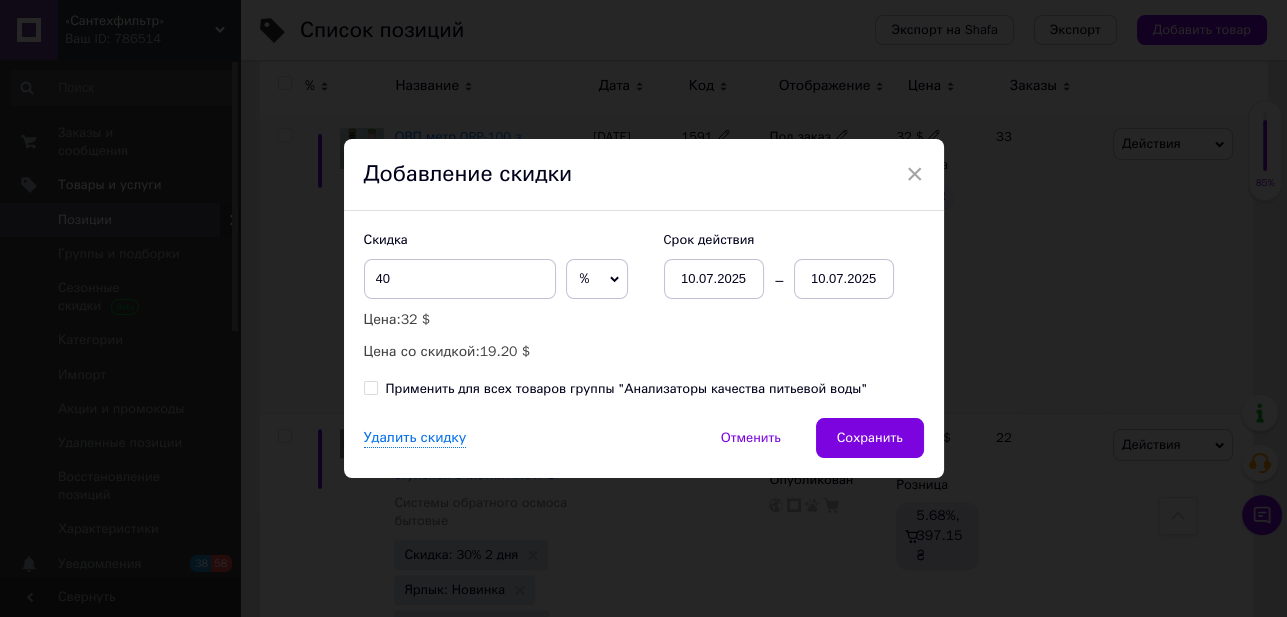 click on "10.07.2025" at bounding box center [844, 279] 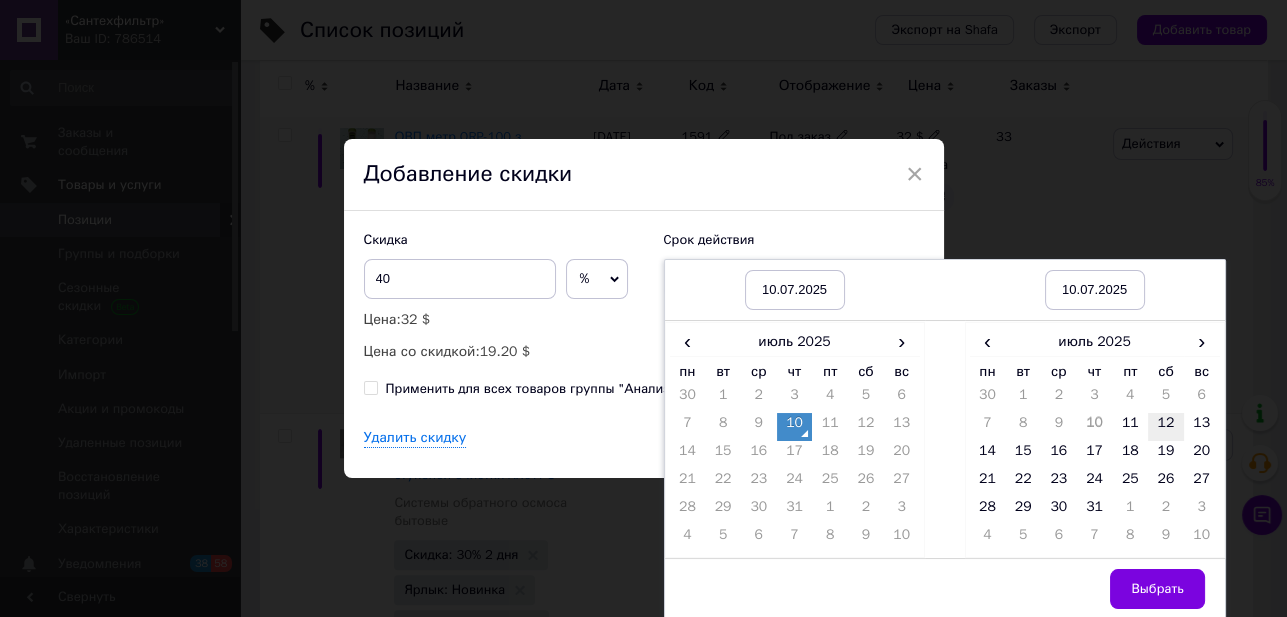 click on "12" at bounding box center [1166, 427] 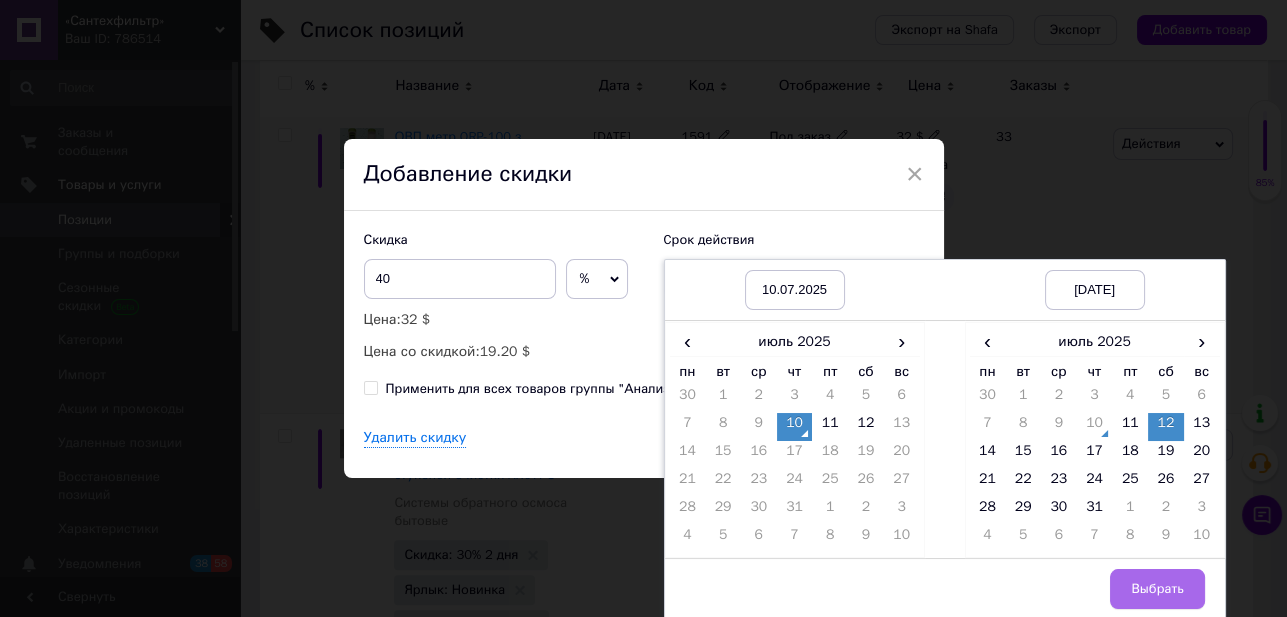 click on "Выбрать" at bounding box center (1157, 589) 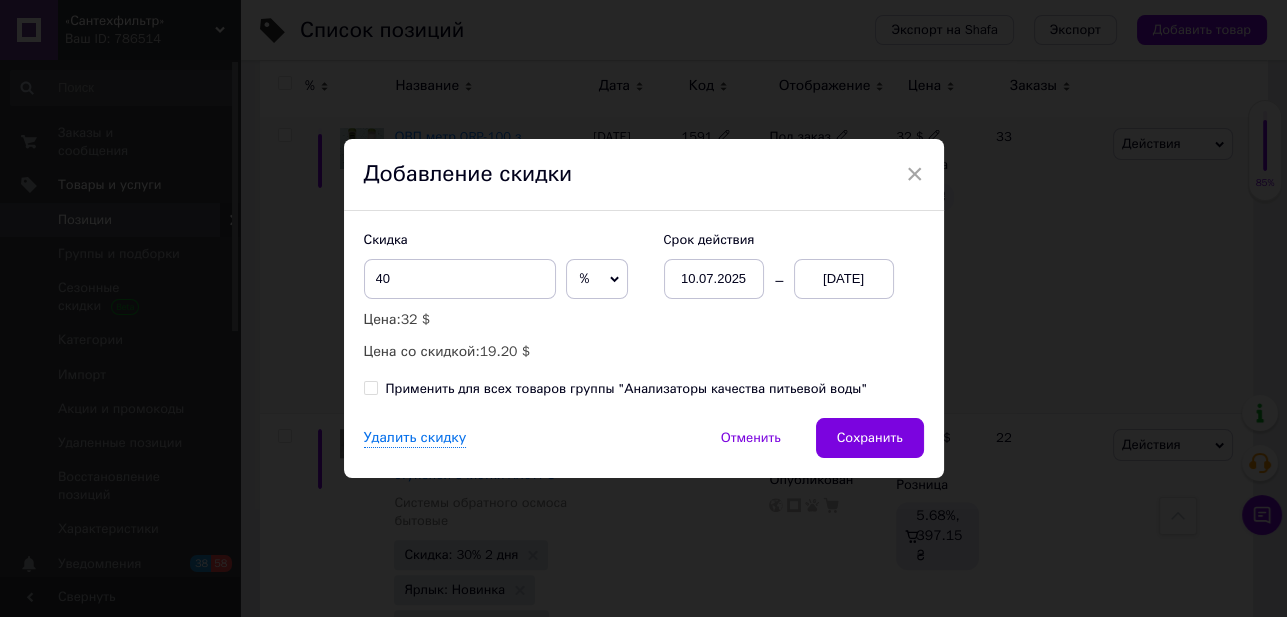 click on "Применить для всех товаров группы "Анализаторы качества питьевой воды"" at bounding box center (370, 387) 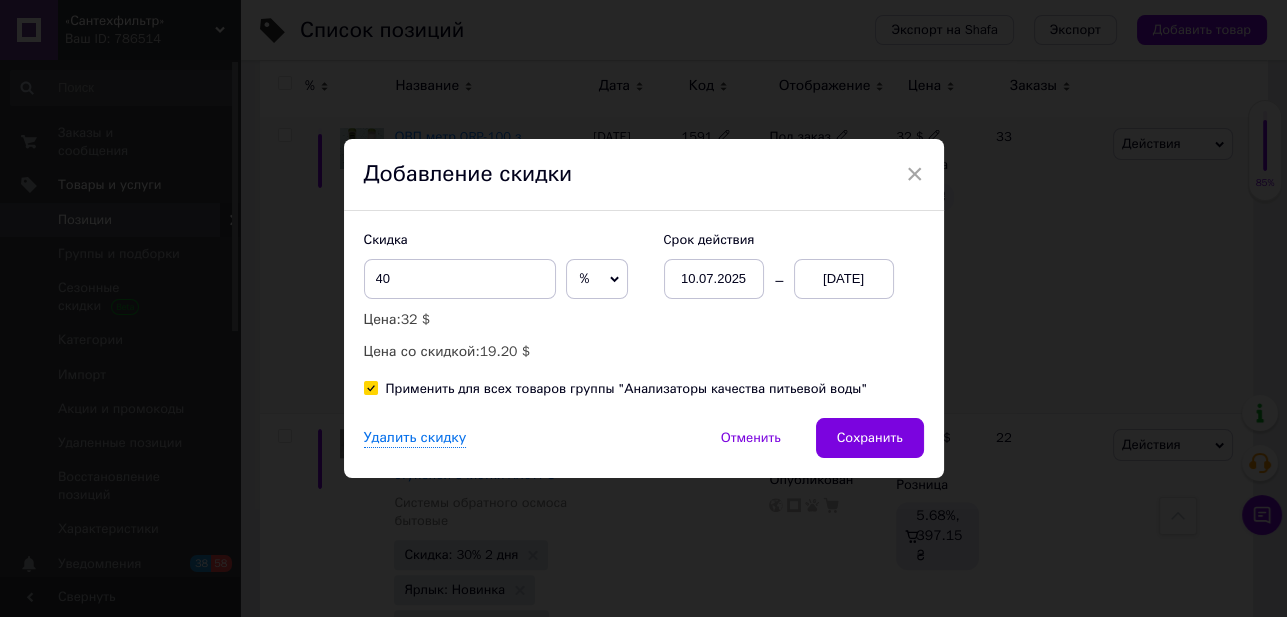 checkbox on "true" 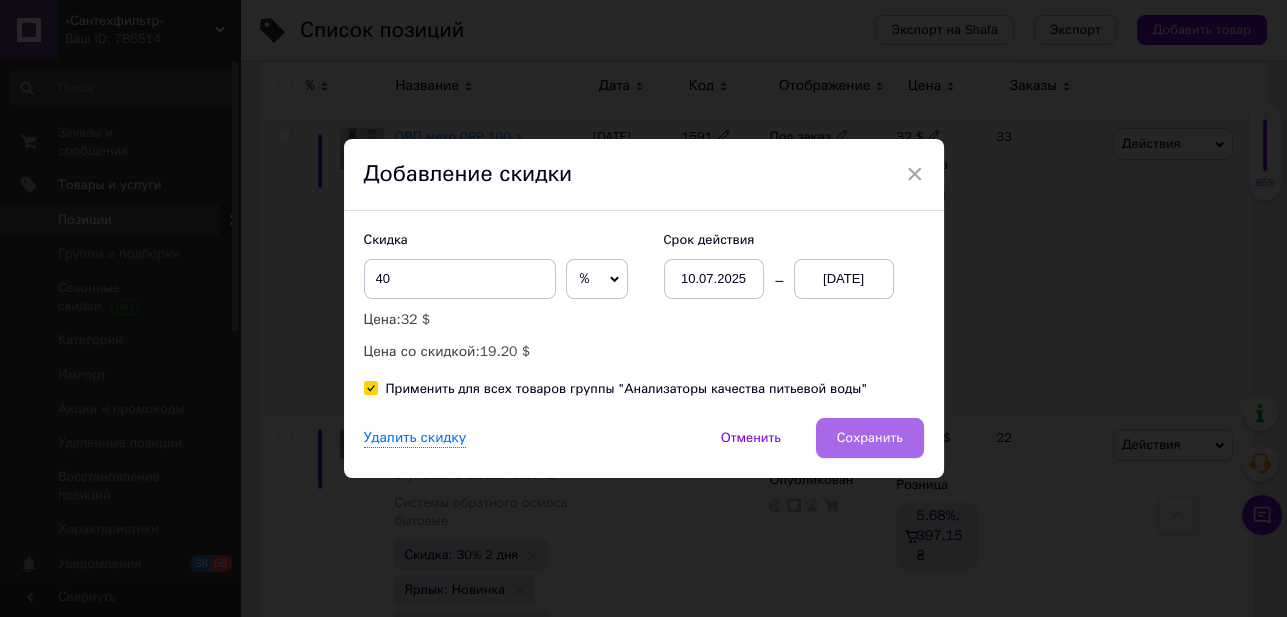 click on "Сохранить" at bounding box center (870, 438) 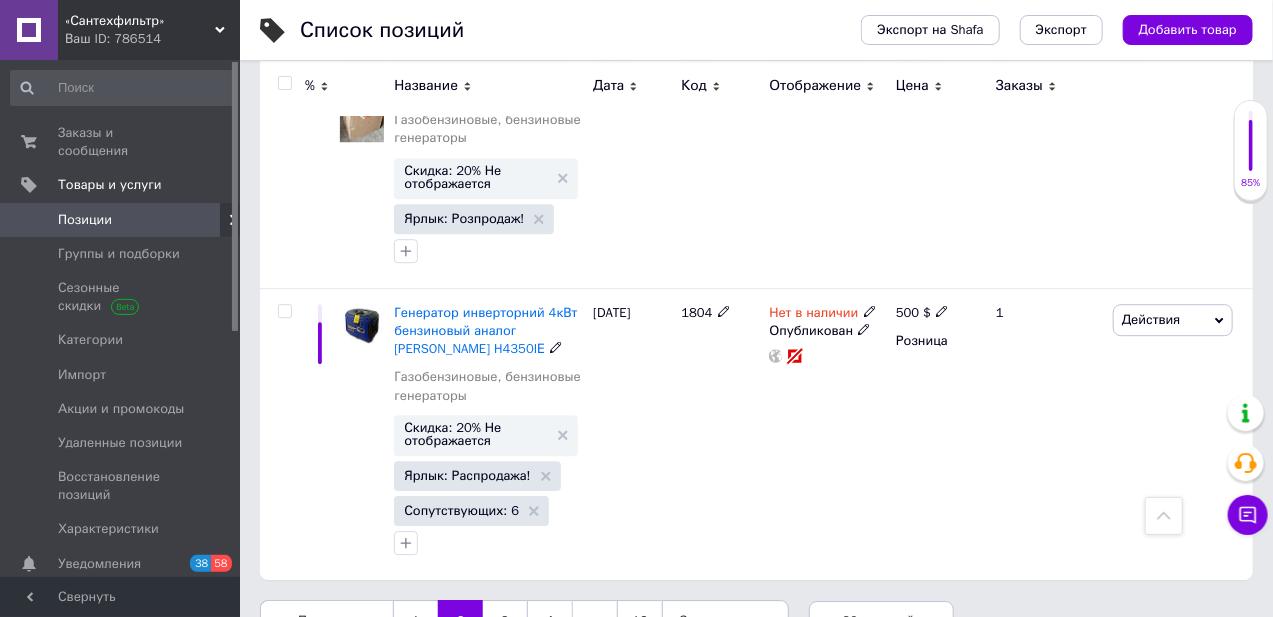 scroll, scrollTop: 5499, scrollLeft: 0, axis: vertical 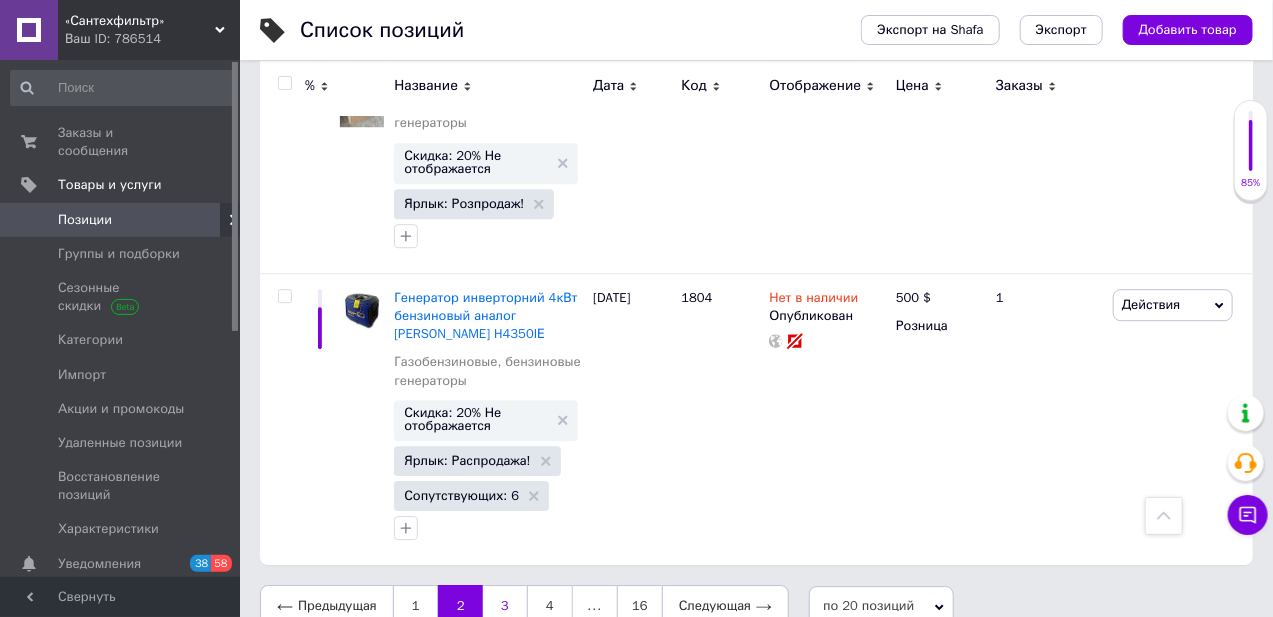 click on "3" at bounding box center [505, 606] 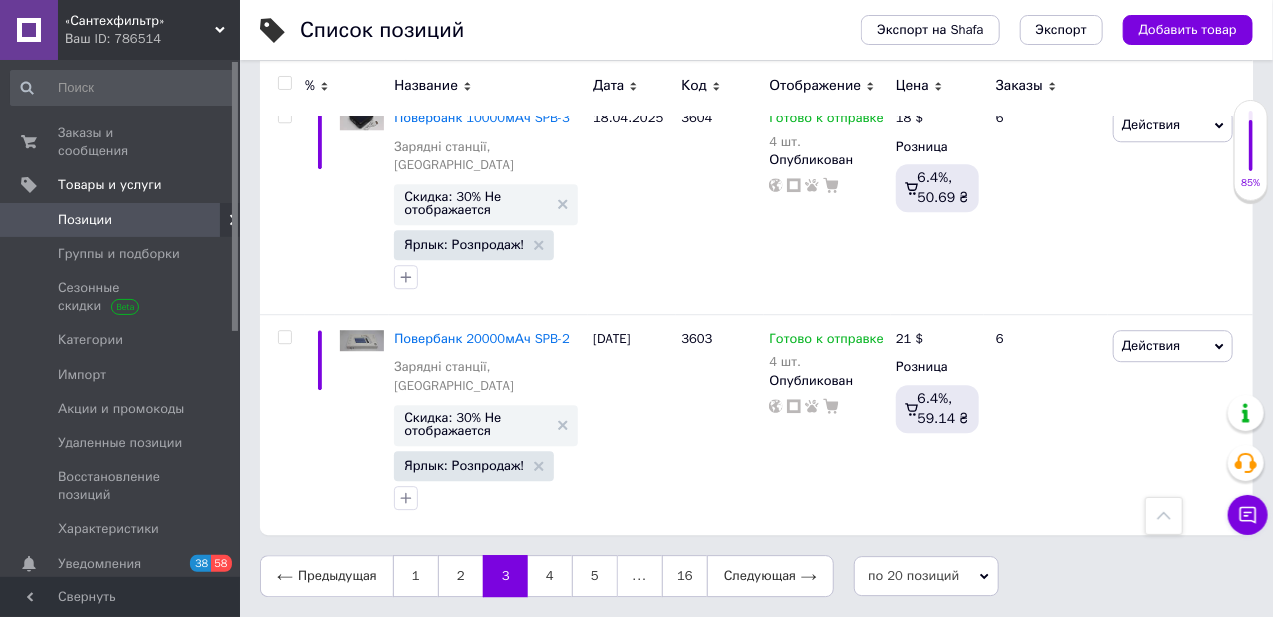 scroll, scrollTop: 5147, scrollLeft: 0, axis: vertical 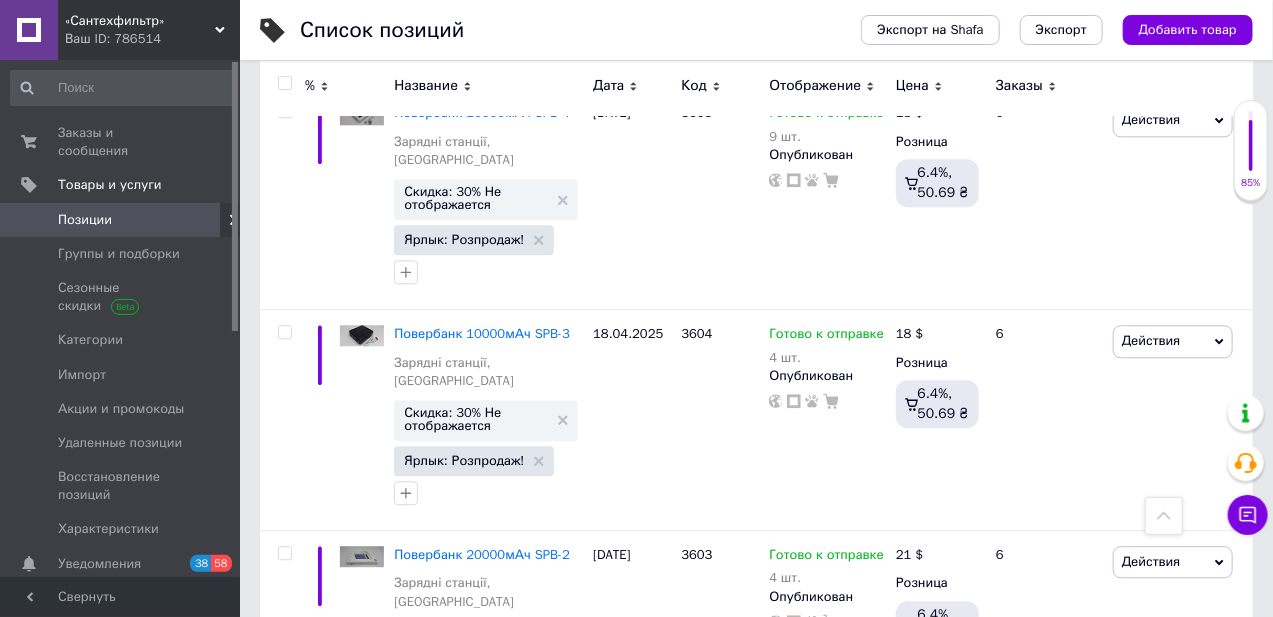 click 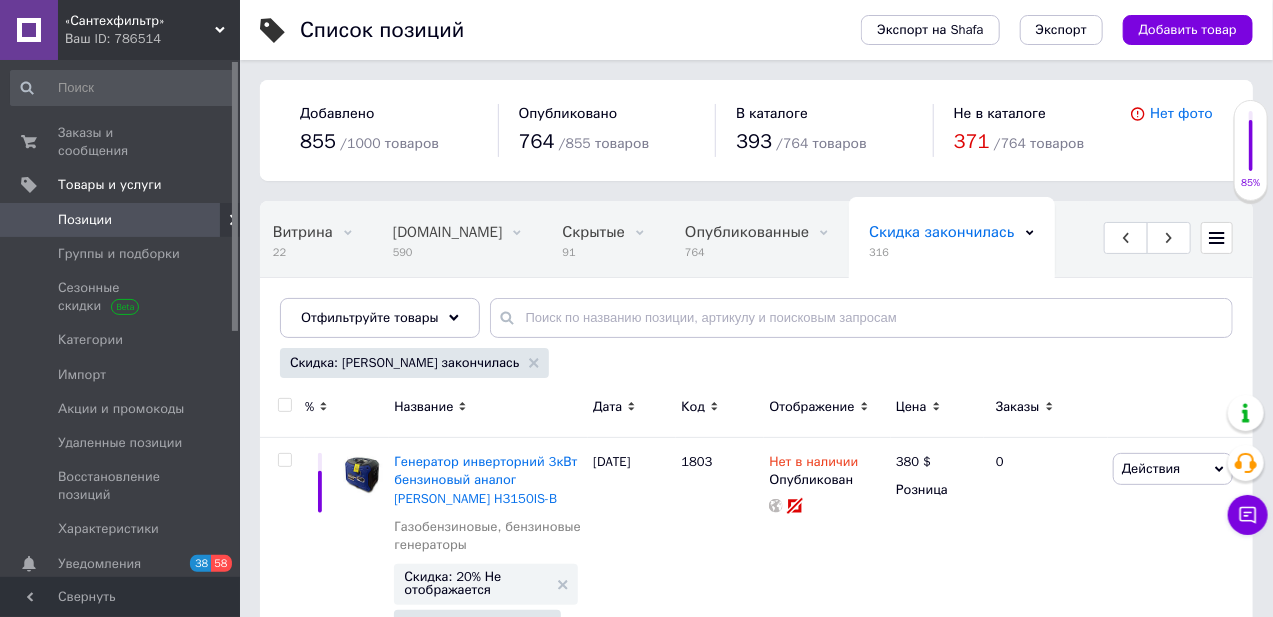 scroll, scrollTop: 353, scrollLeft: 0, axis: vertical 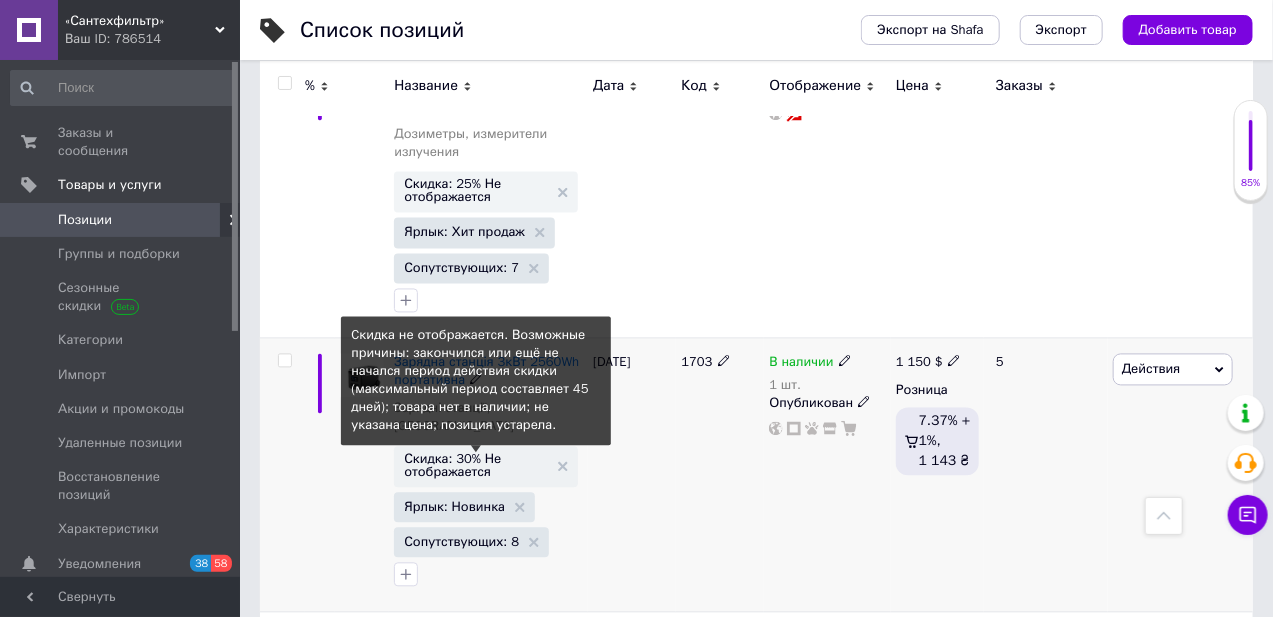 click on "Скидка: 30% Не отображается" at bounding box center (476, 466) 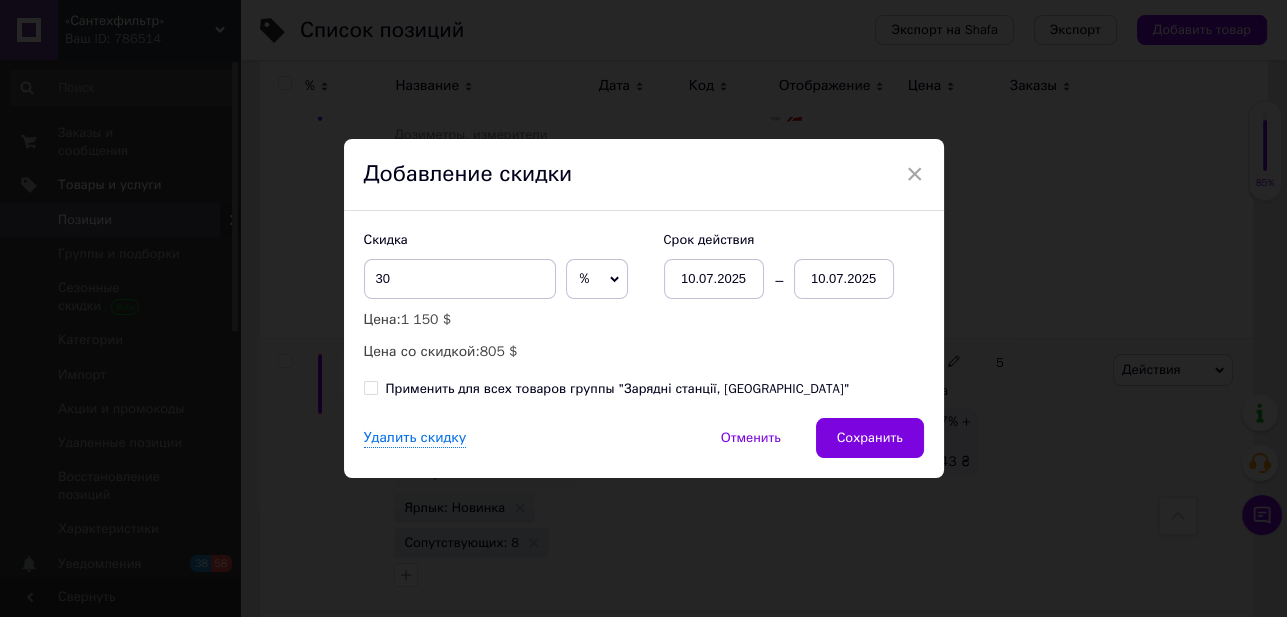 click on "10.07.2025" at bounding box center (844, 279) 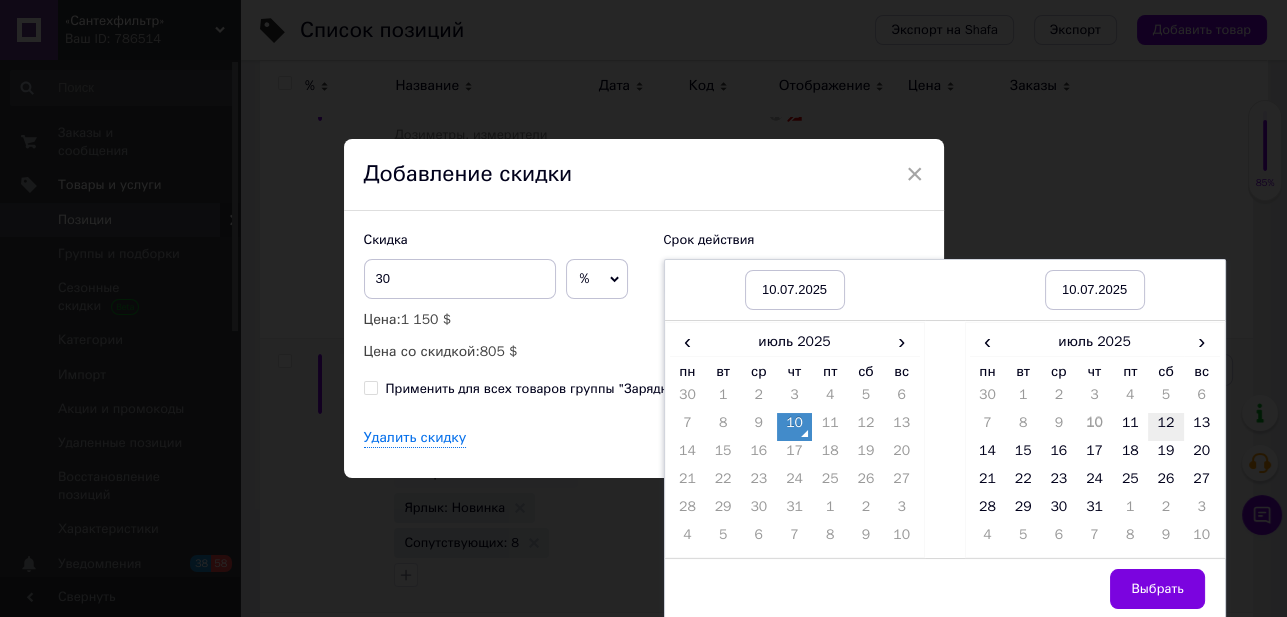 click on "12" at bounding box center [1166, 427] 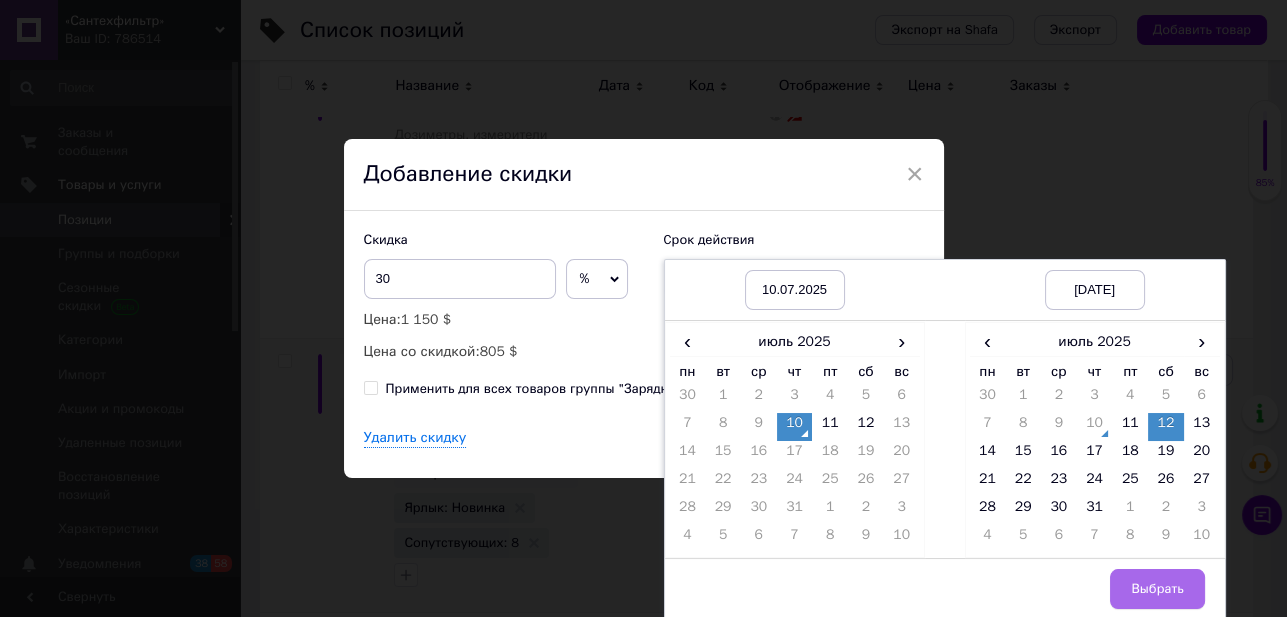 click on "Выбрать" at bounding box center [1157, 589] 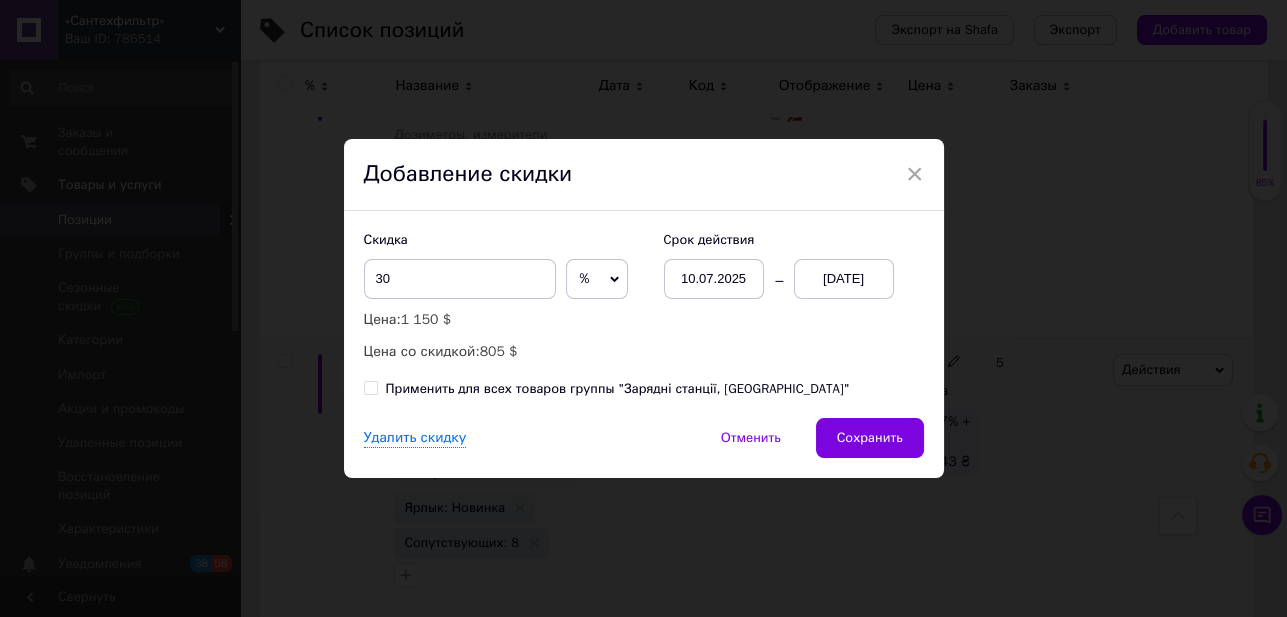 click on "Применить для всех товаров группы "Зарядні станції, [GEOGRAPHIC_DATA]"" at bounding box center (370, 387) 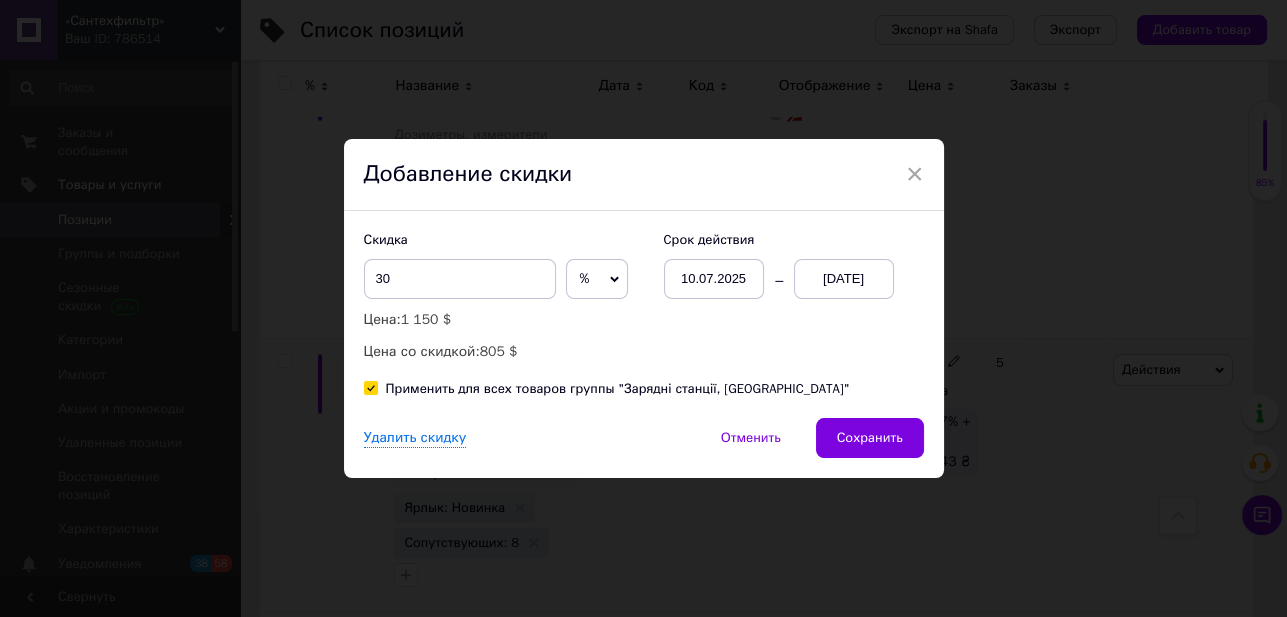 checkbox on "true" 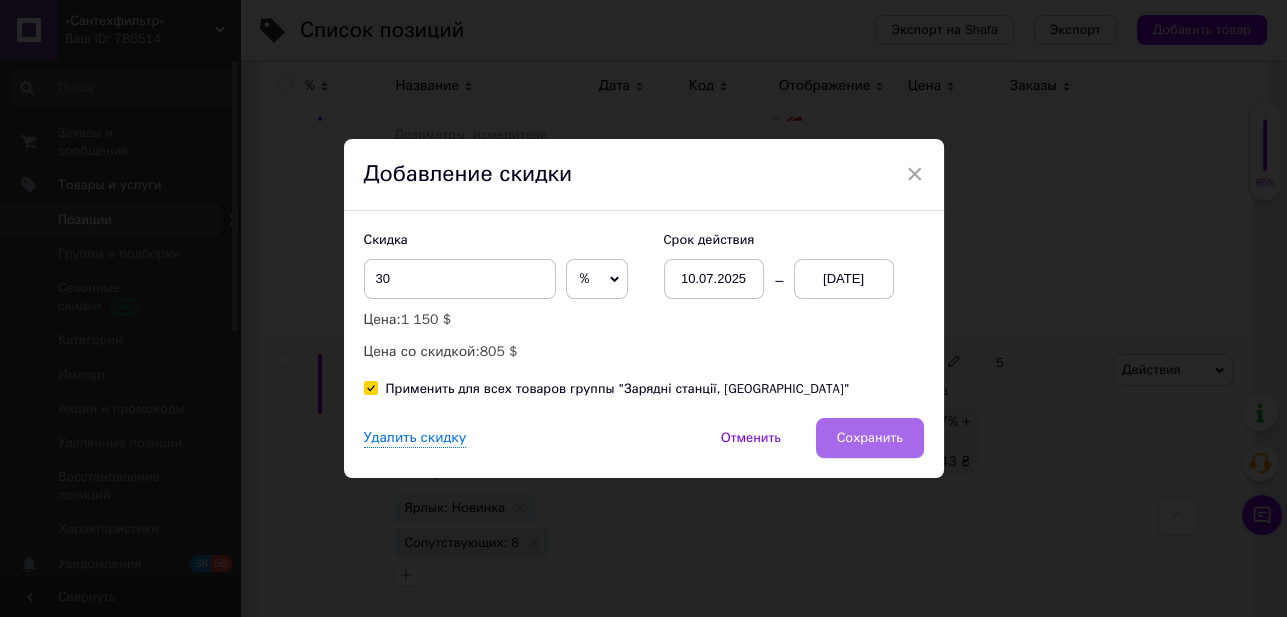 click on "Сохранить" at bounding box center (870, 438) 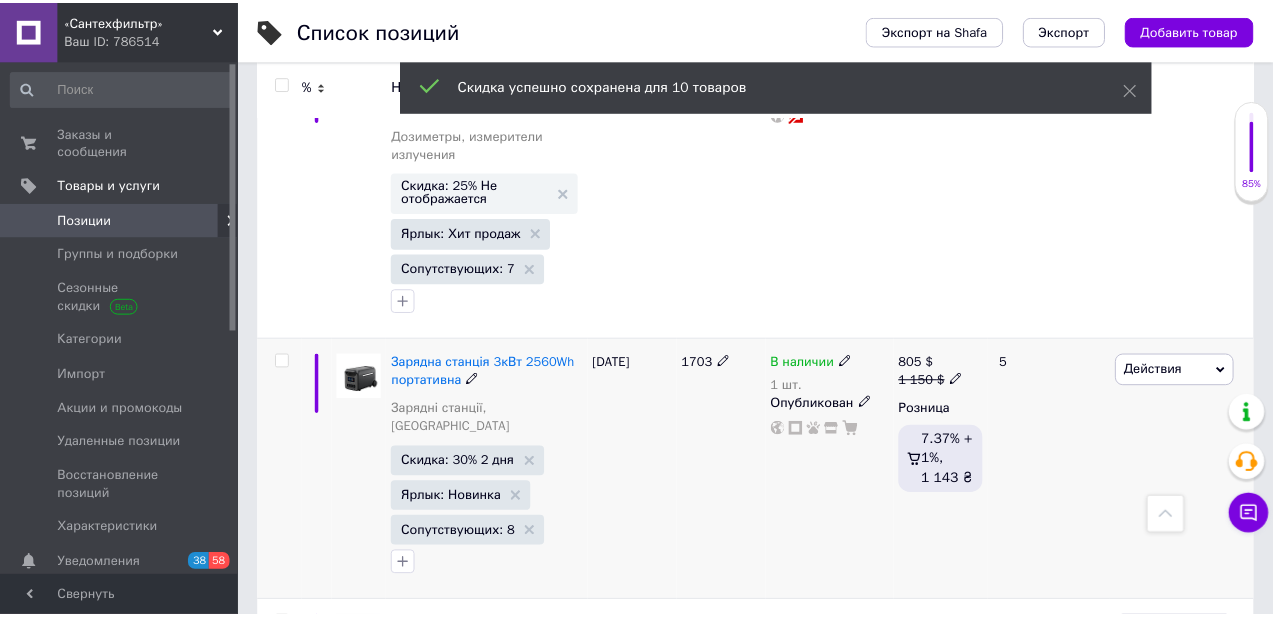 scroll, scrollTop: 0, scrollLeft: 235, axis: horizontal 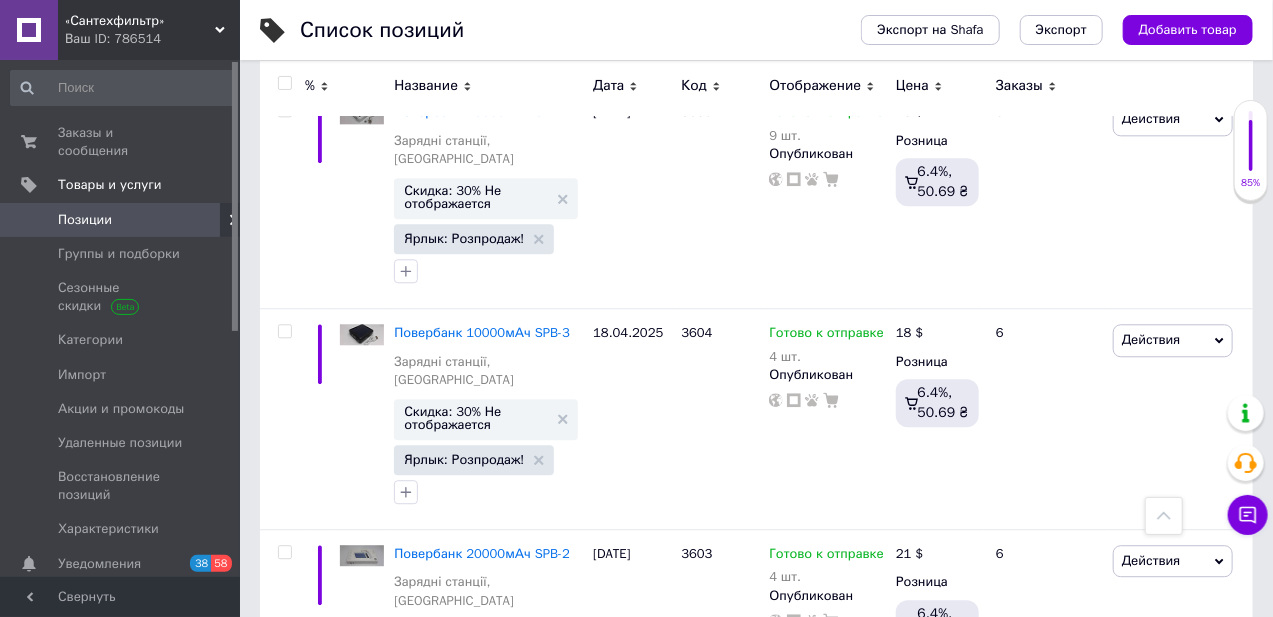 click on "4" at bounding box center (550, 791) 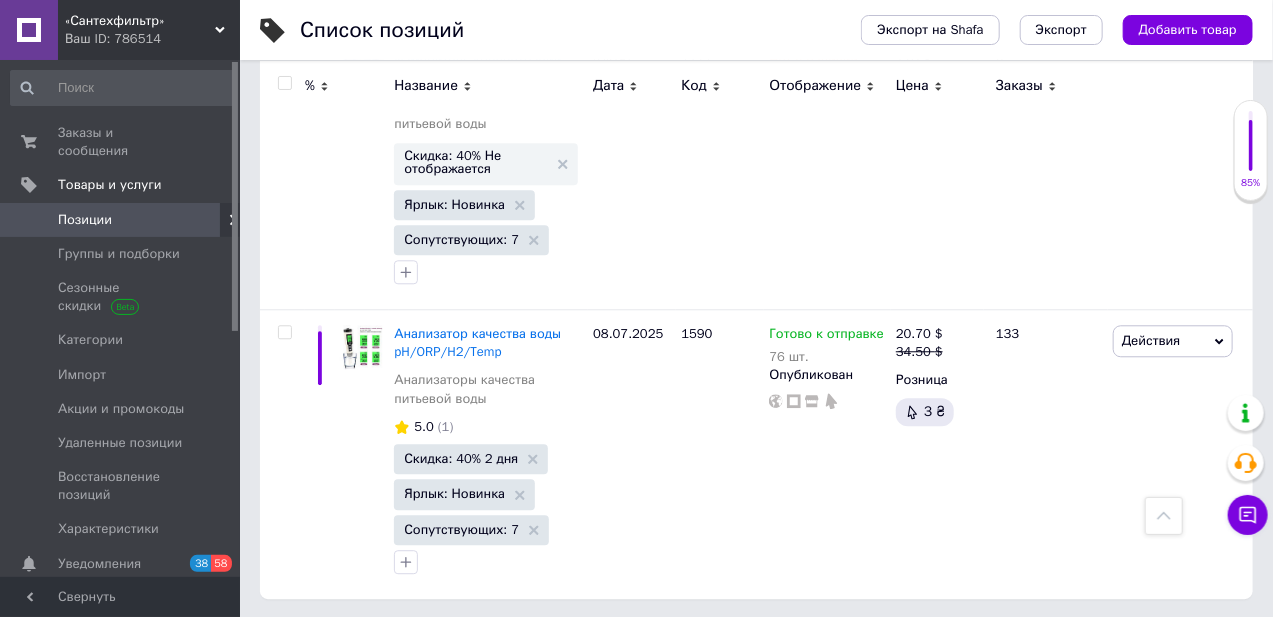 click 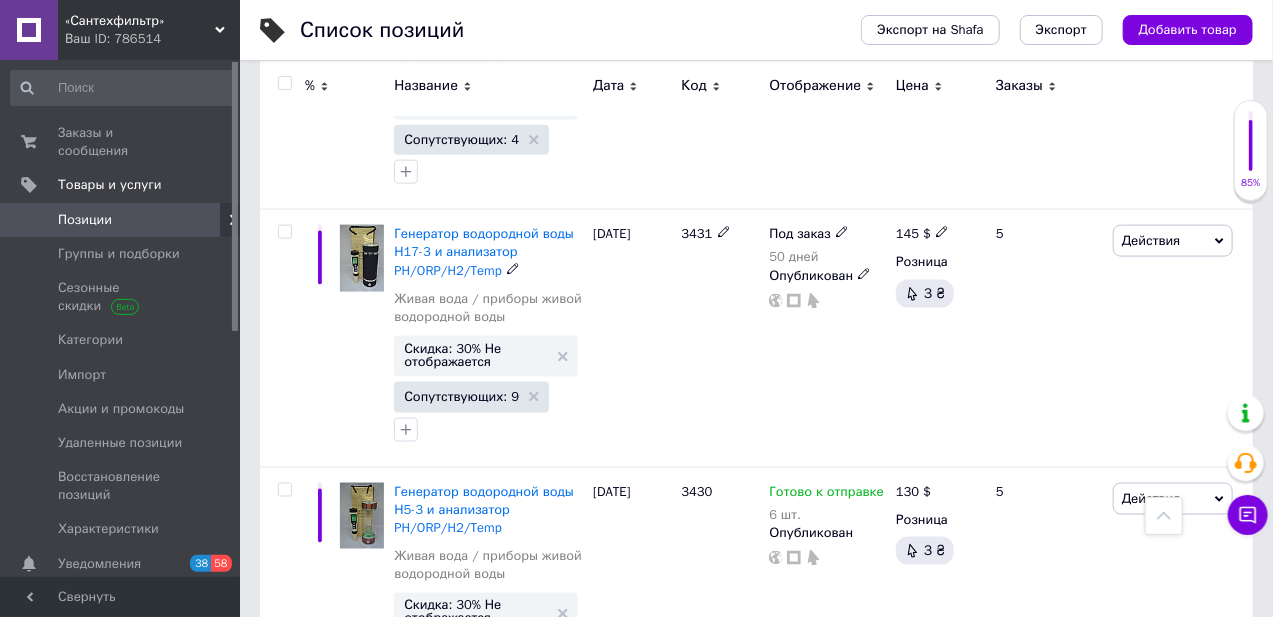 scroll, scrollTop: 1272, scrollLeft: 0, axis: vertical 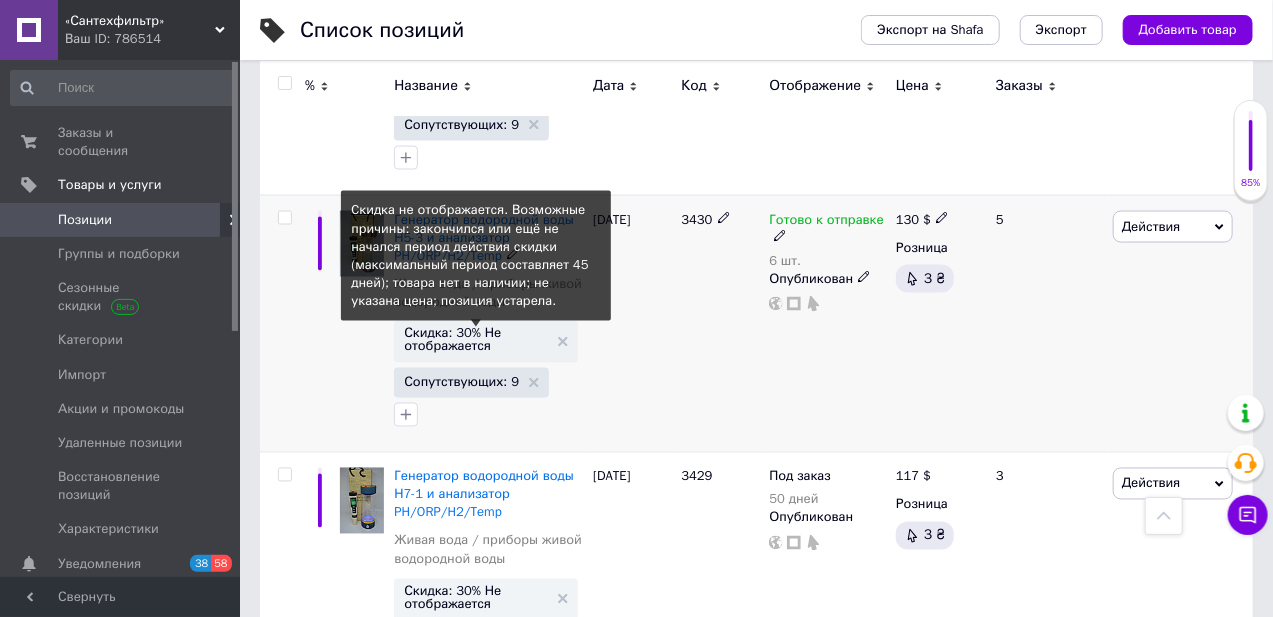 click on "Скидка: 30% Не отображается" at bounding box center (476, 340) 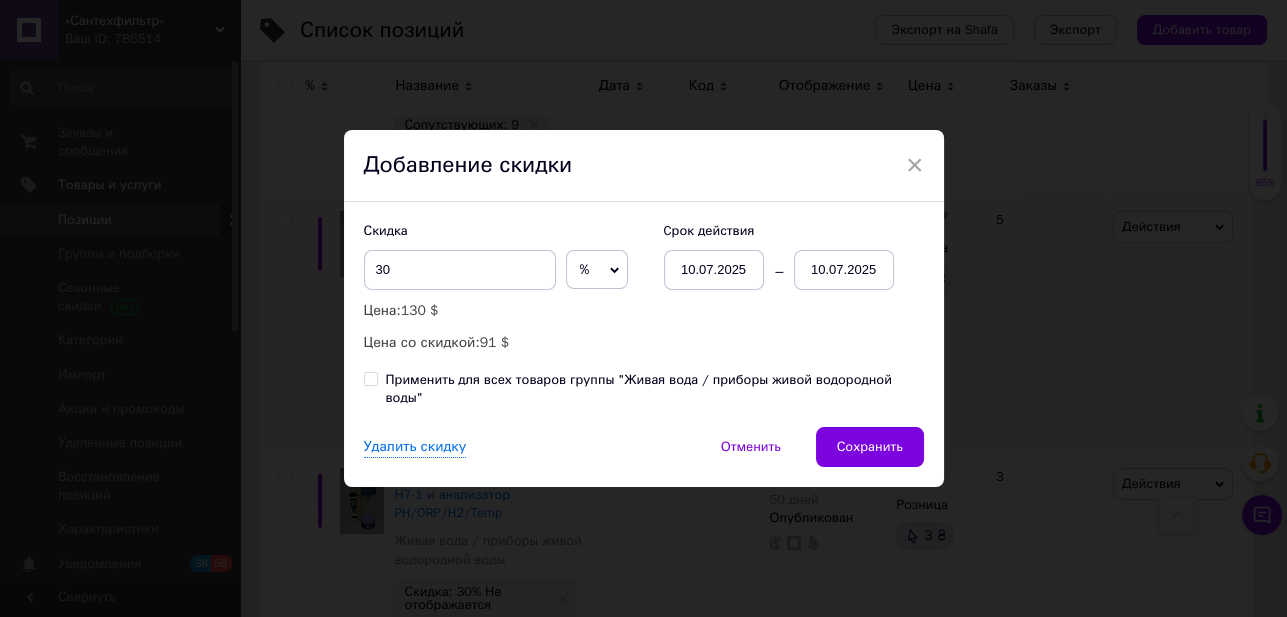 click on "10.07.2025" at bounding box center (844, 270) 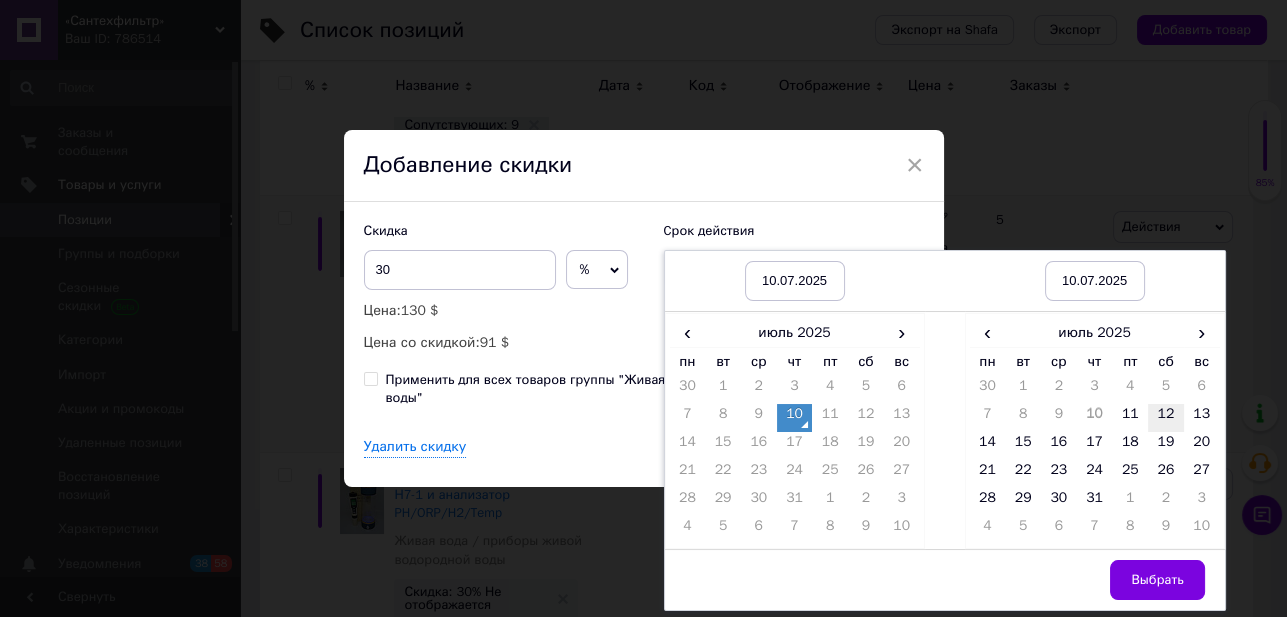 click on "12" at bounding box center [1166, 418] 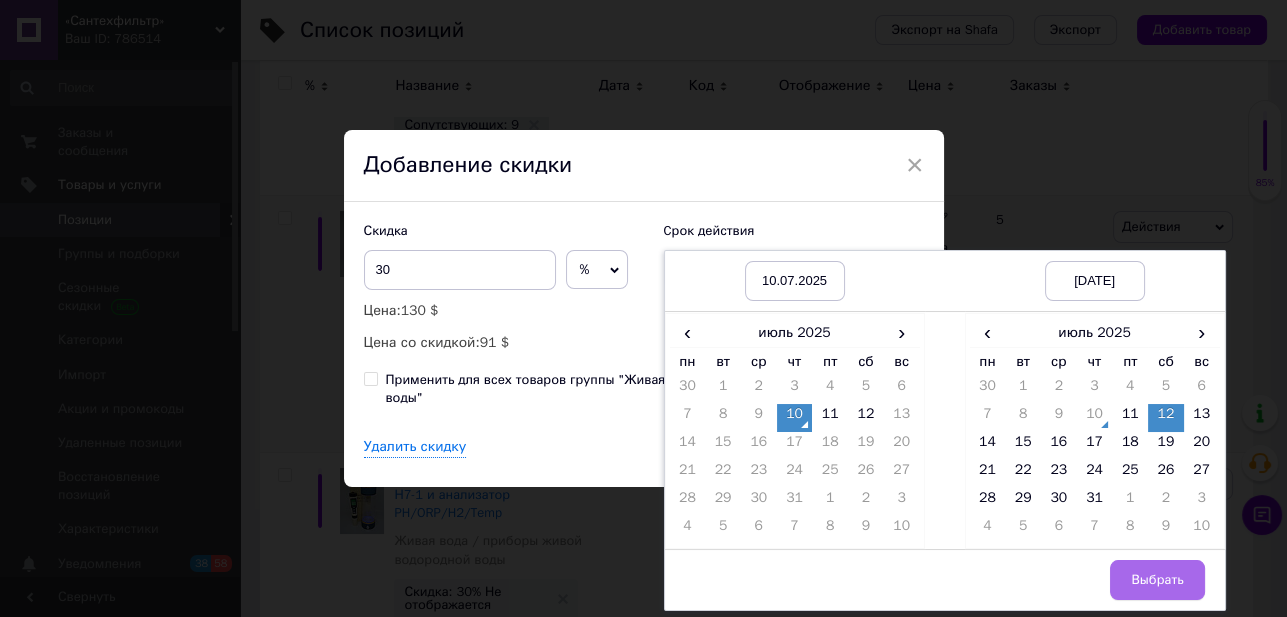 click on "Выбрать" at bounding box center [1157, 580] 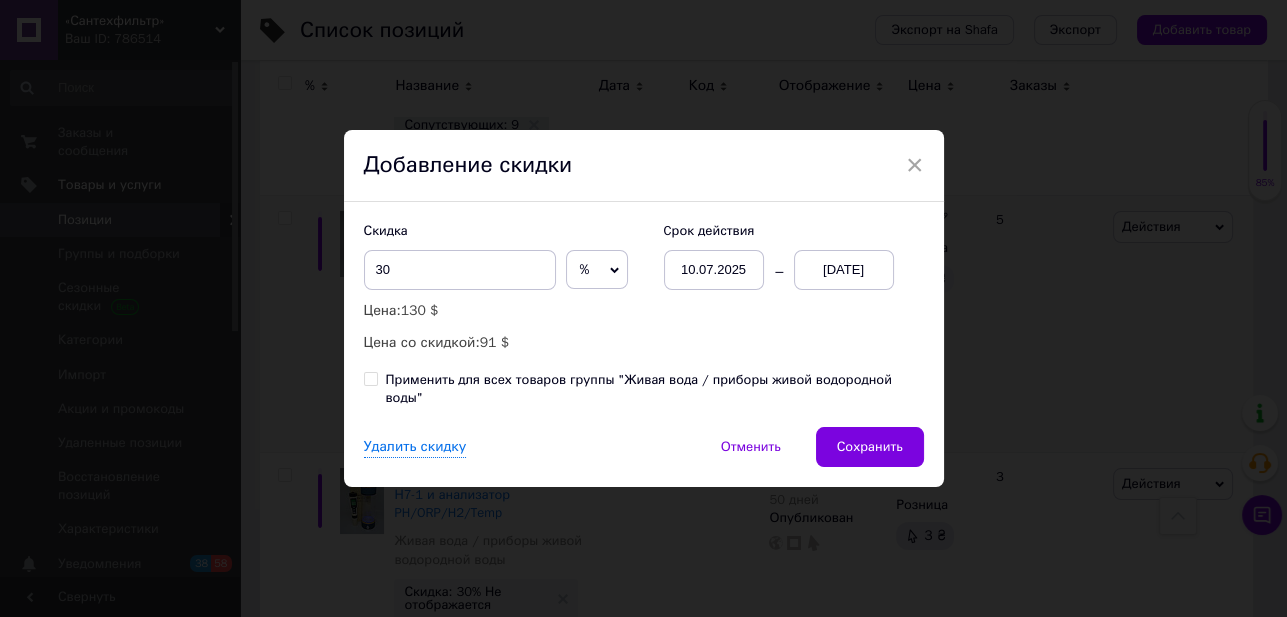 click on "Применить для всех товаров группы "Живая вода / приборы живой водородной воды"" at bounding box center [370, 378] 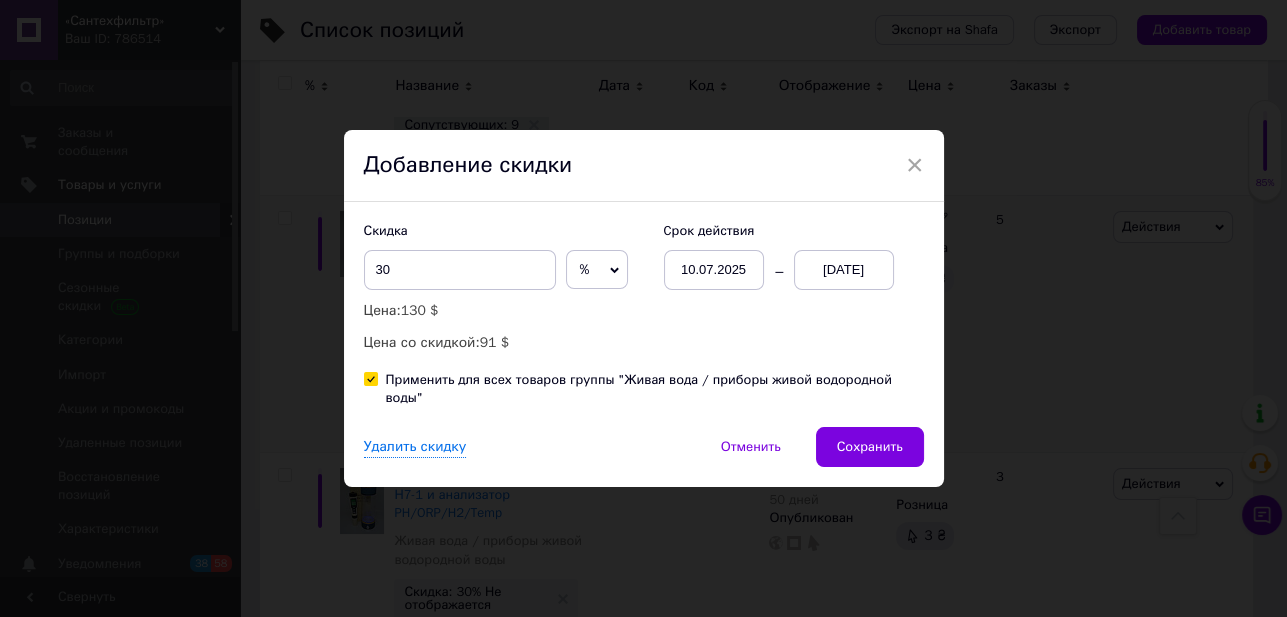 checkbox on "true" 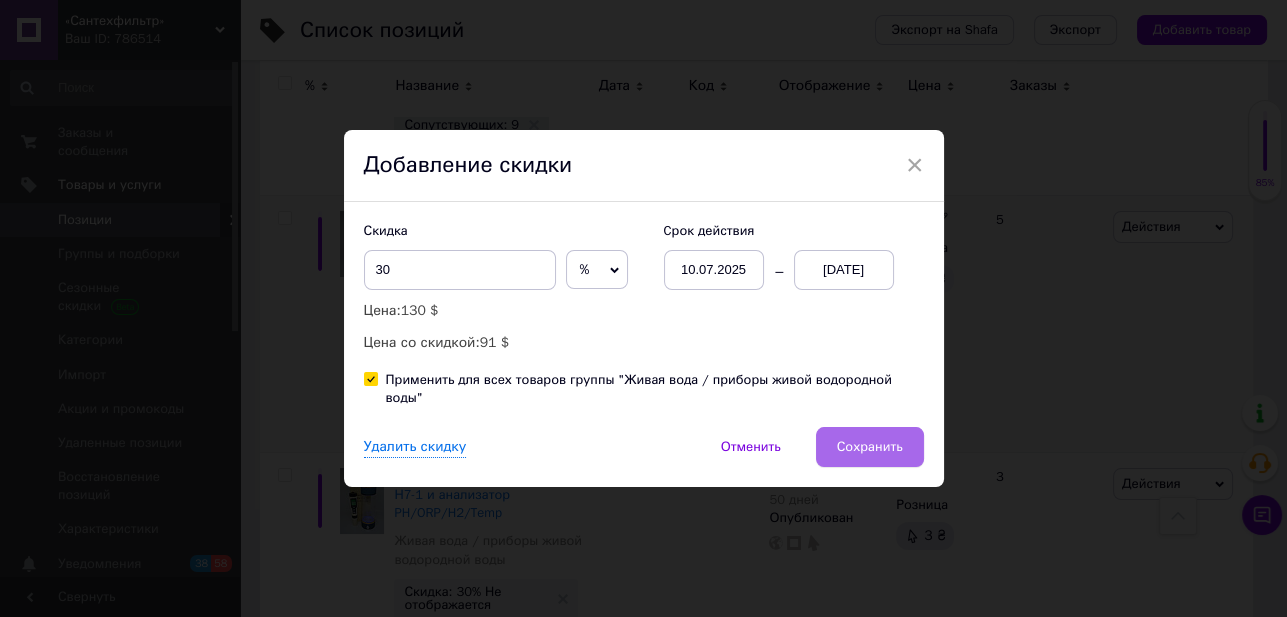 click on "Сохранить" at bounding box center [870, 447] 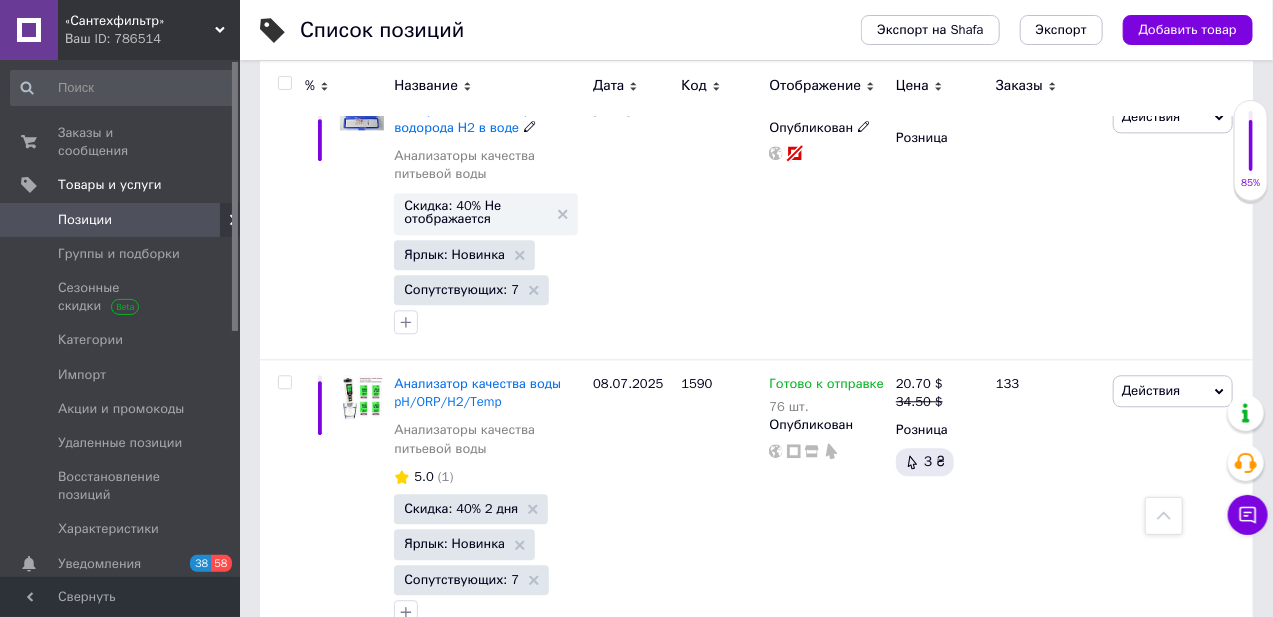 scroll, scrollTop: 5138, scrollLeft: 0, axis: vertical 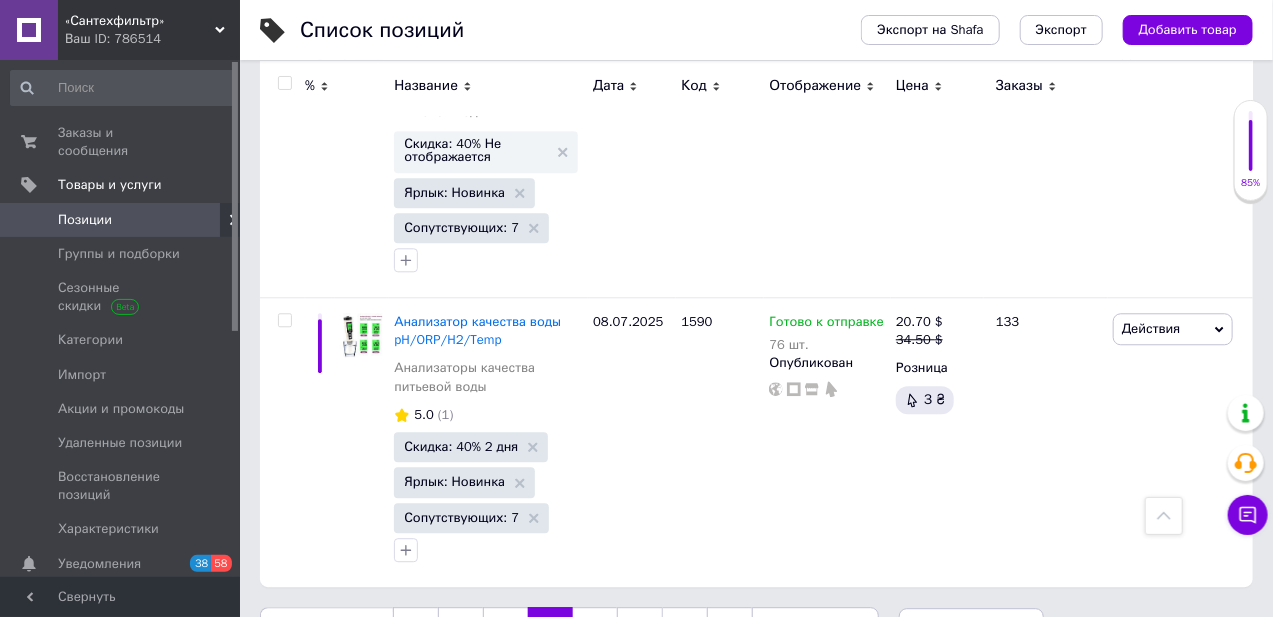 click on "5" at bounding box center [595, 628] 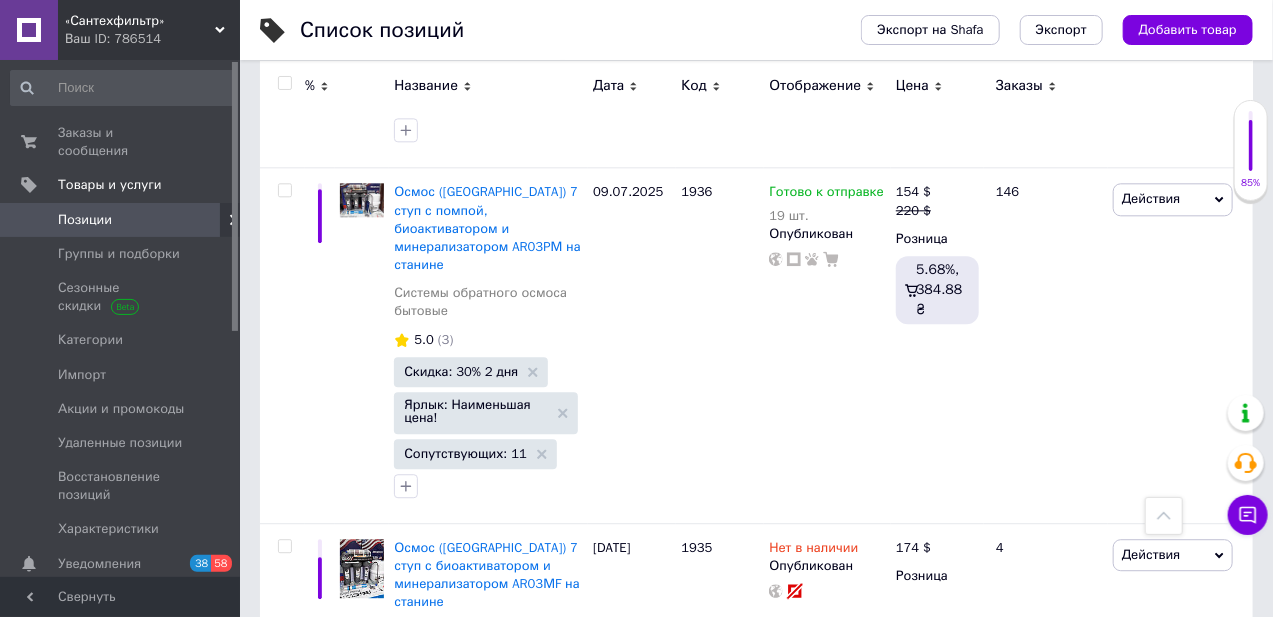 click at bounding box center (1164, 516) 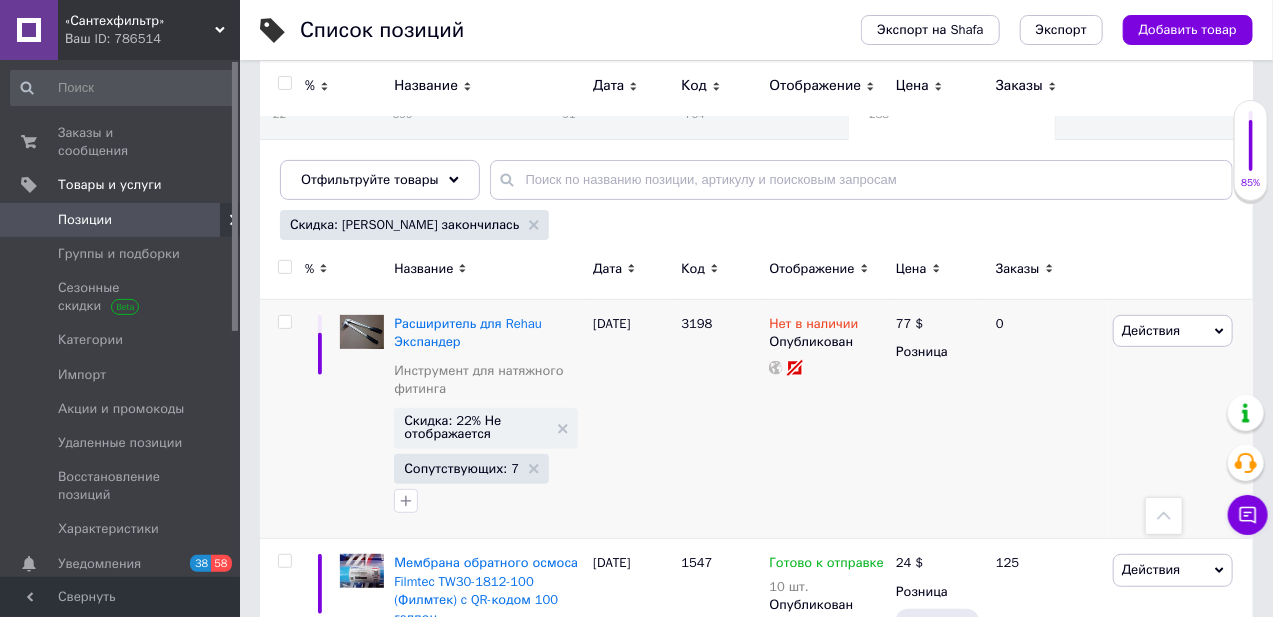 scroll, scrollTop: 0, scrollLeft: 0, axis: both 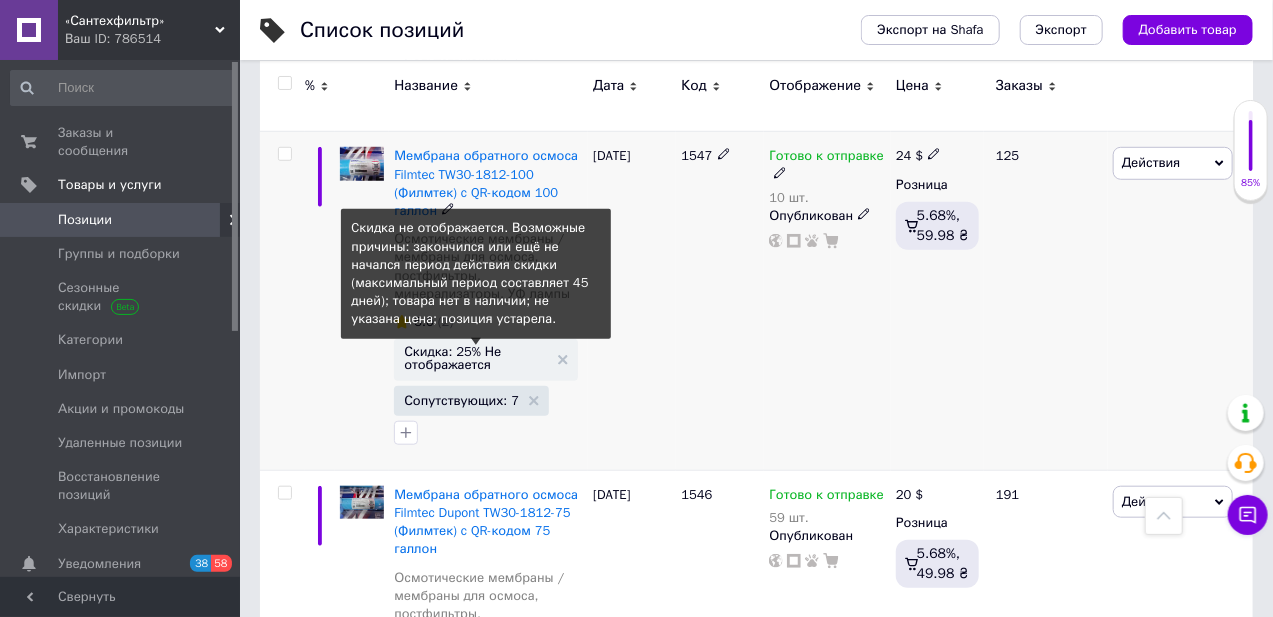 click on "Скидка: 25% Не отображается" at bounding box center (476, 358) 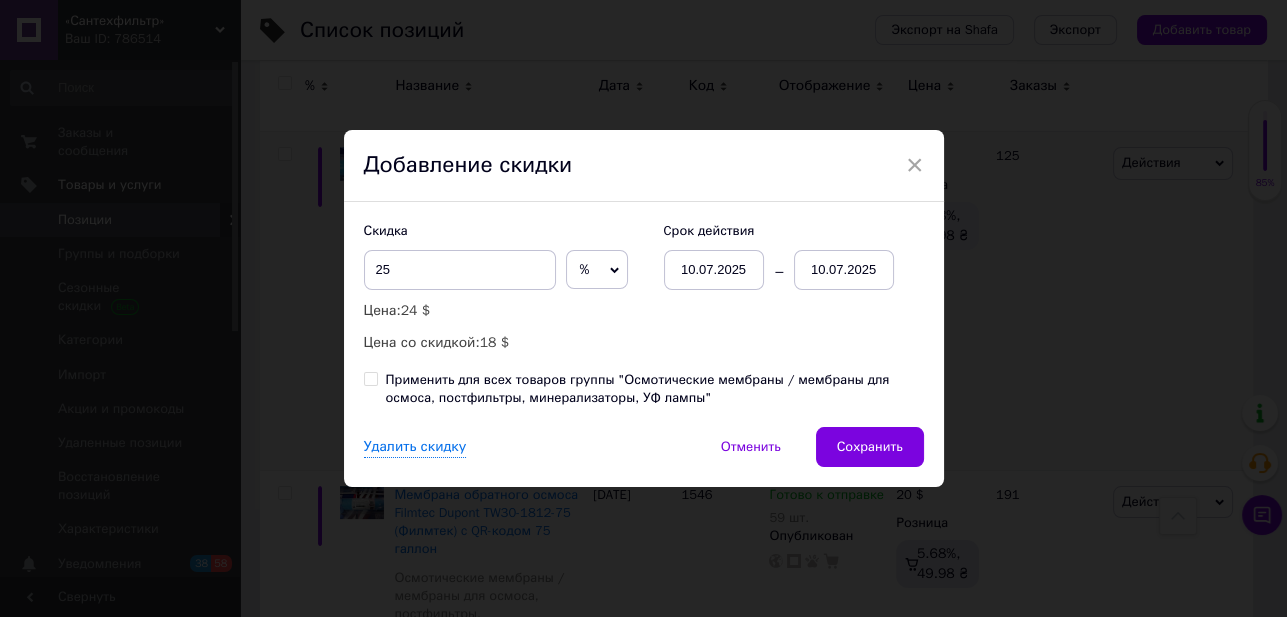 click on "10.07.2025" at bounding box center (844, 270) 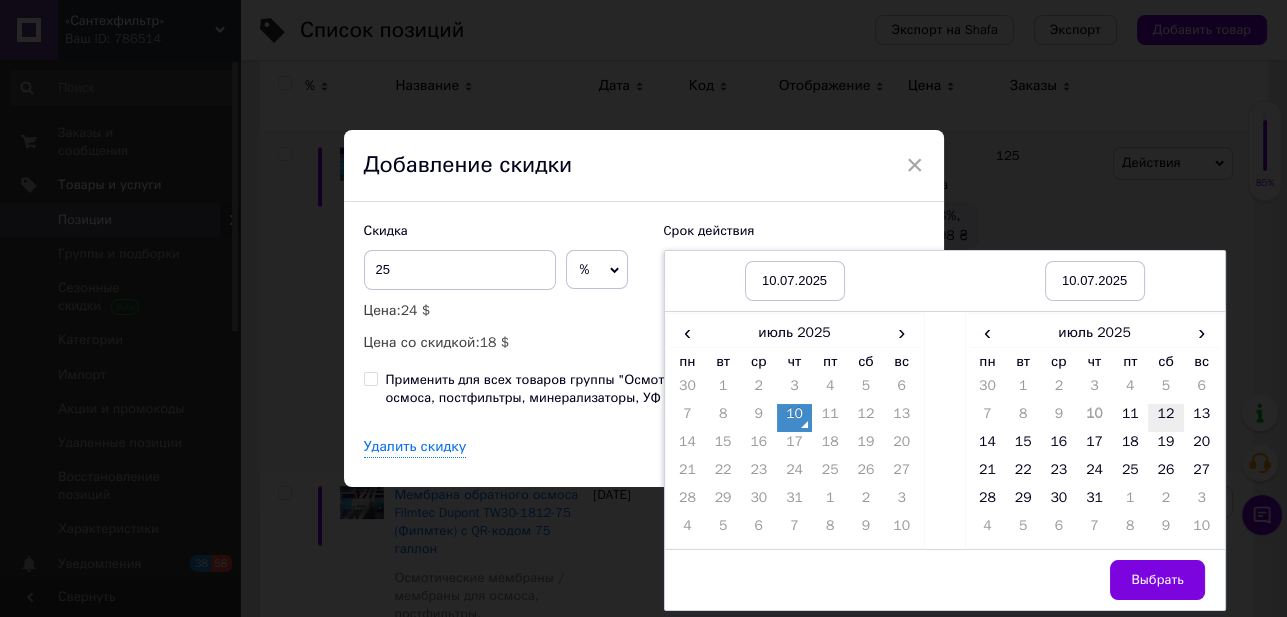 click on "12" at bounding box center [1166, 418] 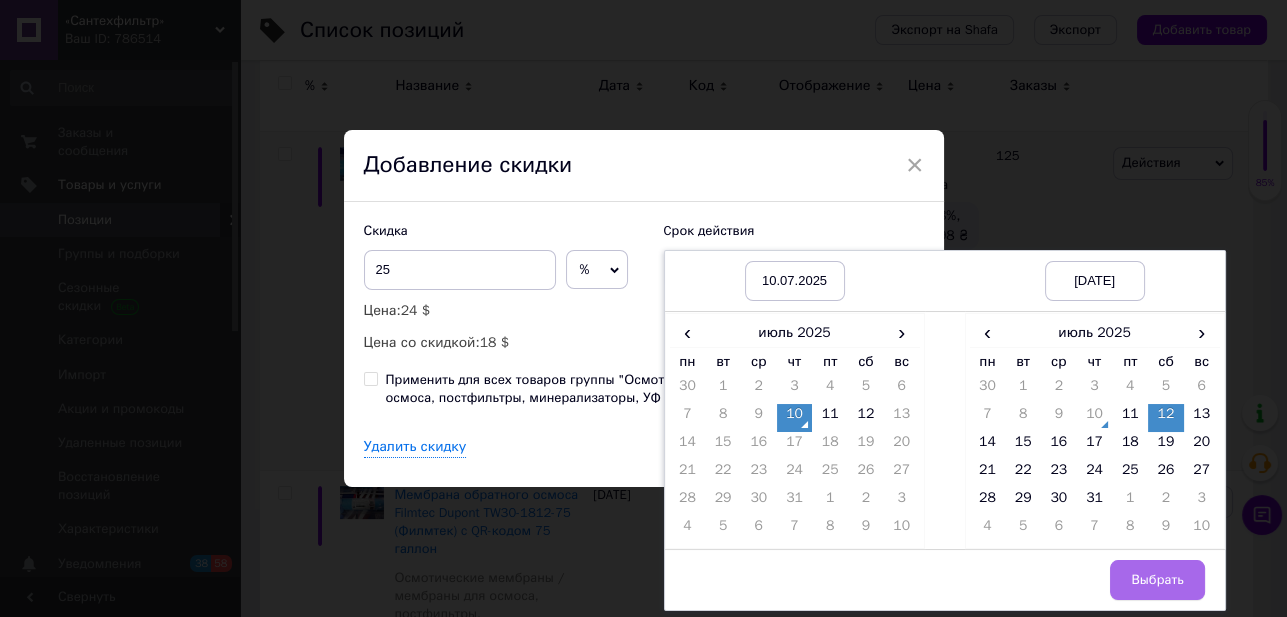 click on "Выбрать" at bounding box center (1157, 580) 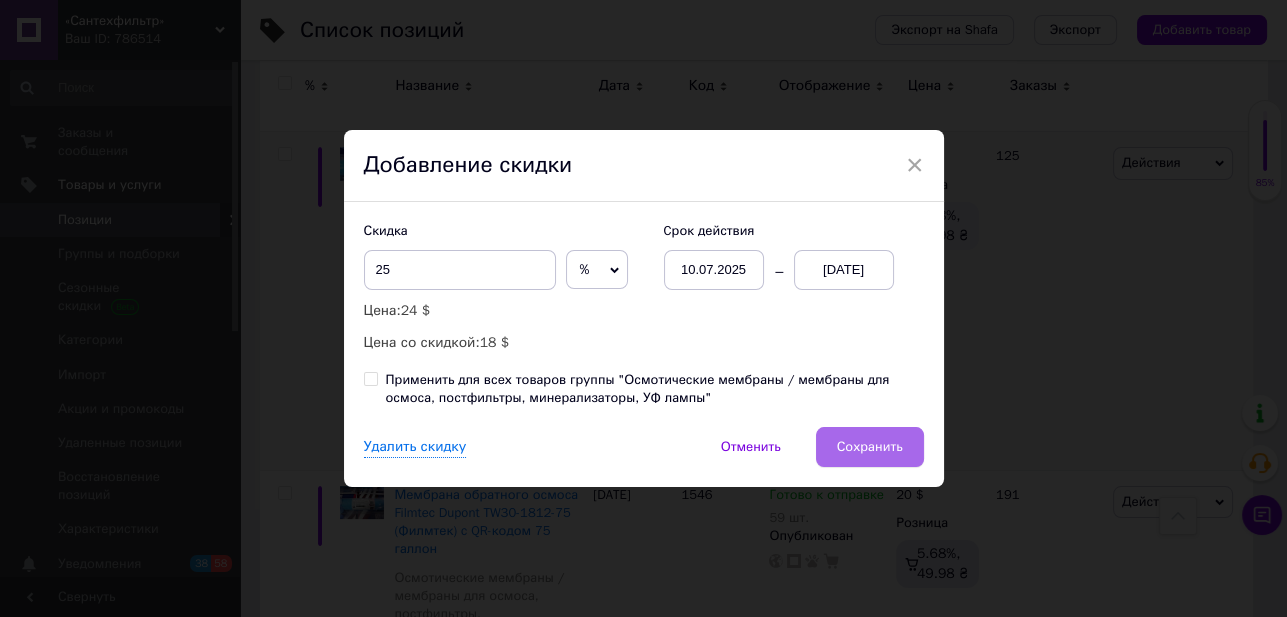 click on "Сохранить" at bounding box center [870, 447] 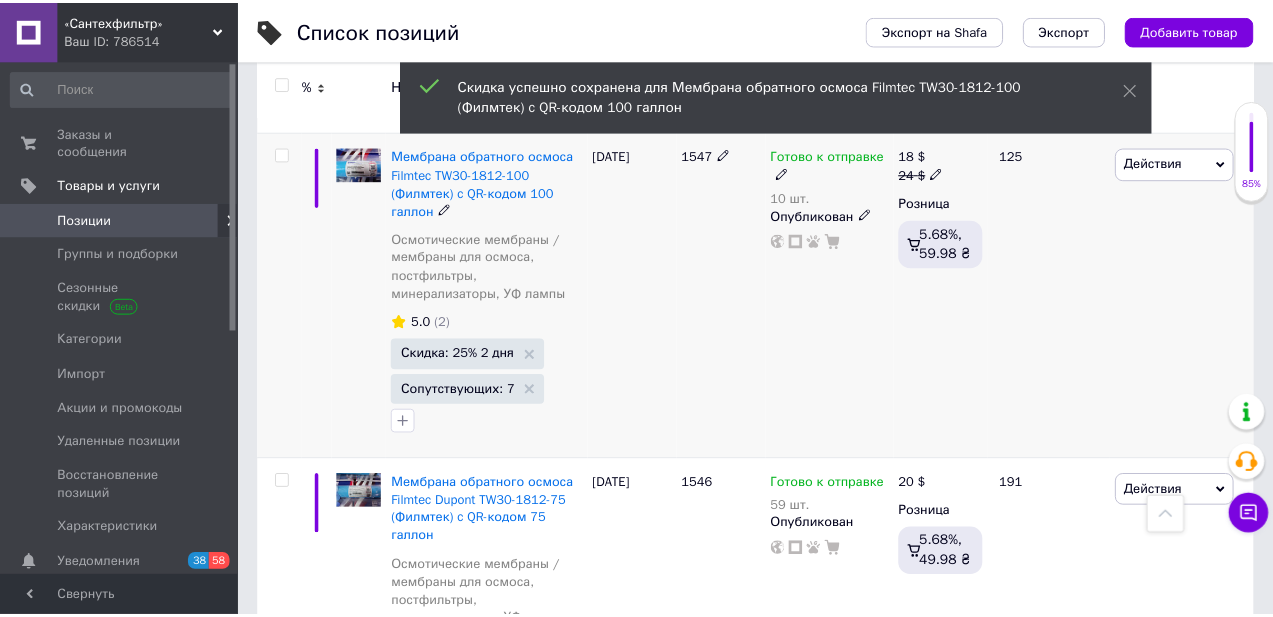 scroll, scrollTop: 0, scrollLeft: 235, axis: horizontal 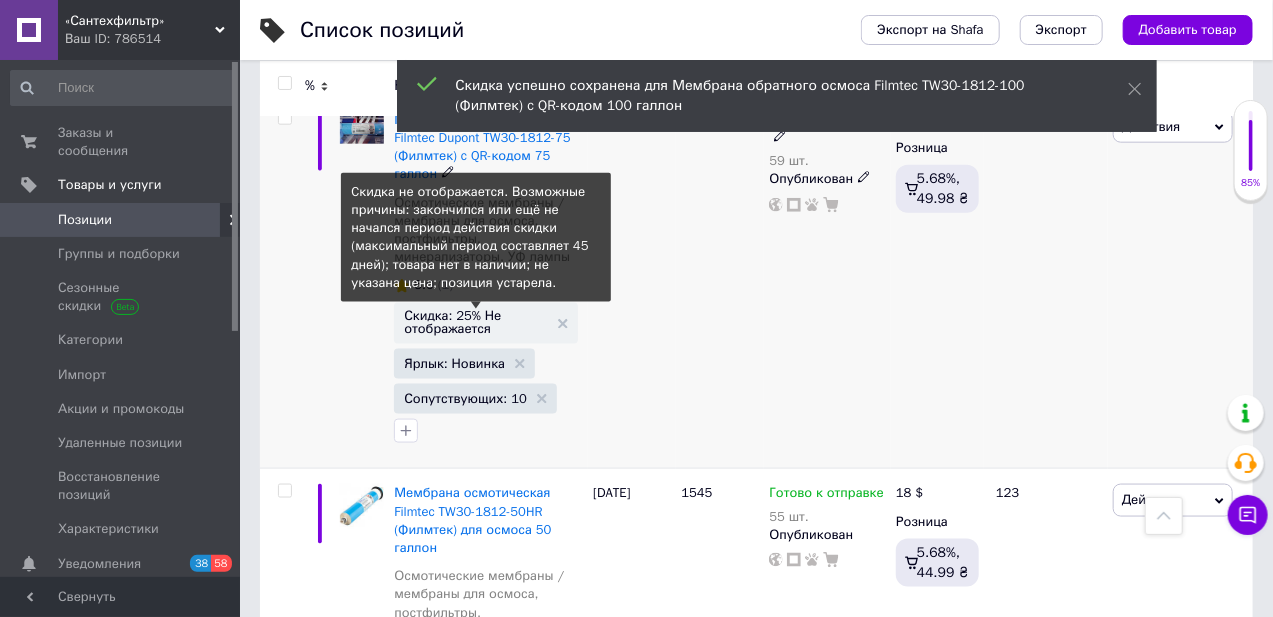 click on "Скидка: 25% Не отображается" at bounding box center (476, 322) 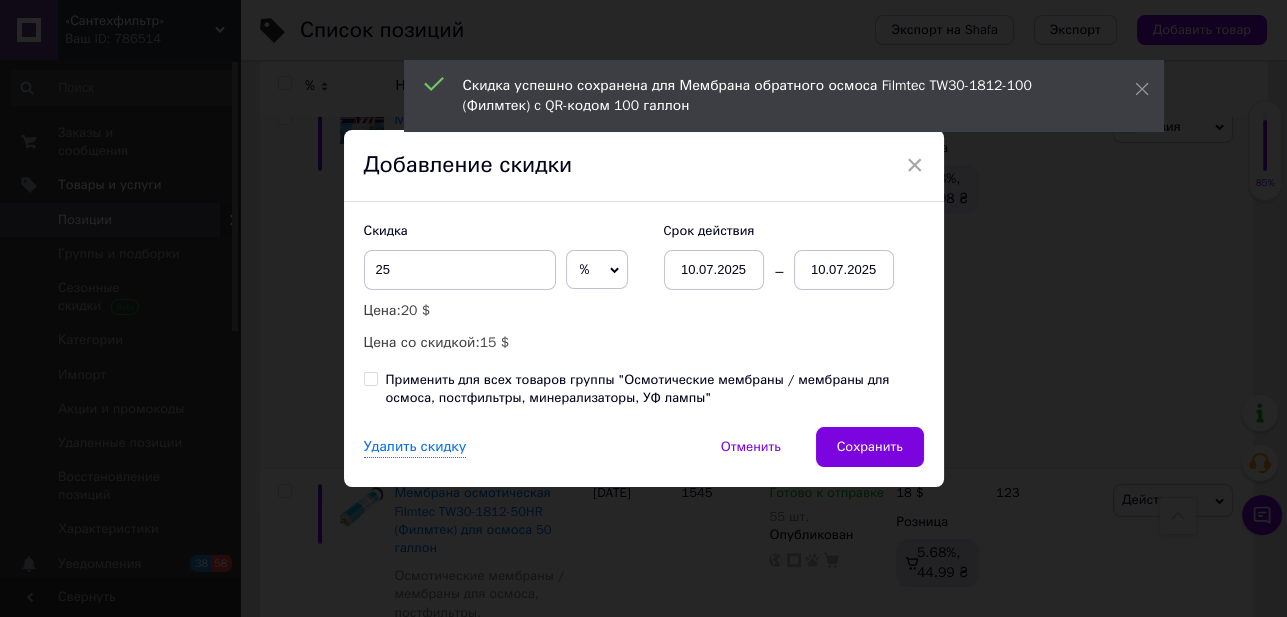 click on "10.07.2025" at bounding box center (844, 270) 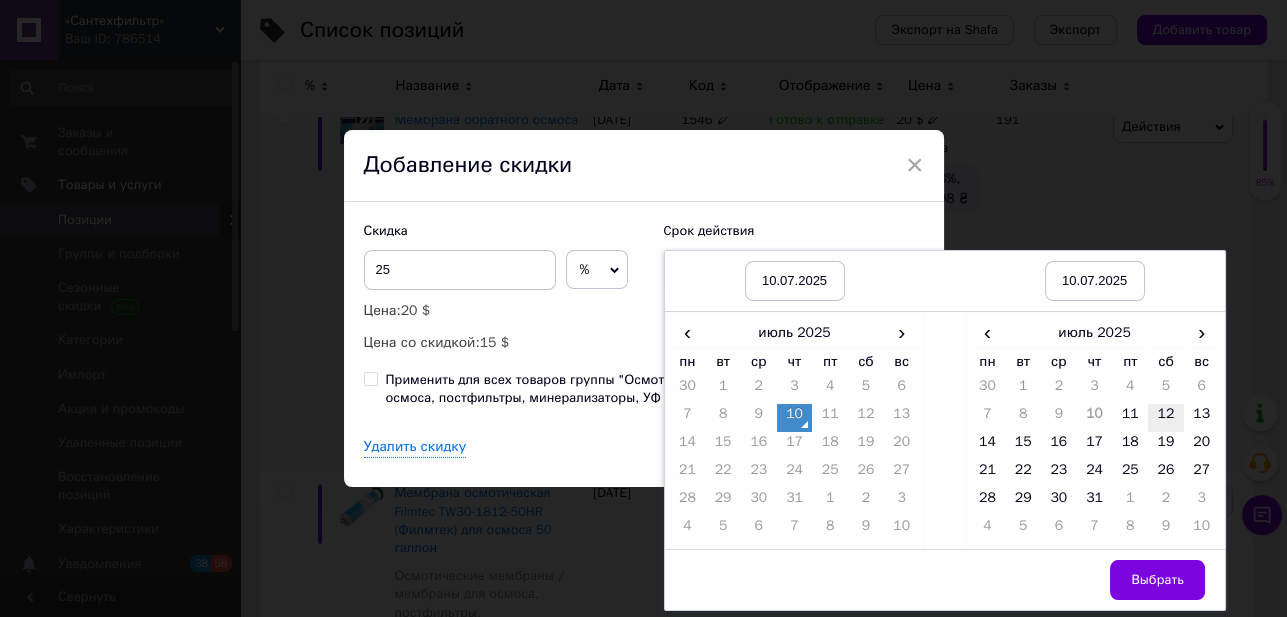 click on "12" at bounding box center [1166, 418] 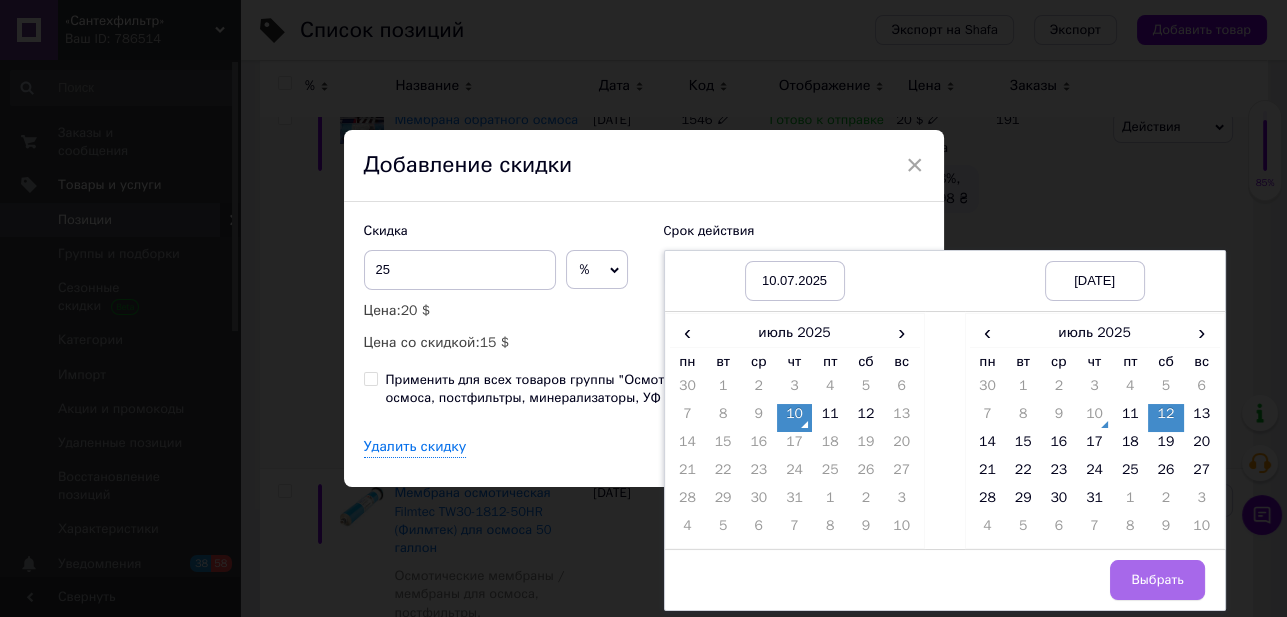 click on "Выбрать" at bounding box center (1157, 580) 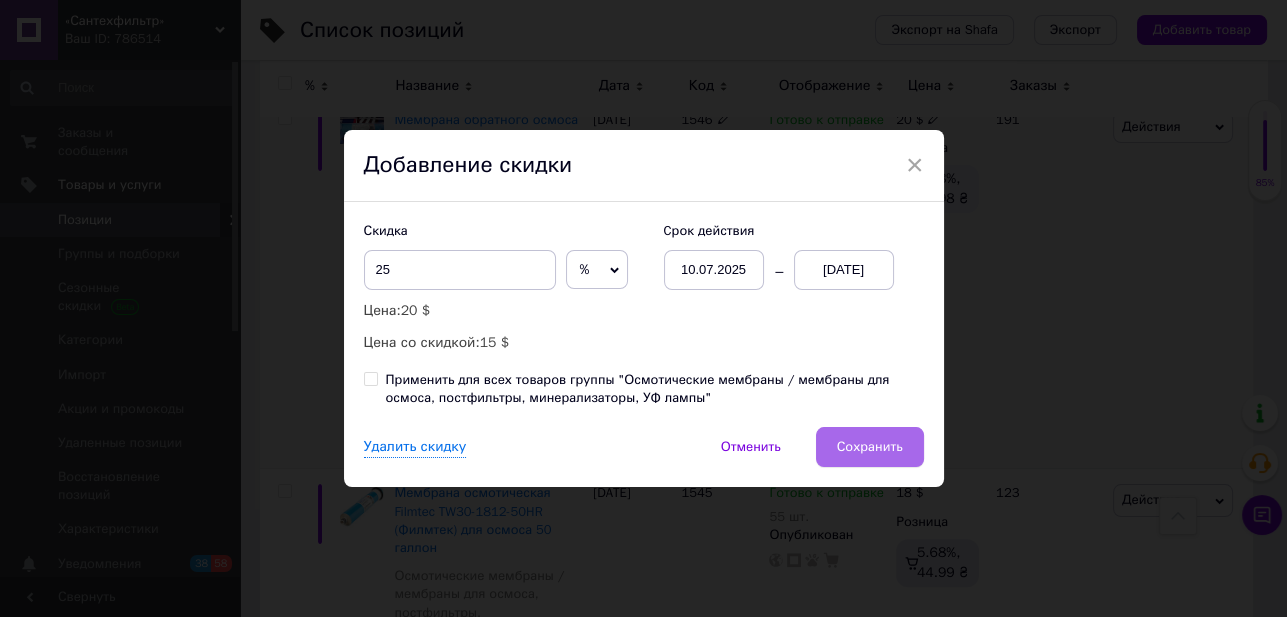 click on "Сохранить" at bounding box center [870, 447] 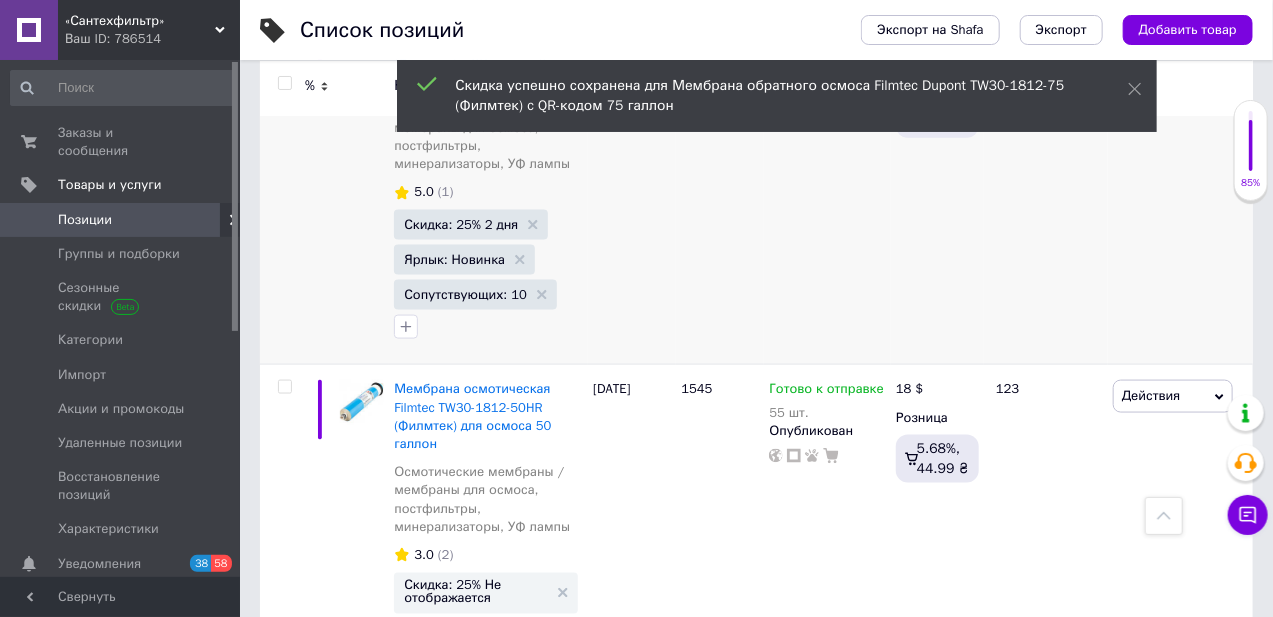 scroll, scrollTop: 1181, scrollLeft: 0, axis: vertical 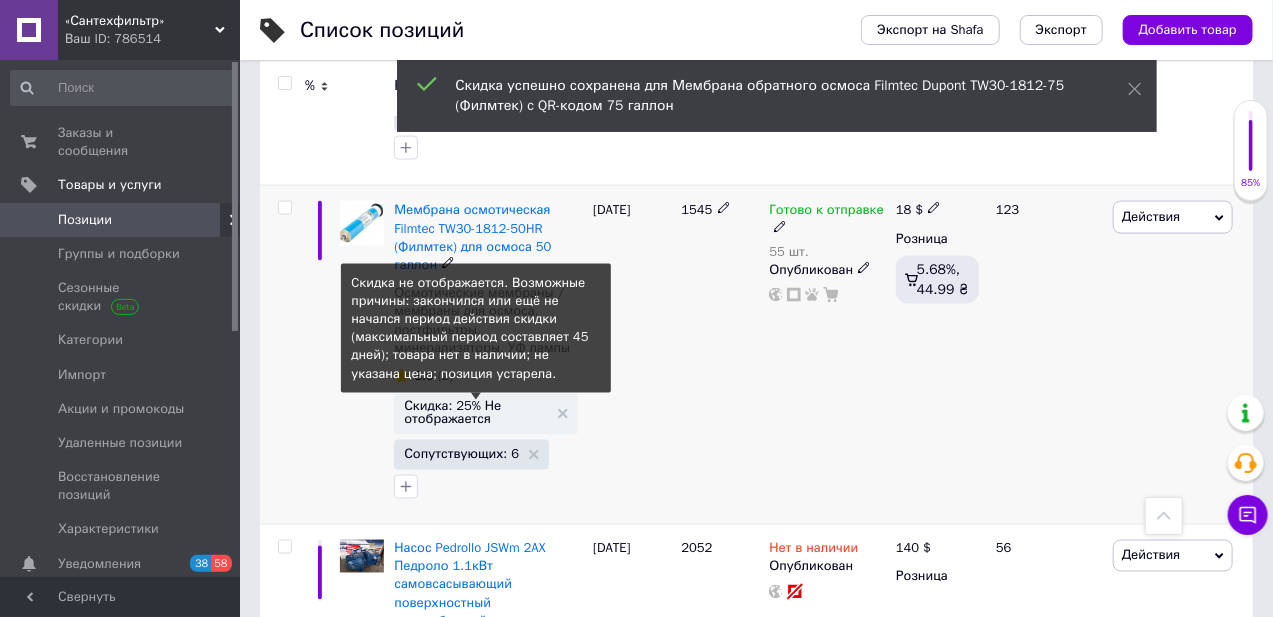 click on "Скидка: 25% Не отображается" at bounding box center [476, 413] 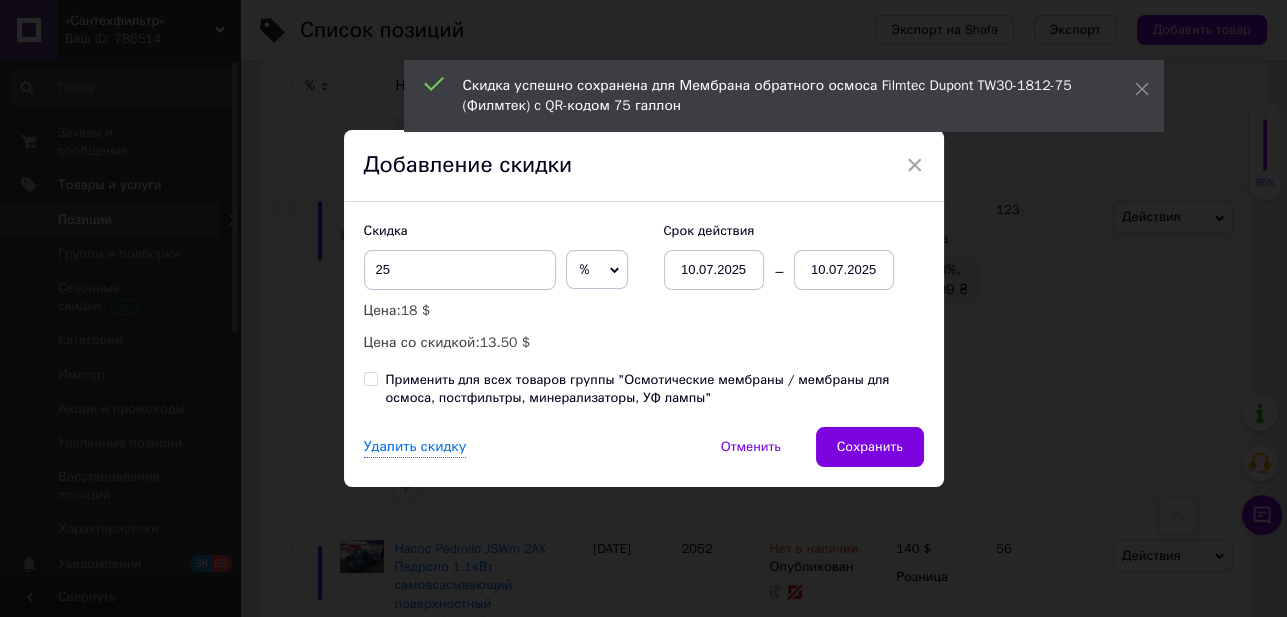 click on "10.07.2025" at bounding box center (844, 270) 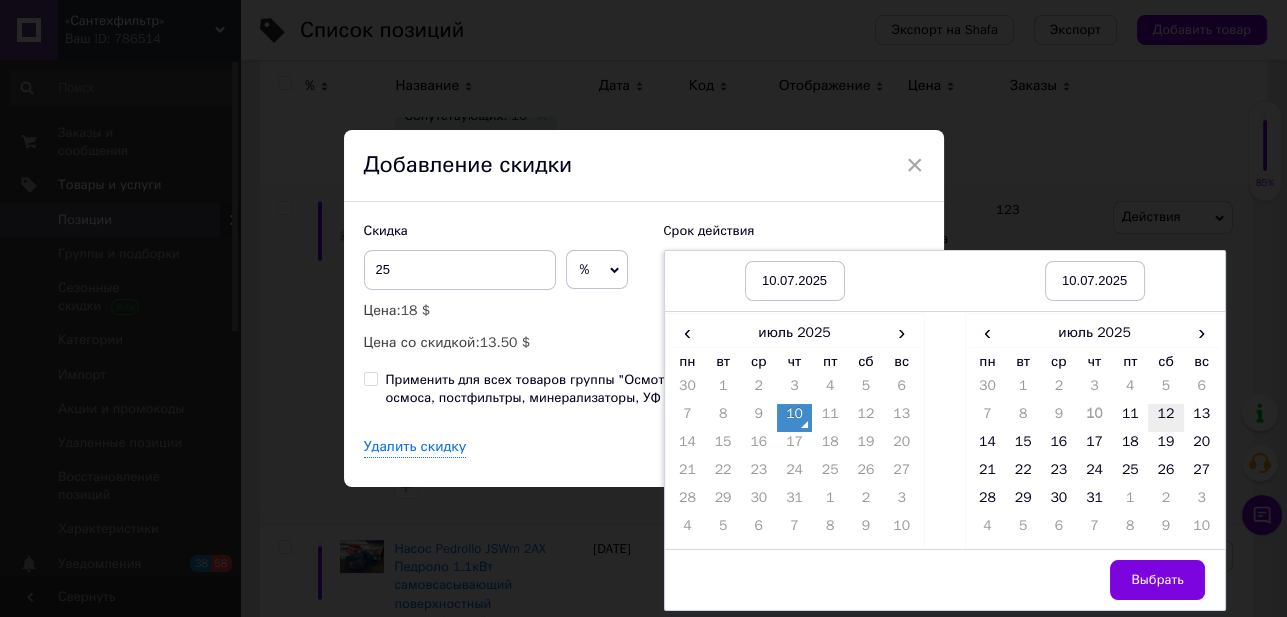 click on "12" at bounding box center (1166, 418) 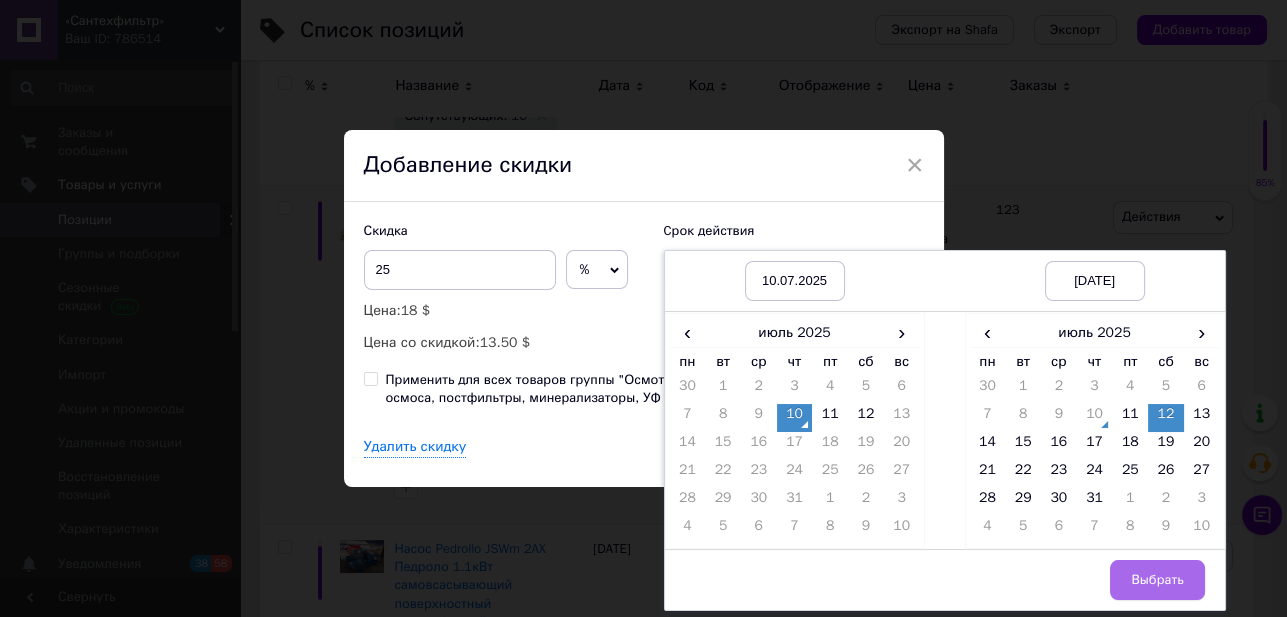 click on "Выбрать" at bounding box center [1157, 580] 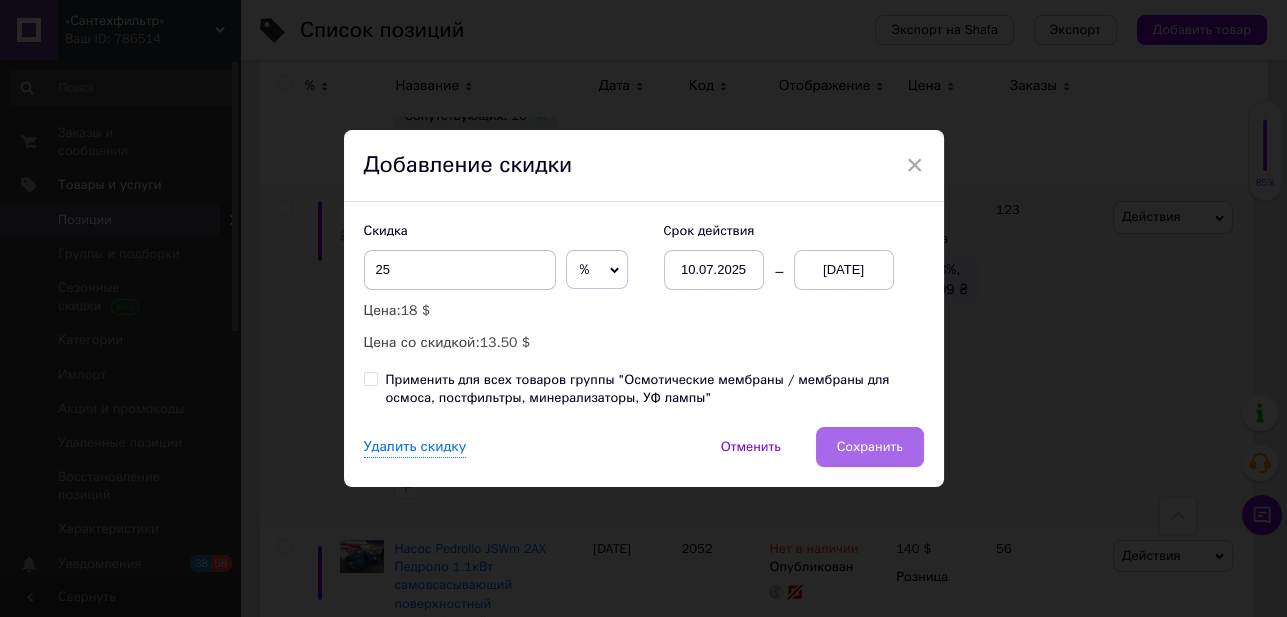 click on "Сохранить" at bounding box center (870, 447) 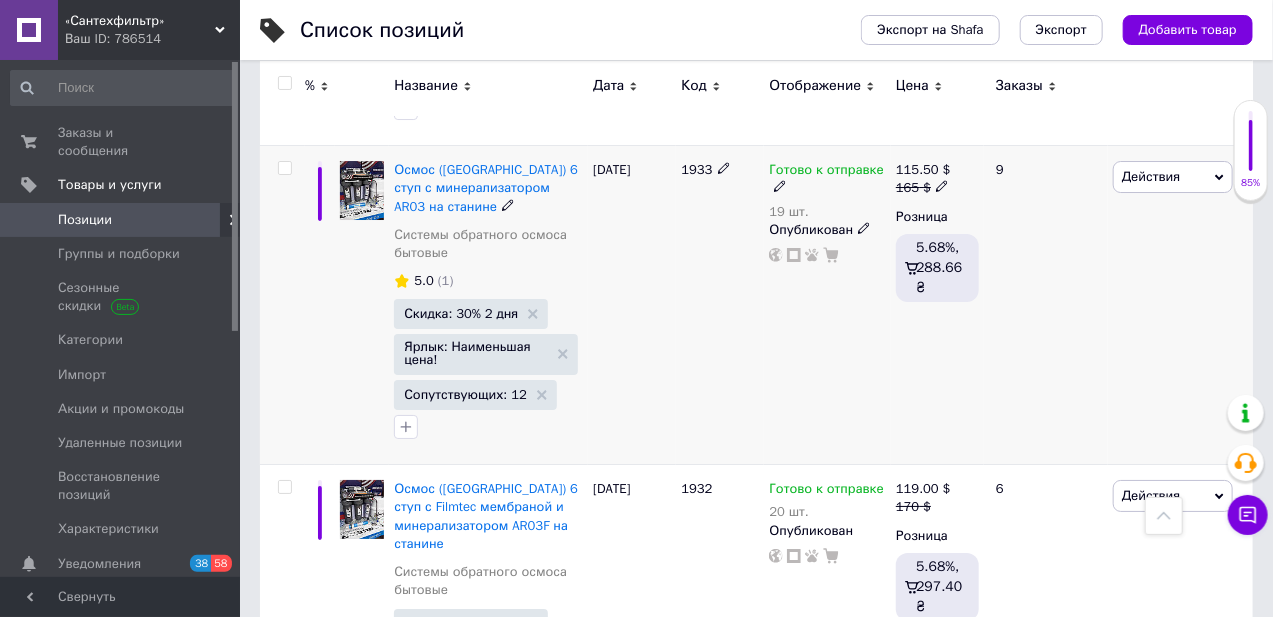 scroll, scrollTop: 6246, scrollLeft: 0, axis: vertical 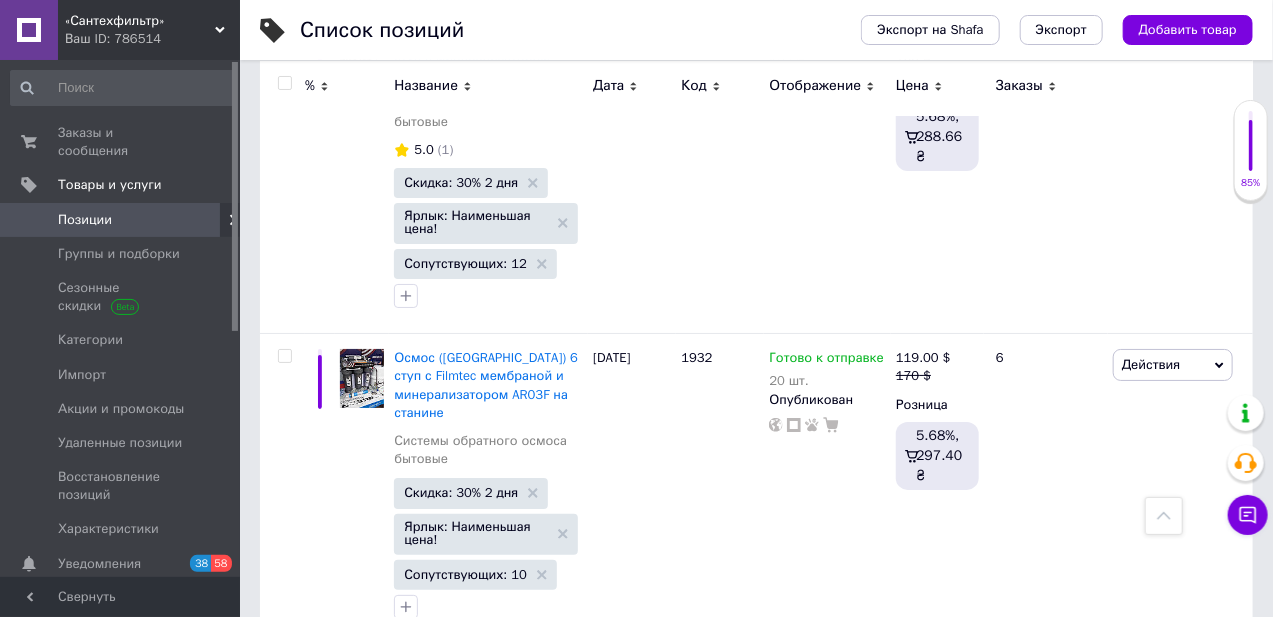 click on "6" at bounding box center (640, 685) 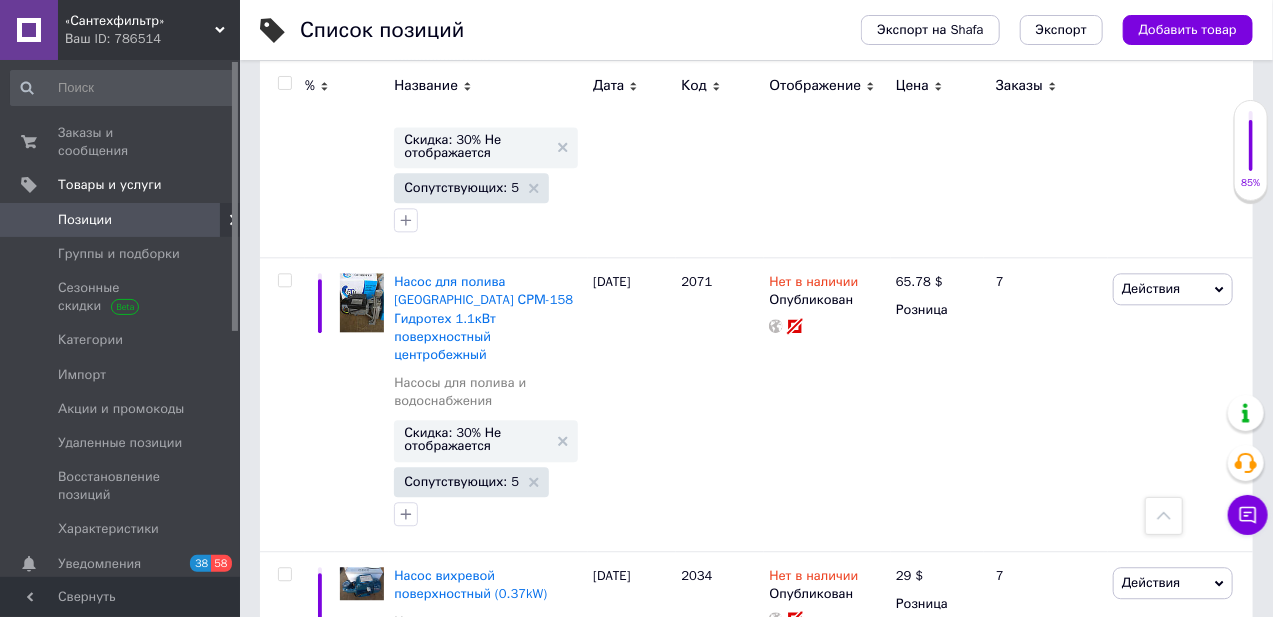 click 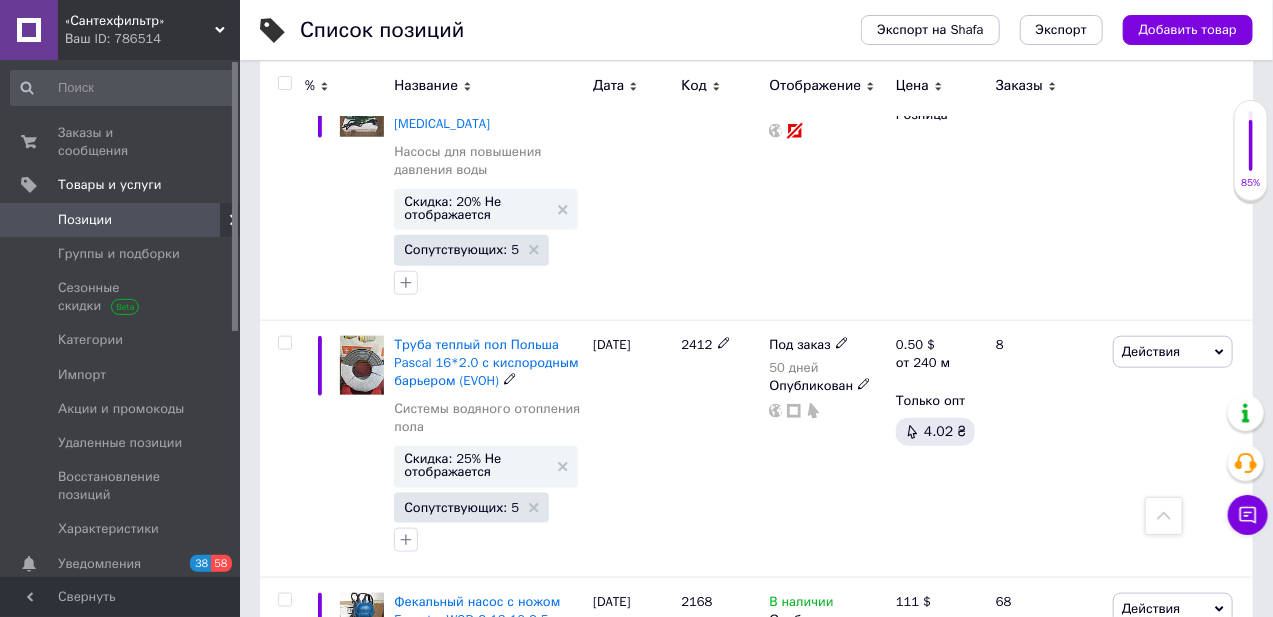 scroll, scrollTop: 4000, scrollLeft: 0, axis: vertical 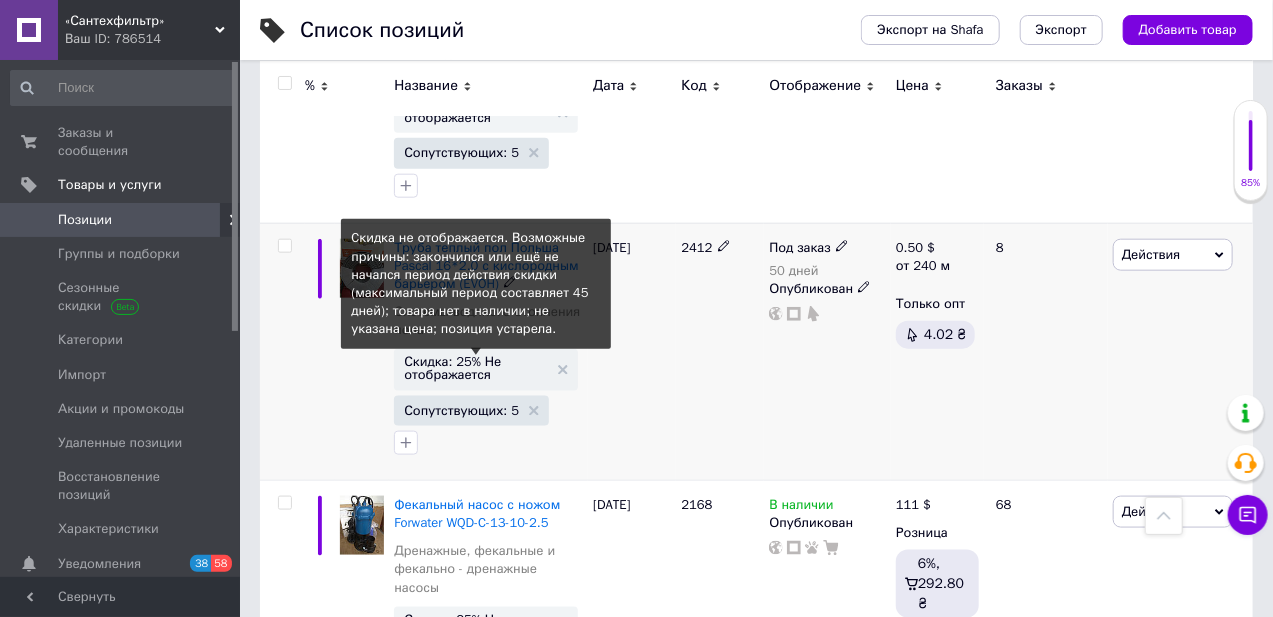 click on "Скидка: 25% Не отображается" at bounding box center [476, 368] 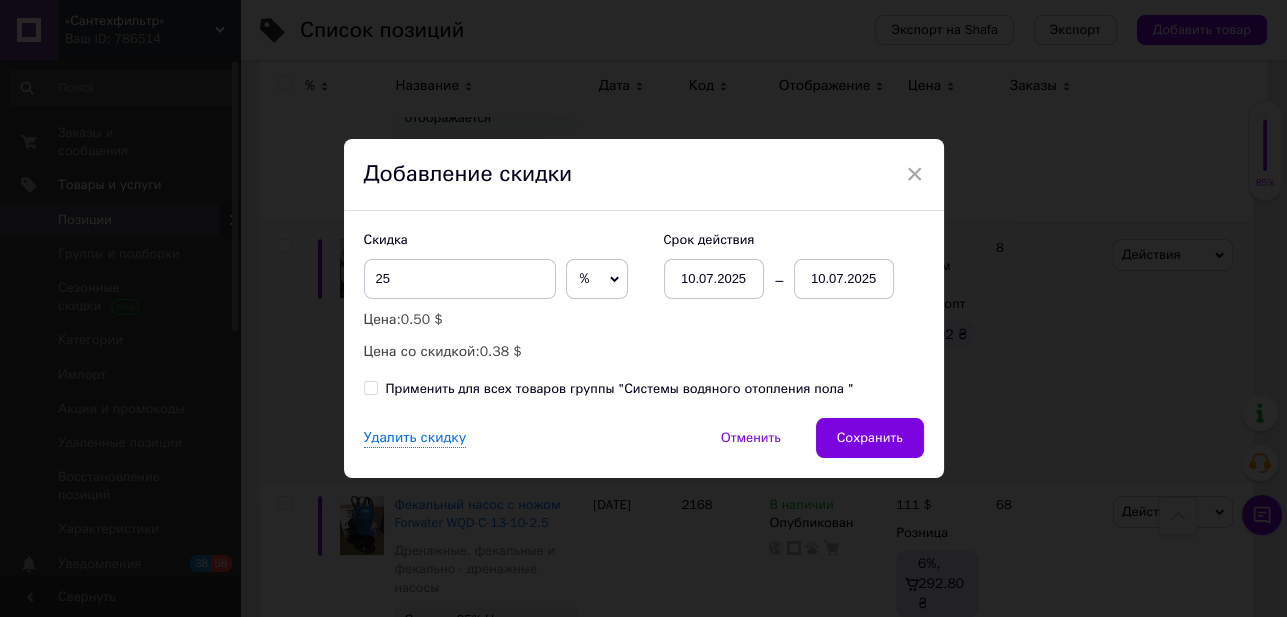 click on "10.07.2025" at bounding box center [844, 279] 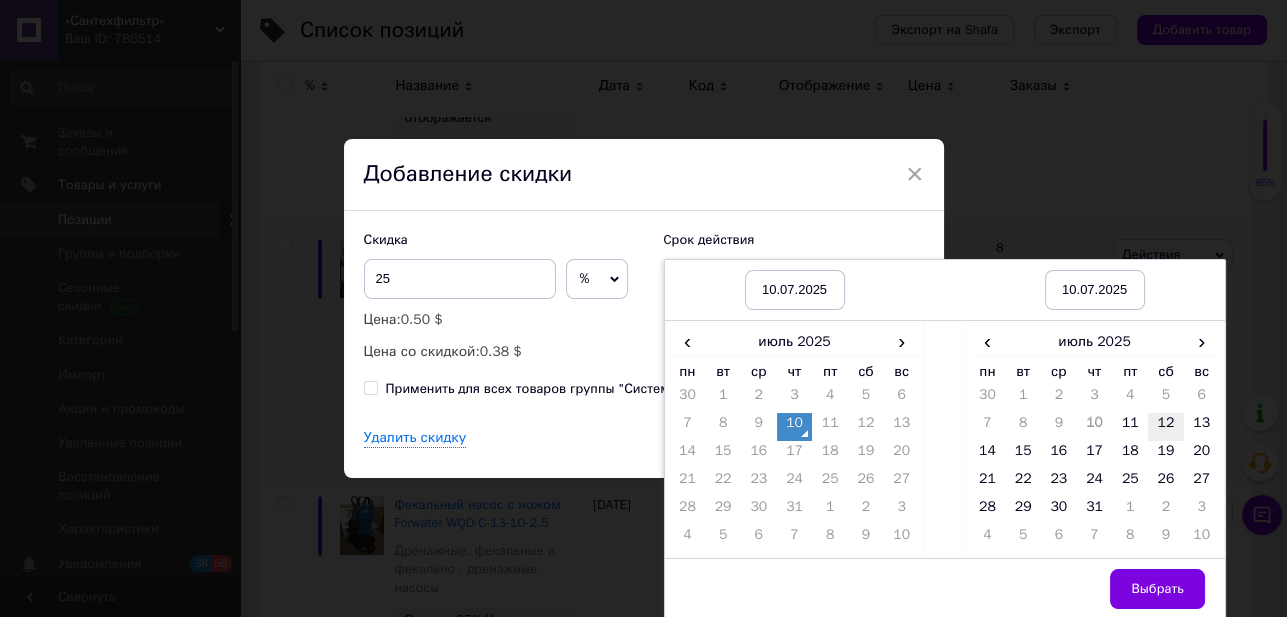 click on "12" at bounding box center [1166, 427] 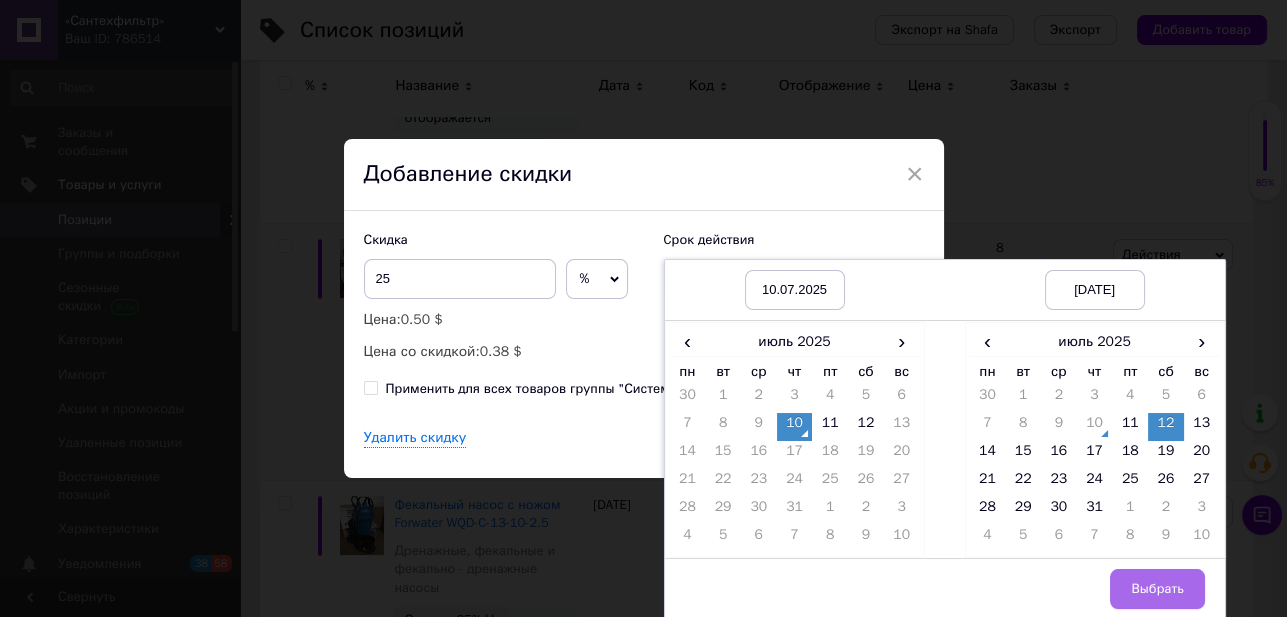 click on "Выбрать" at bounding box center (1157, 589) 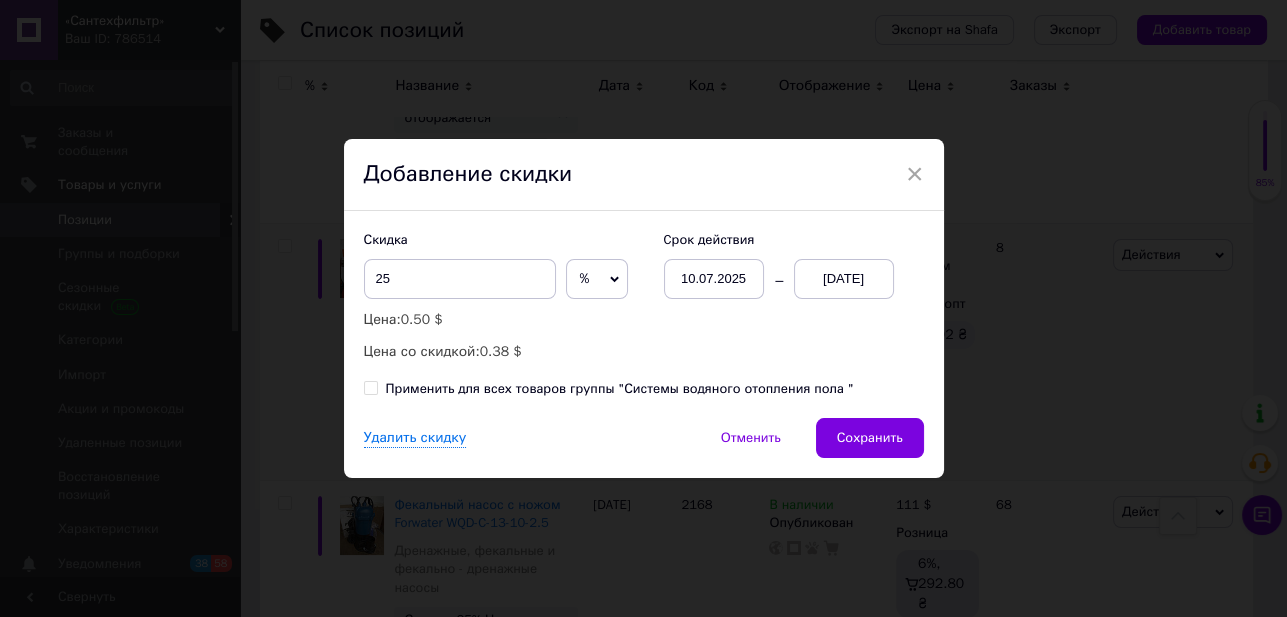 click on "Применить для всех товаров группы "Системы водяного отопления пола "" at bounding box center (609, 389) 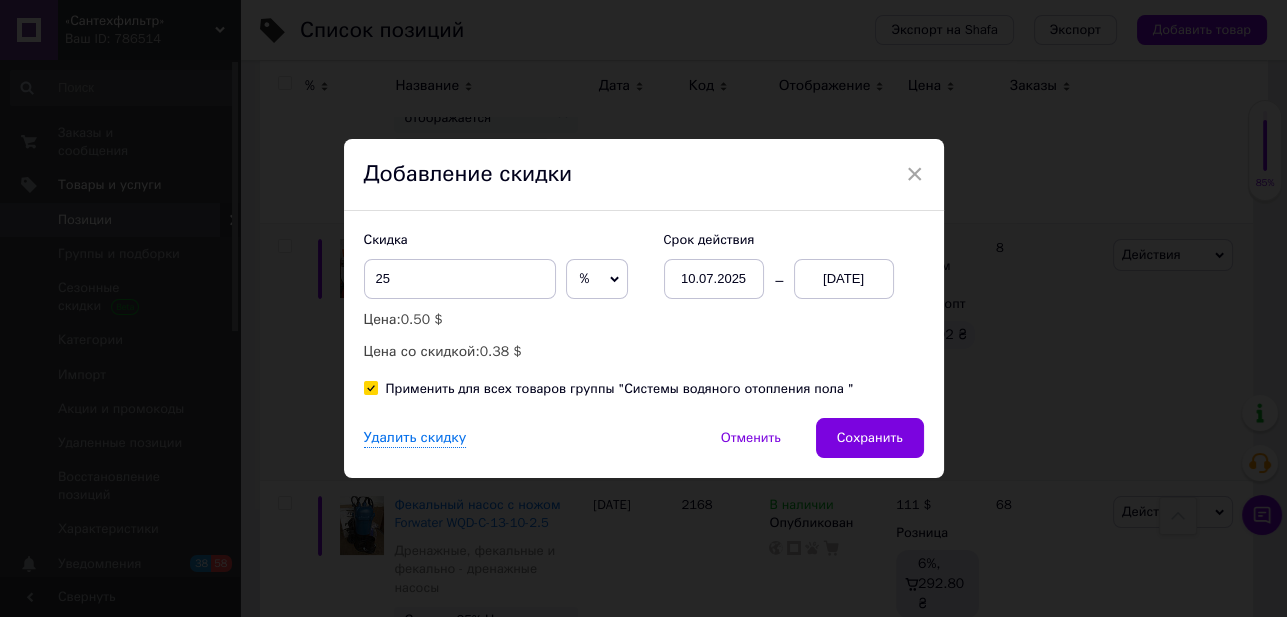 checkbox on "true" 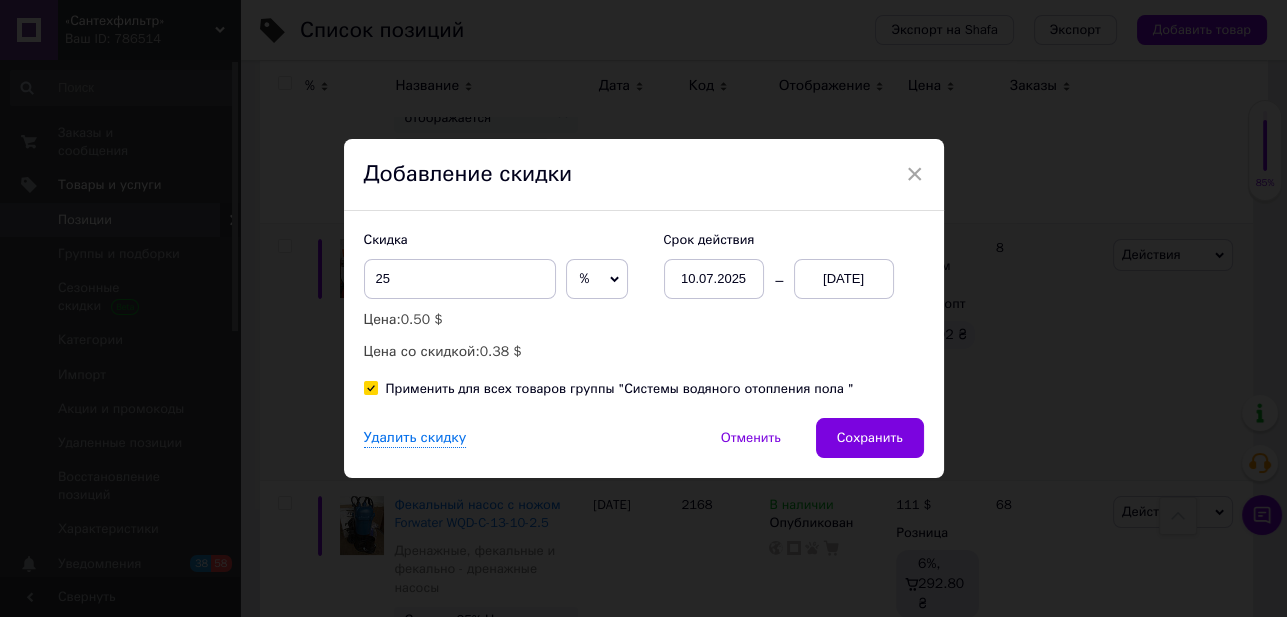click on "Сохранить" at bounding box center [870, 438] 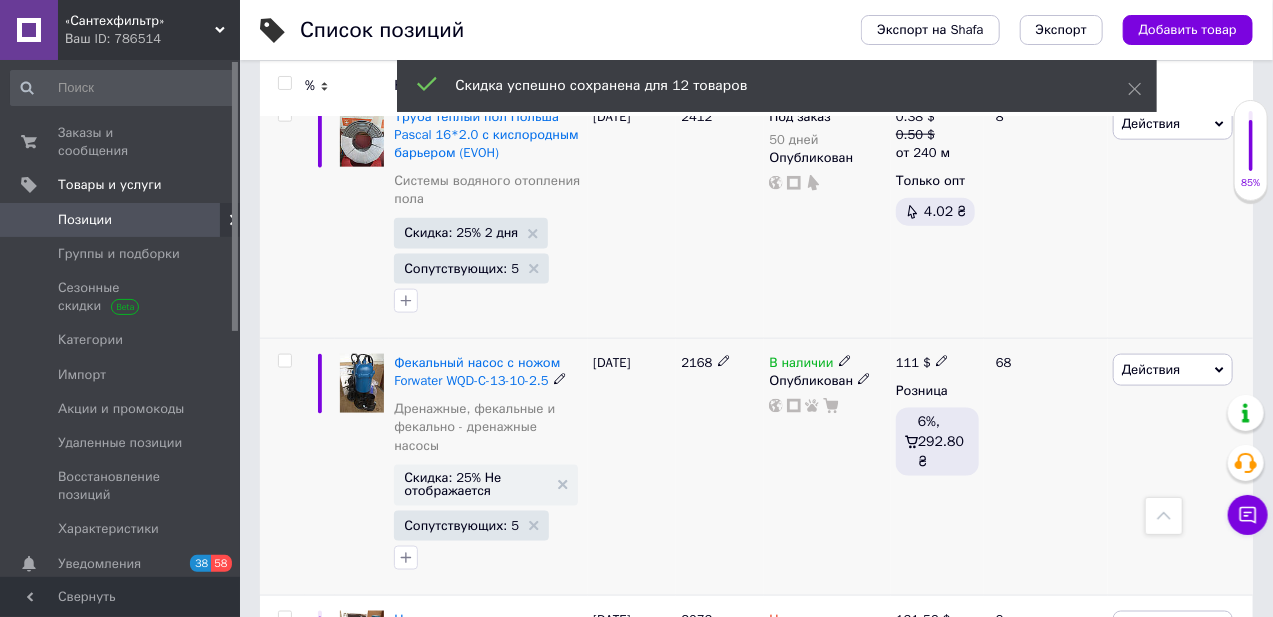 scroll, scrollTop: 4181, scrollLeft: 0, axis: vertical 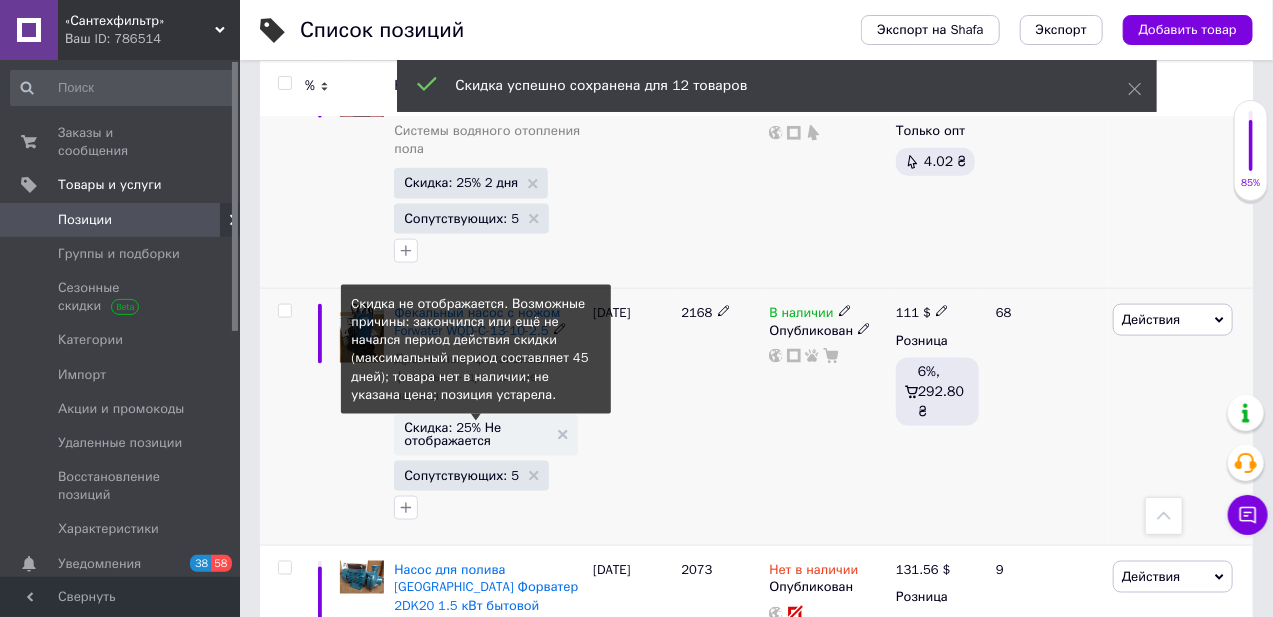 click on "Скидка: 25% Не отображается" at bounding box center (476, 434) 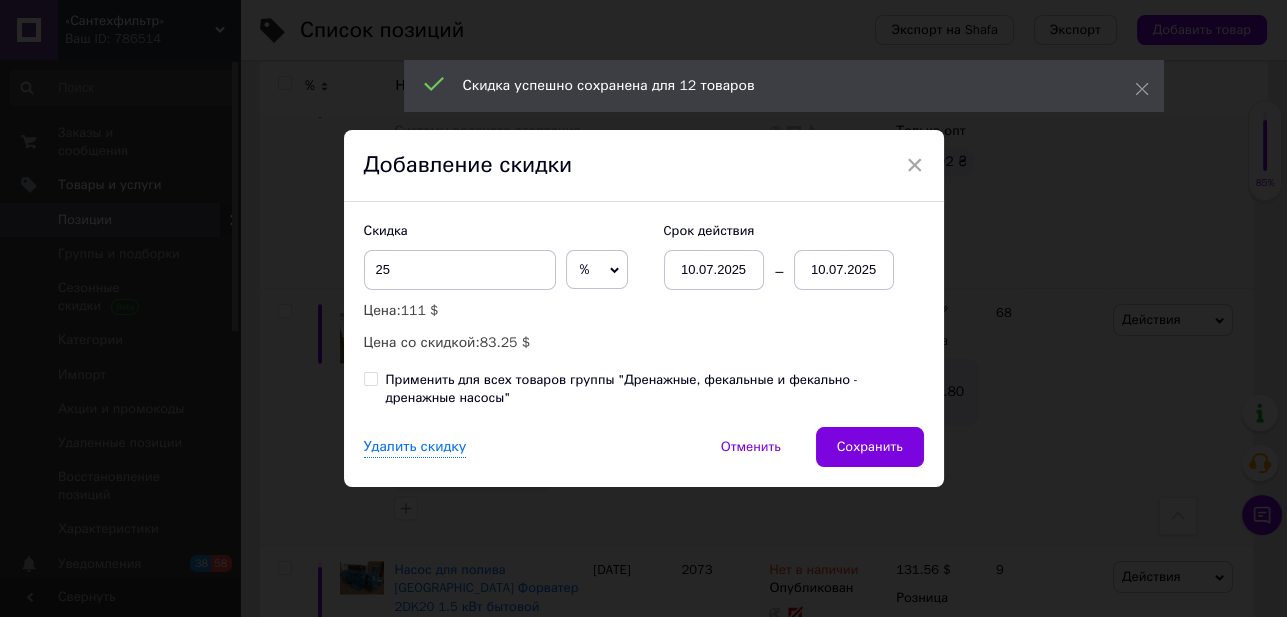 click on "10.07.2025" at bounding box center (844, 270) 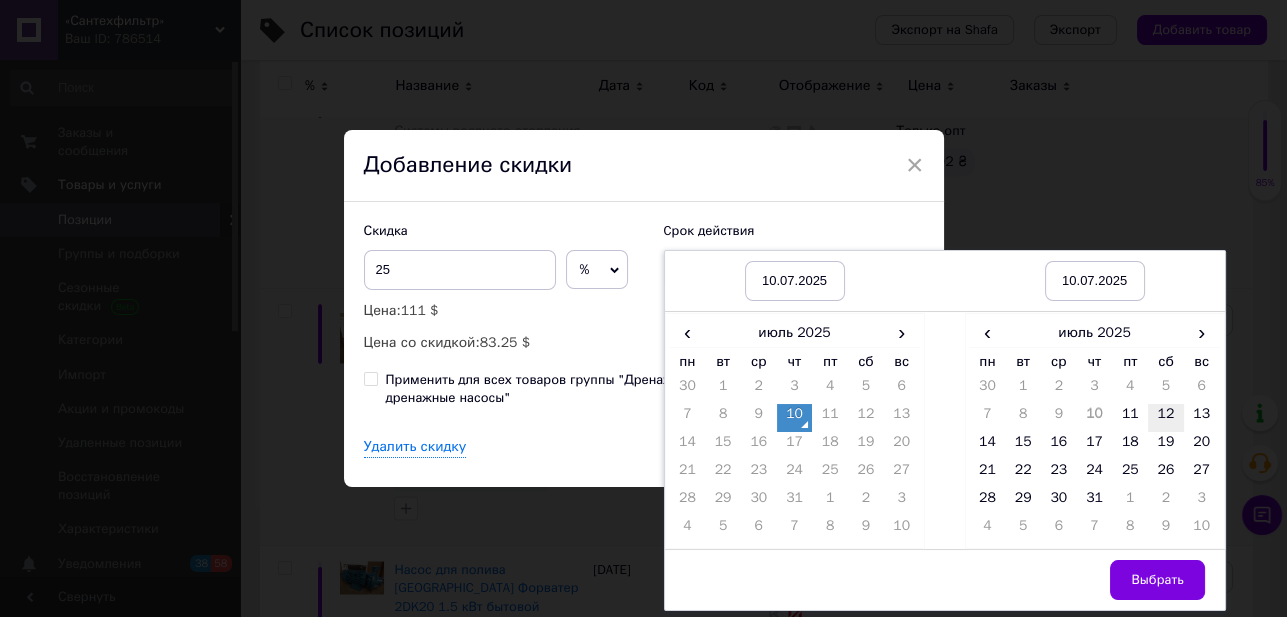 click on "12" at bounding box center (1166, 418) 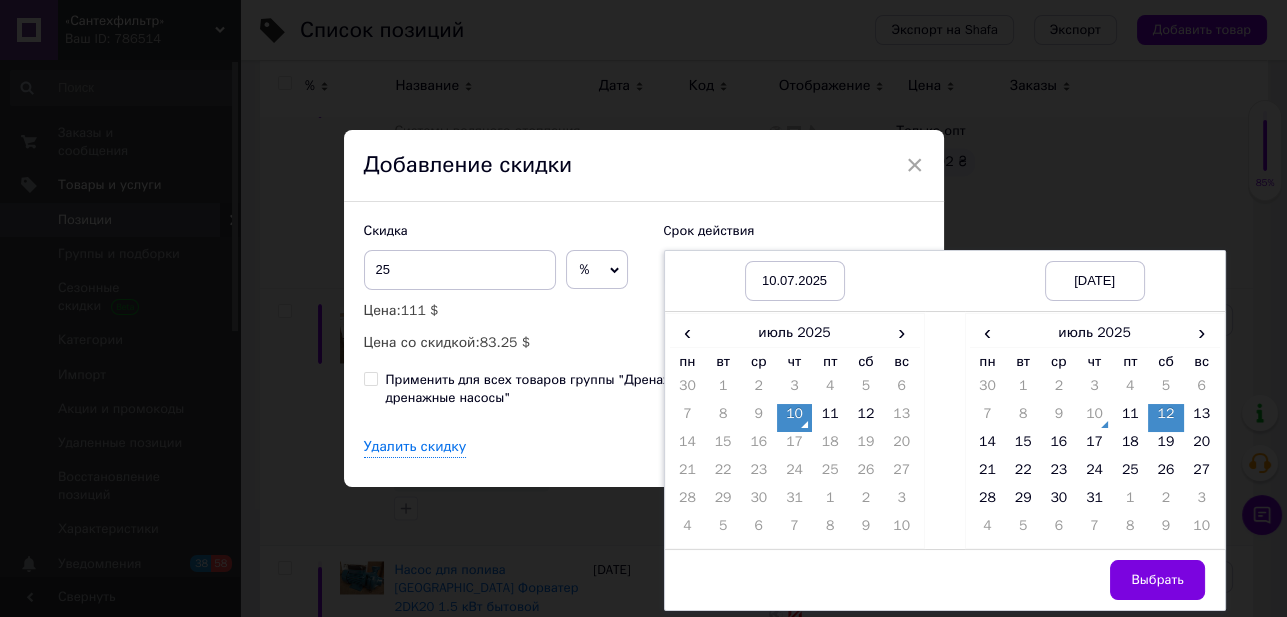 drag, startPoint x: 1159, startPoint y: 577, endPoint x: 1056, endPoint y: 515, distance: 120.22063 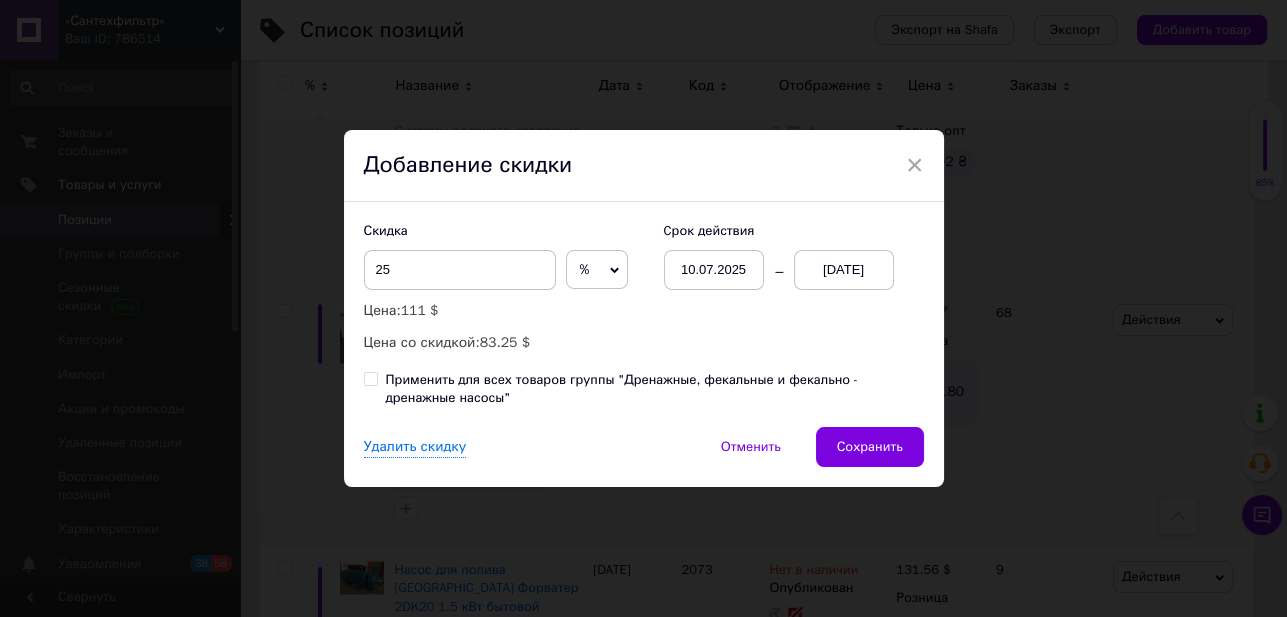 click on "Применить для всех товаров группы "Дренажные, фекальные и фекально - дренажные насосы"" at bounding box center (370, 378) 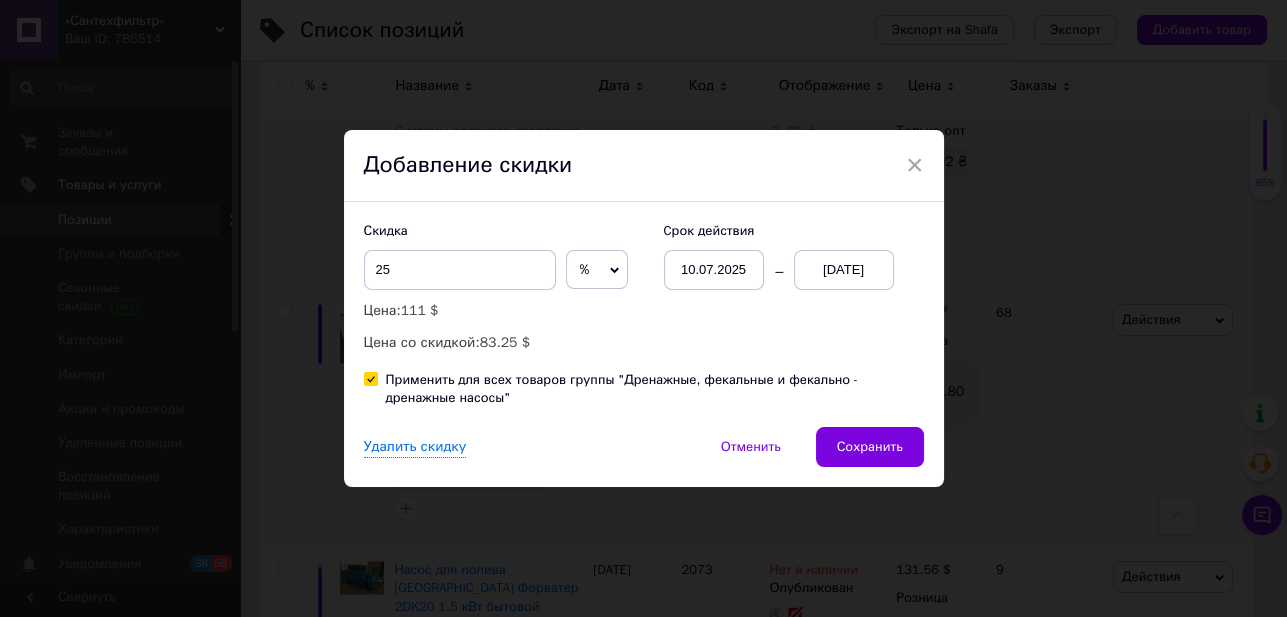 checkbox on "true" 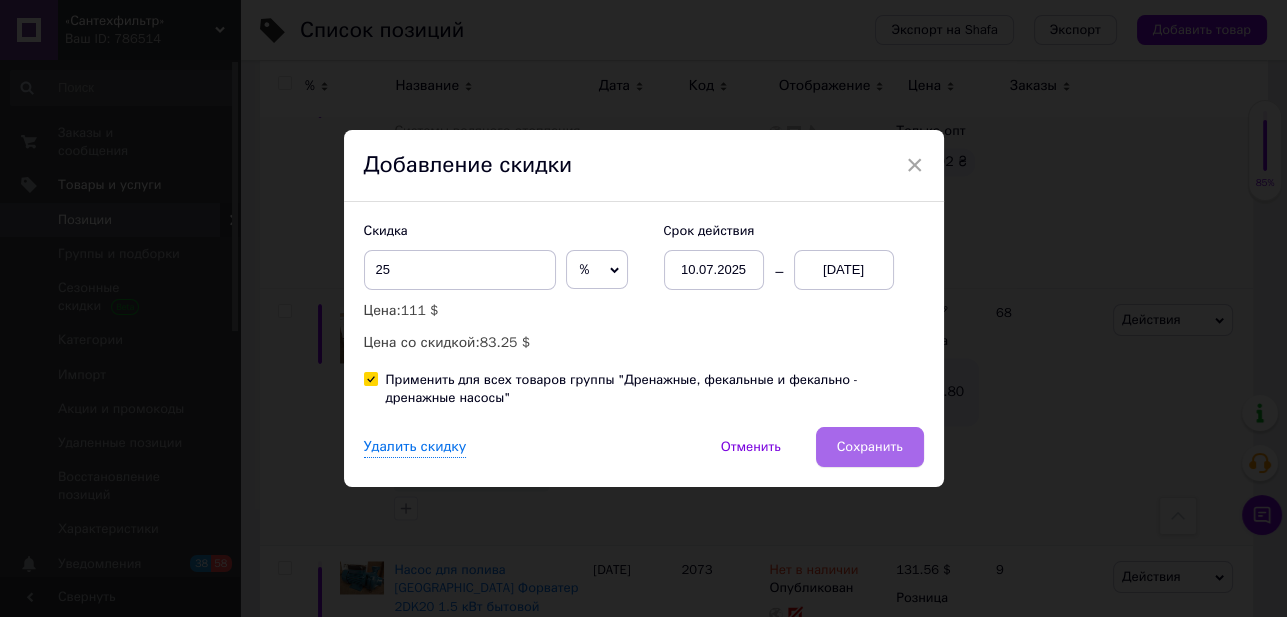 click on "Сохранить" at bounding box center [870, 447] 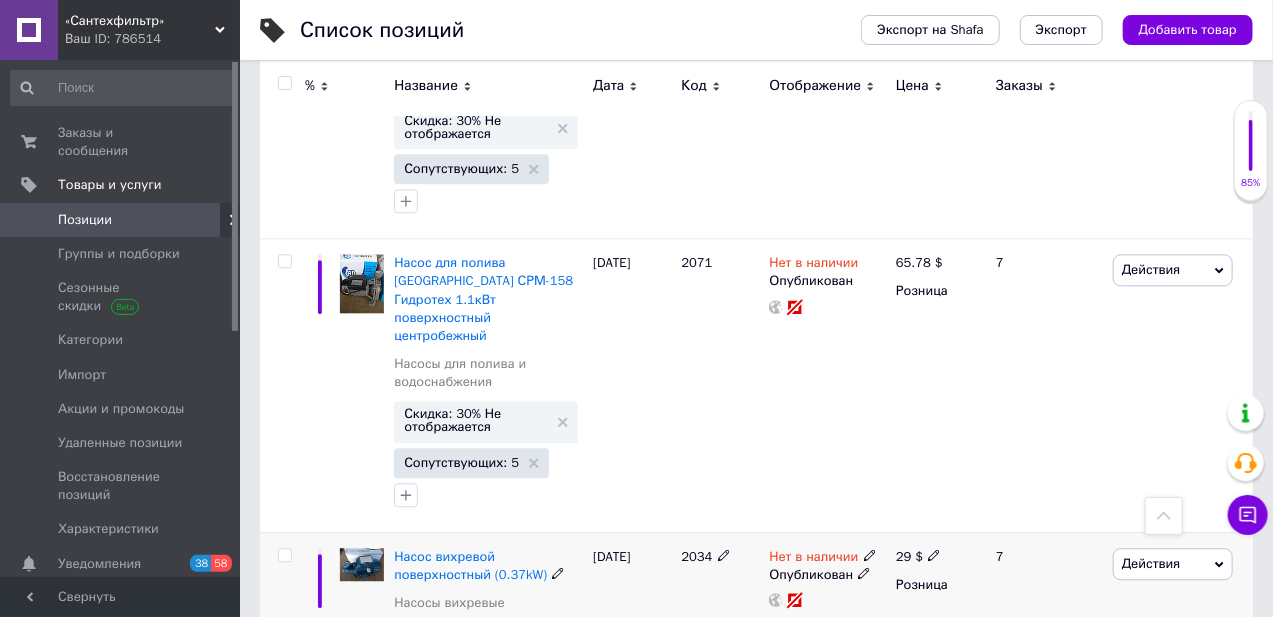 scroll, scrollTop: 5010, scrollLeft: 0, axis: vertical 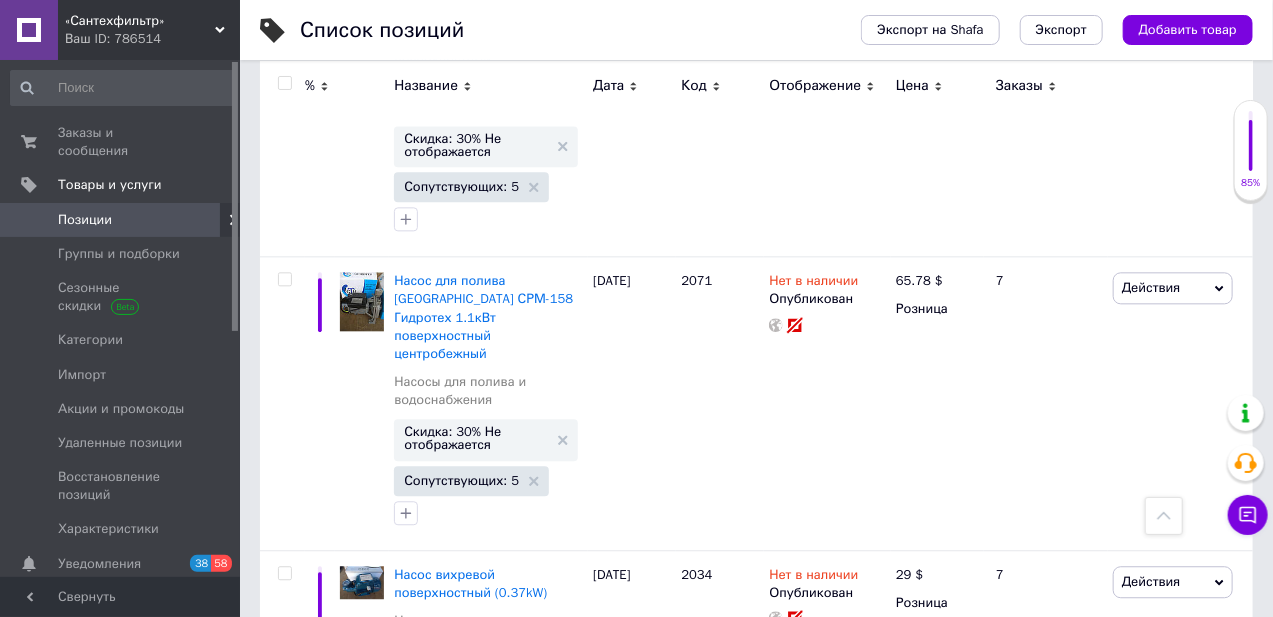 click on "7" at bounding box center (640, 812) 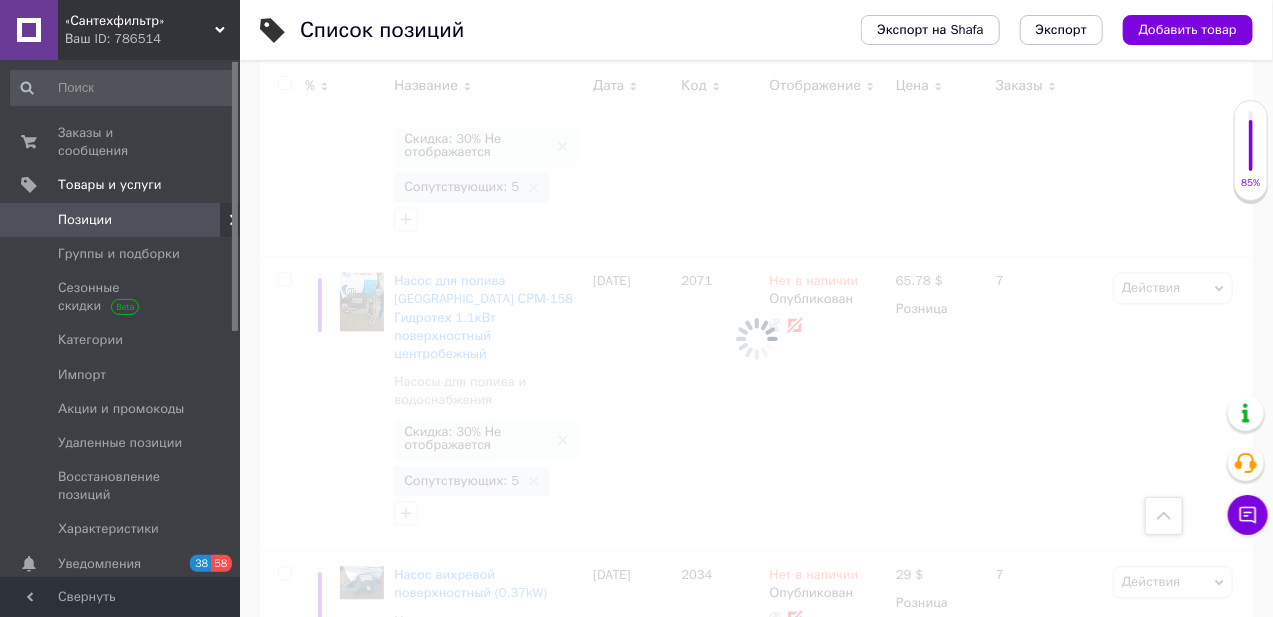 scroll, scrollTop: 5011, scrollLeft: 0, axis: vertical 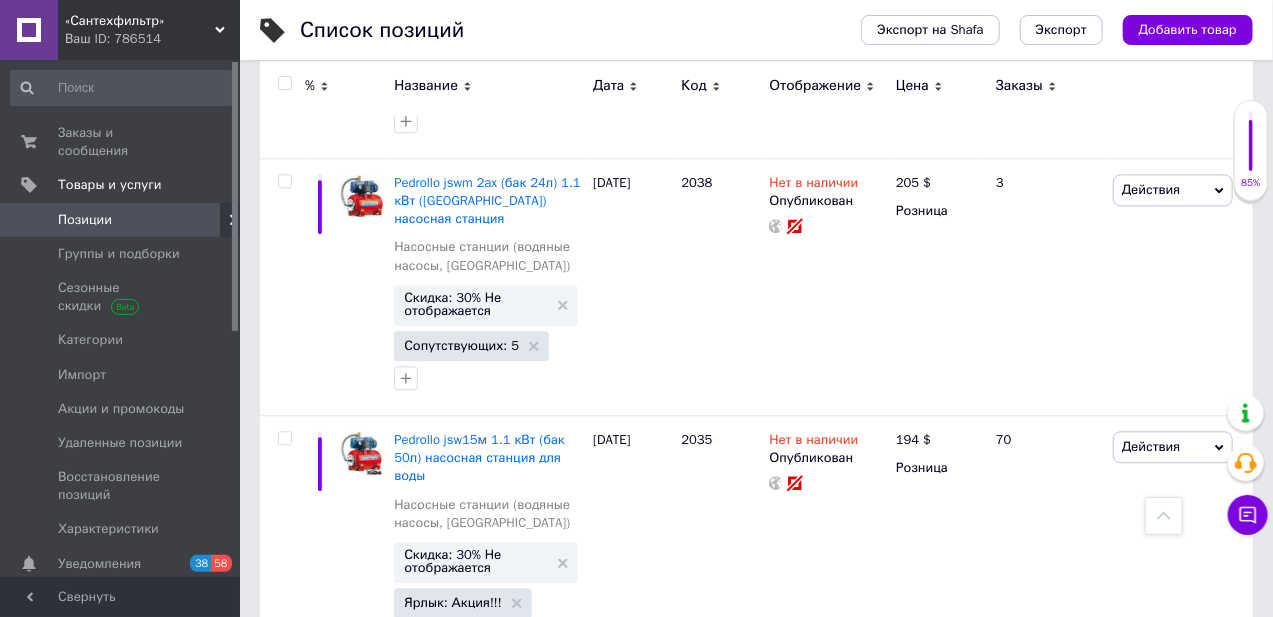 click 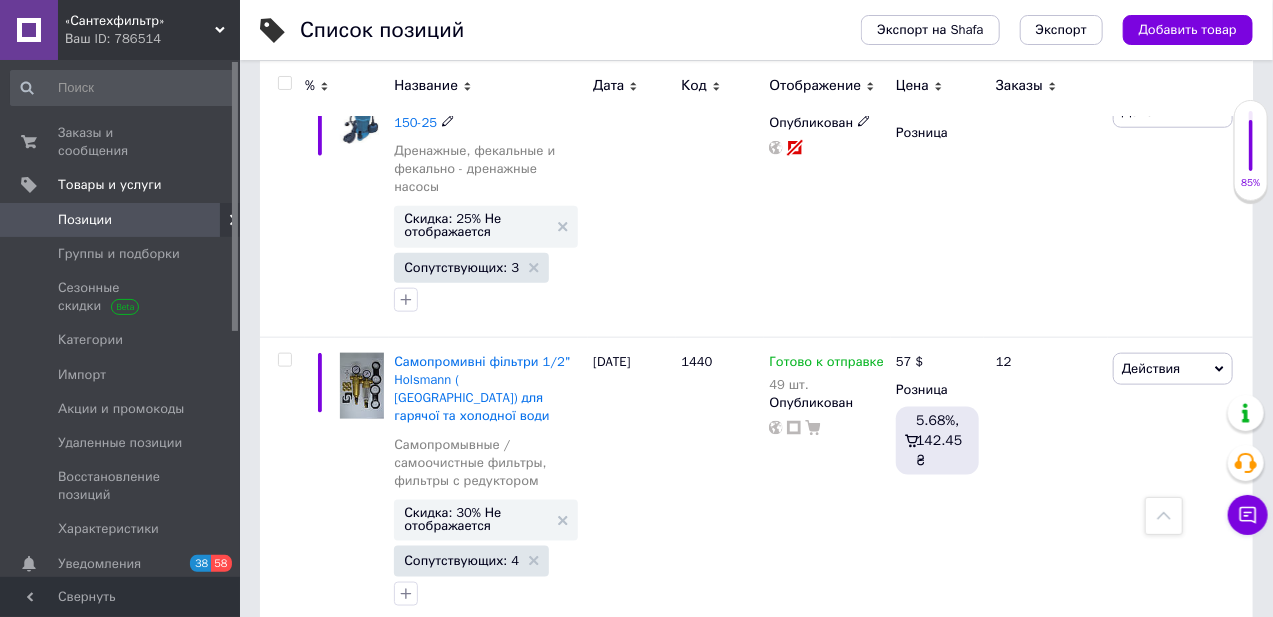 scroll, scrollTop: 909, scrollLeft: 0, axis: vertical 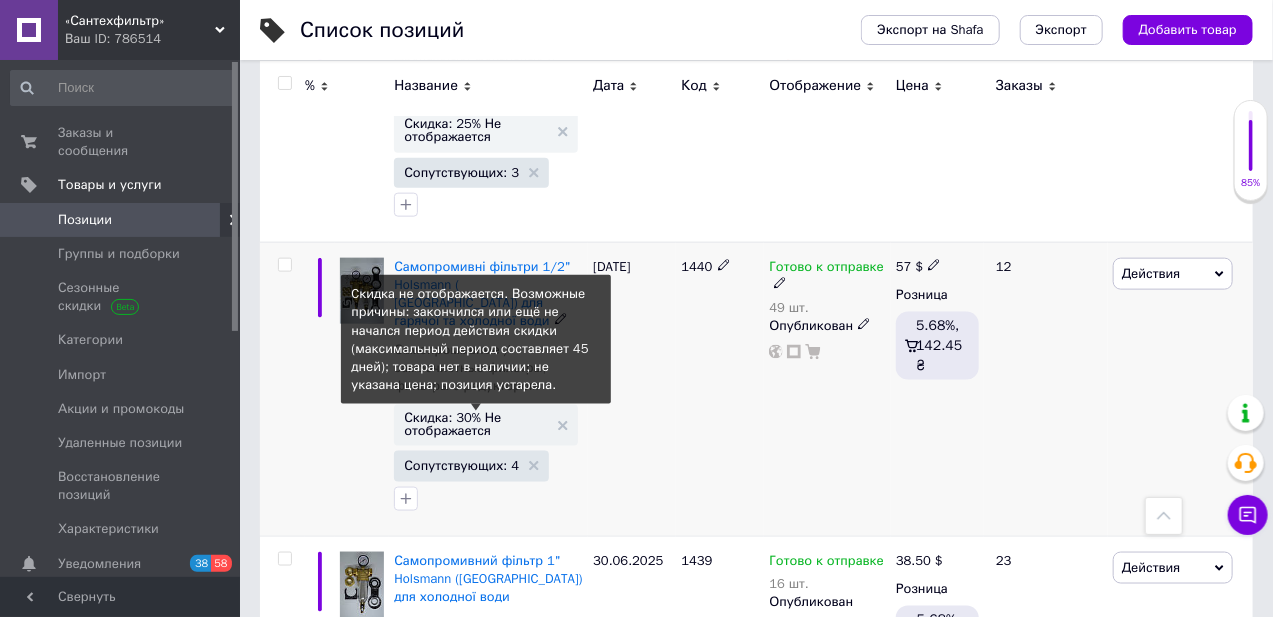 click on "Скидка: 30% Не отображается" at bounding box center (476, 424) 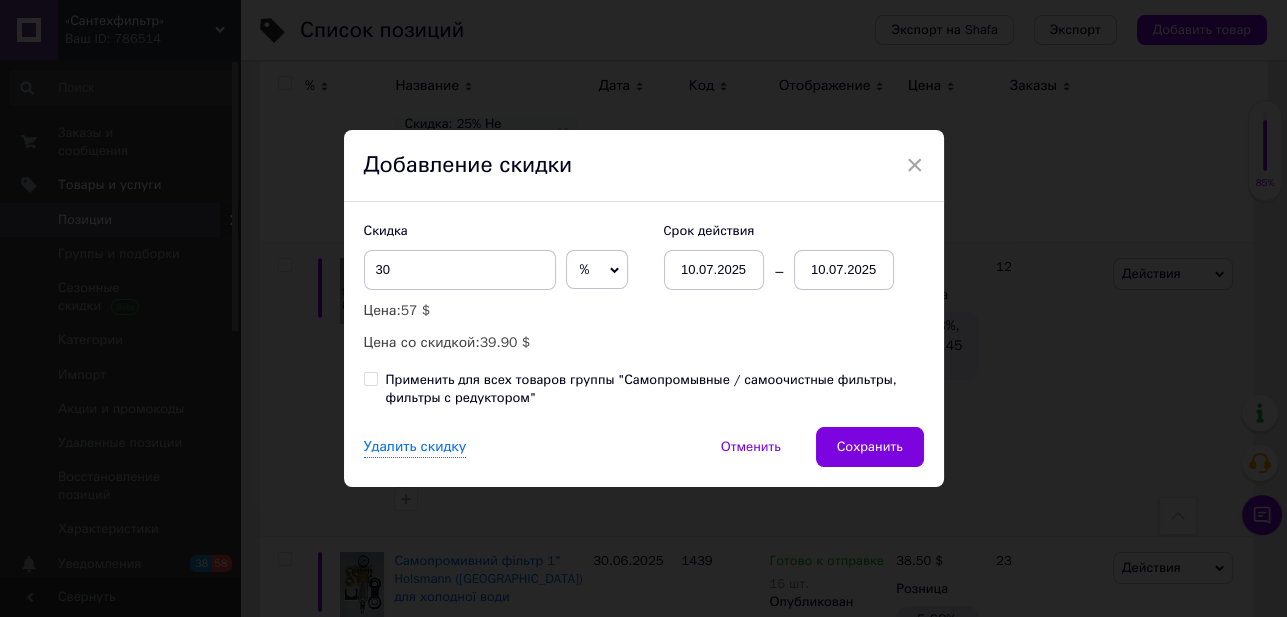 click on "10.07.2025" at bounding box center (844, 270) 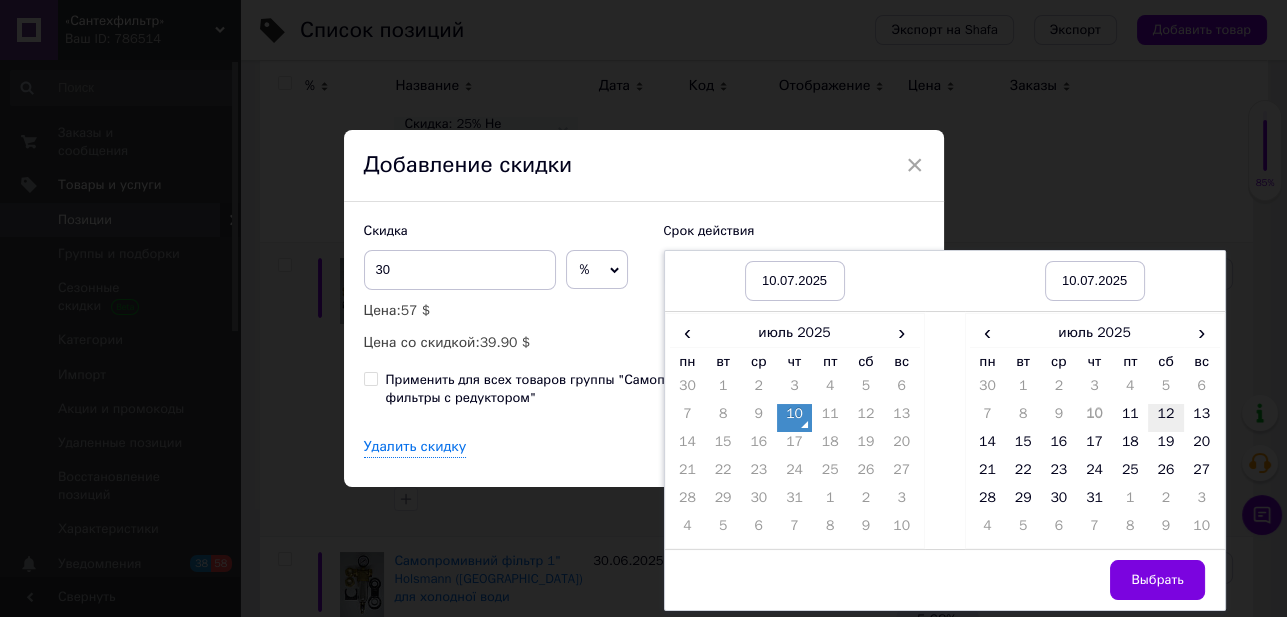 click on "12" at bounding box center [1166, 418] 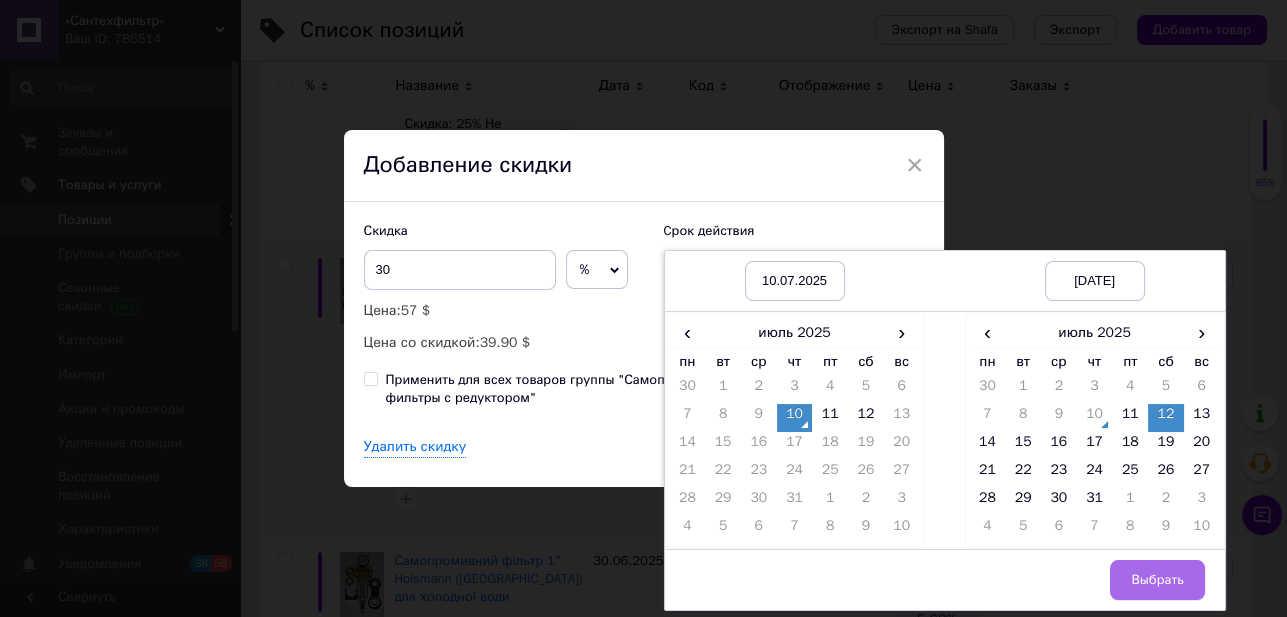 click on "Выбрать" at bounding box center [1157, 580] 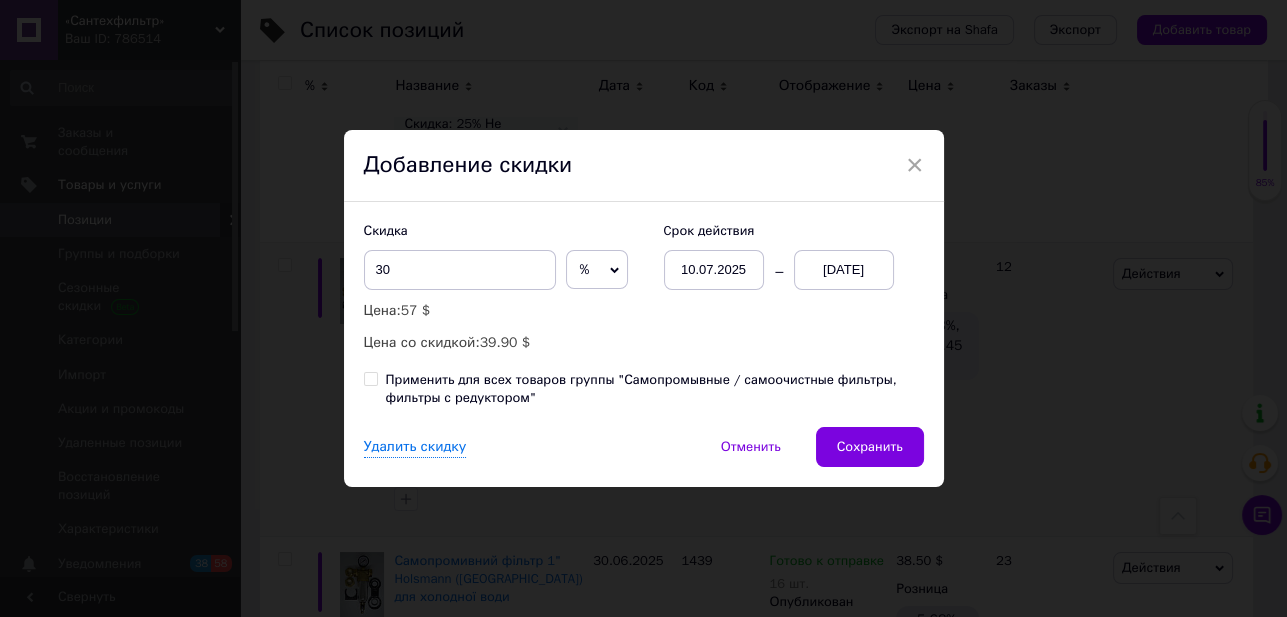 click on "Применить для всех товаров группы "Самопромывные / самоочистные фильтры, фильтры с редуктором"" at bounding box center [370, 378] 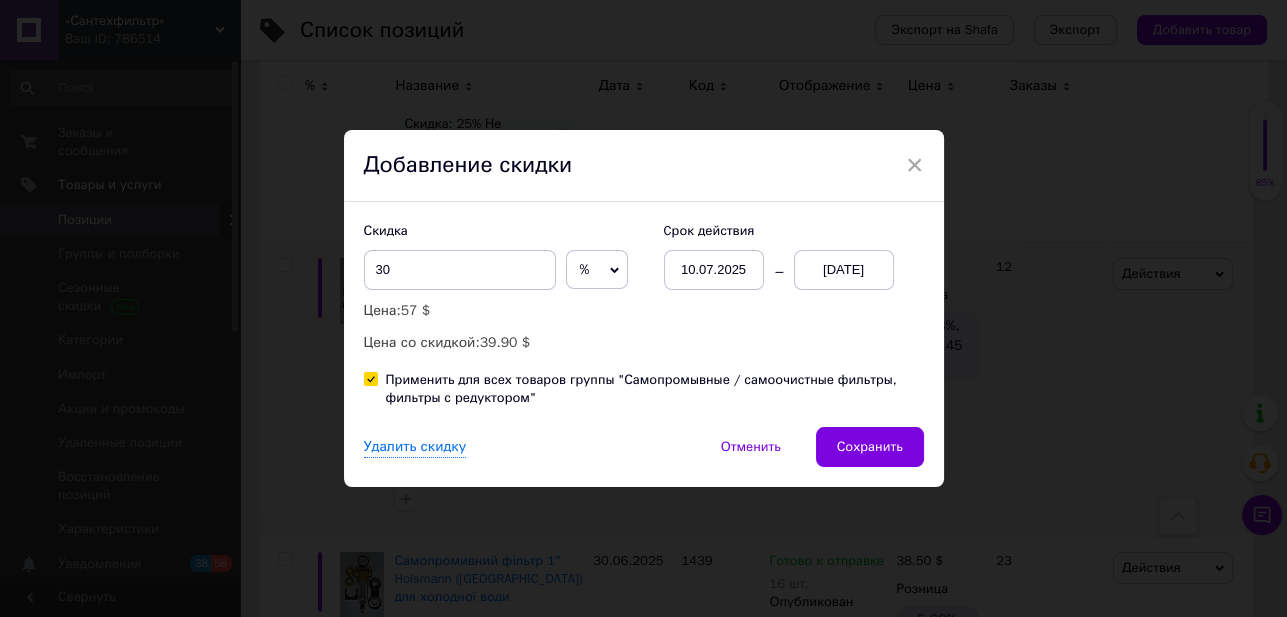 checkbox on "true" 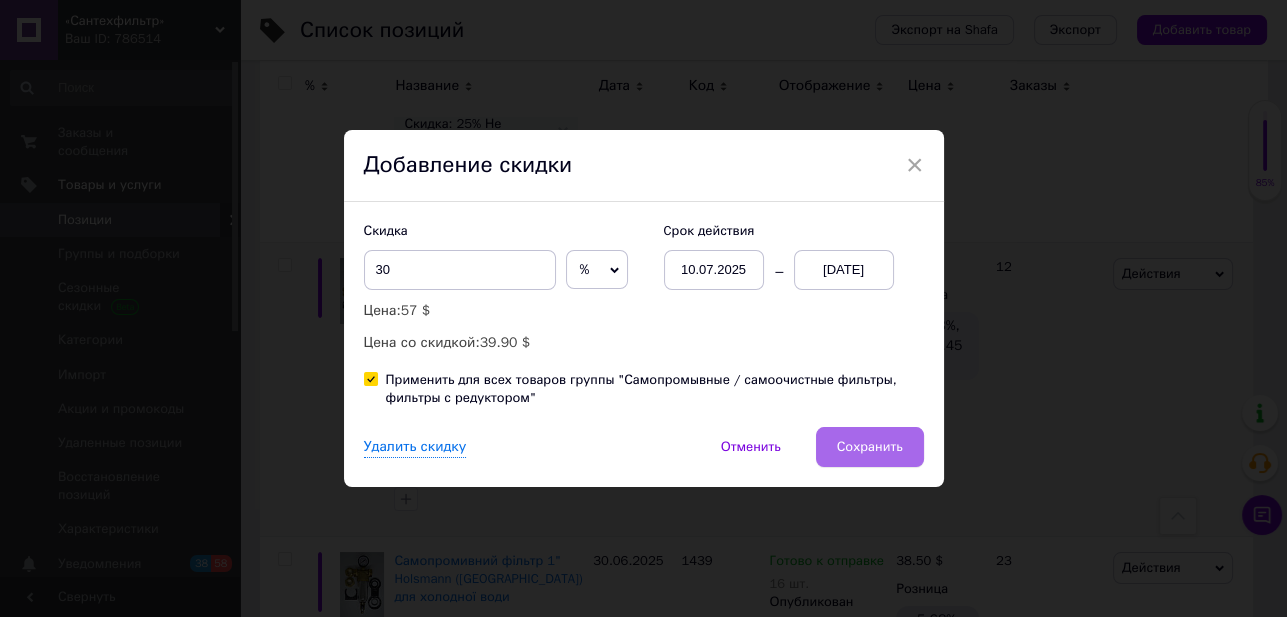 click on "Сохранить" at bounding box center [870, 447] 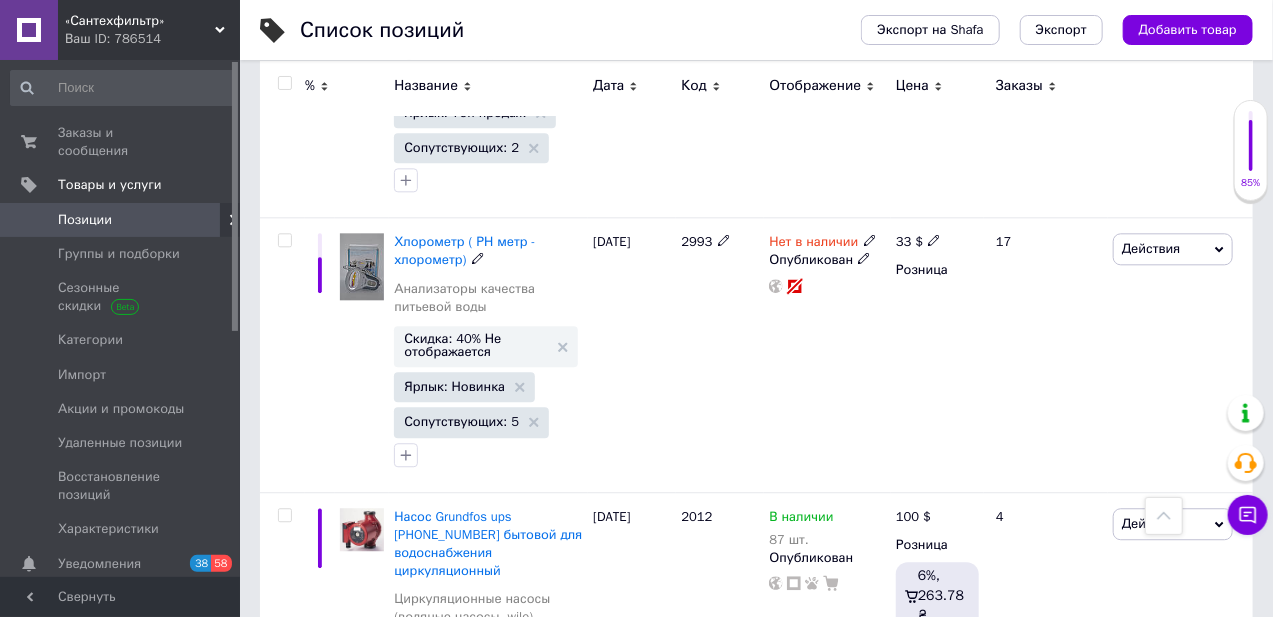 scroll, scrollTop: 2090, scrollLeft: 0, axis: vertical 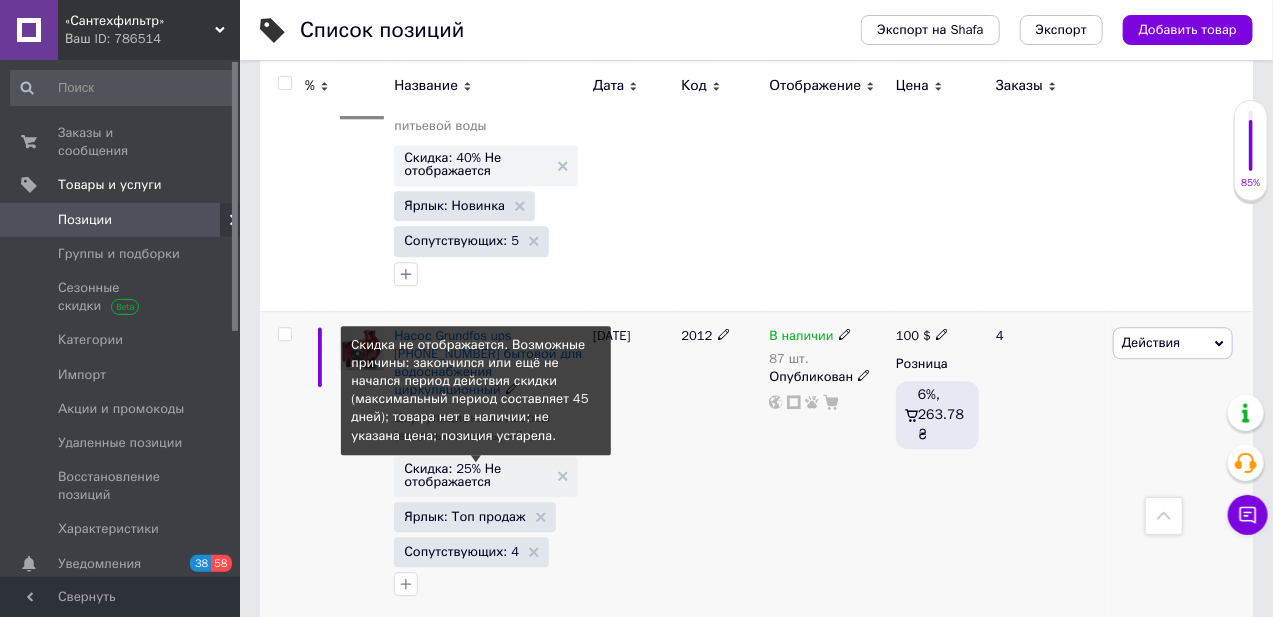 click on "Скидка: 25% Не отображается" at bounding box center (476, 475) 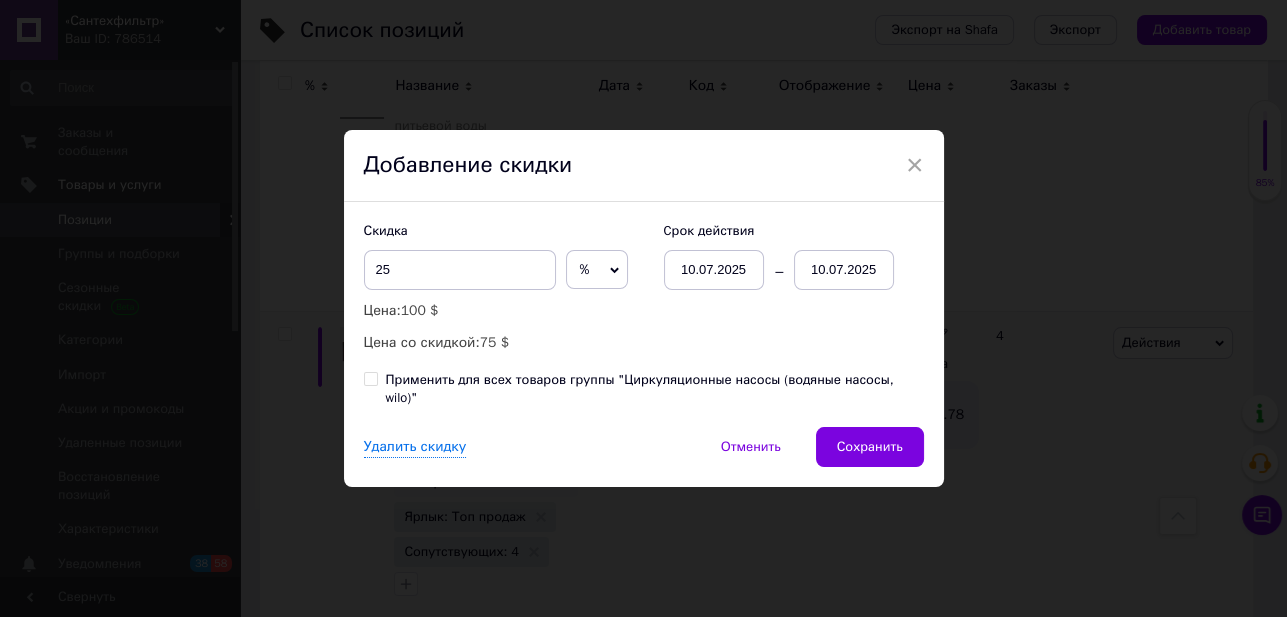 click on "10.07.2025" at bounding box center (844, 270) 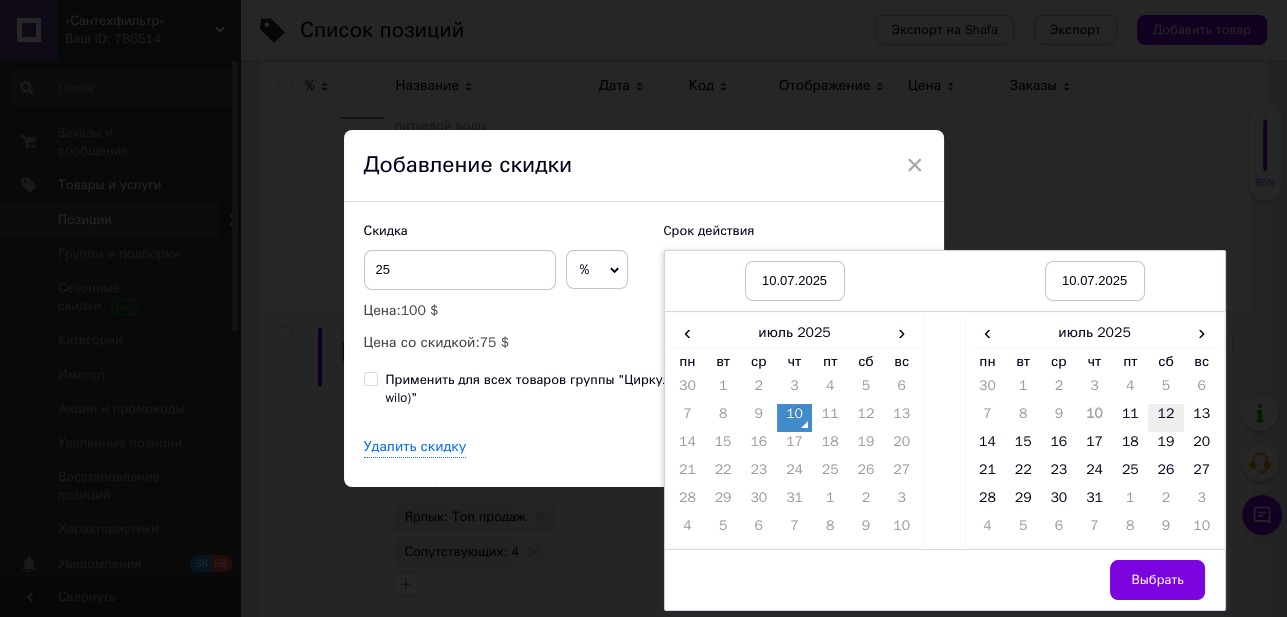 click on "12" at bounding box center [1166, 418] 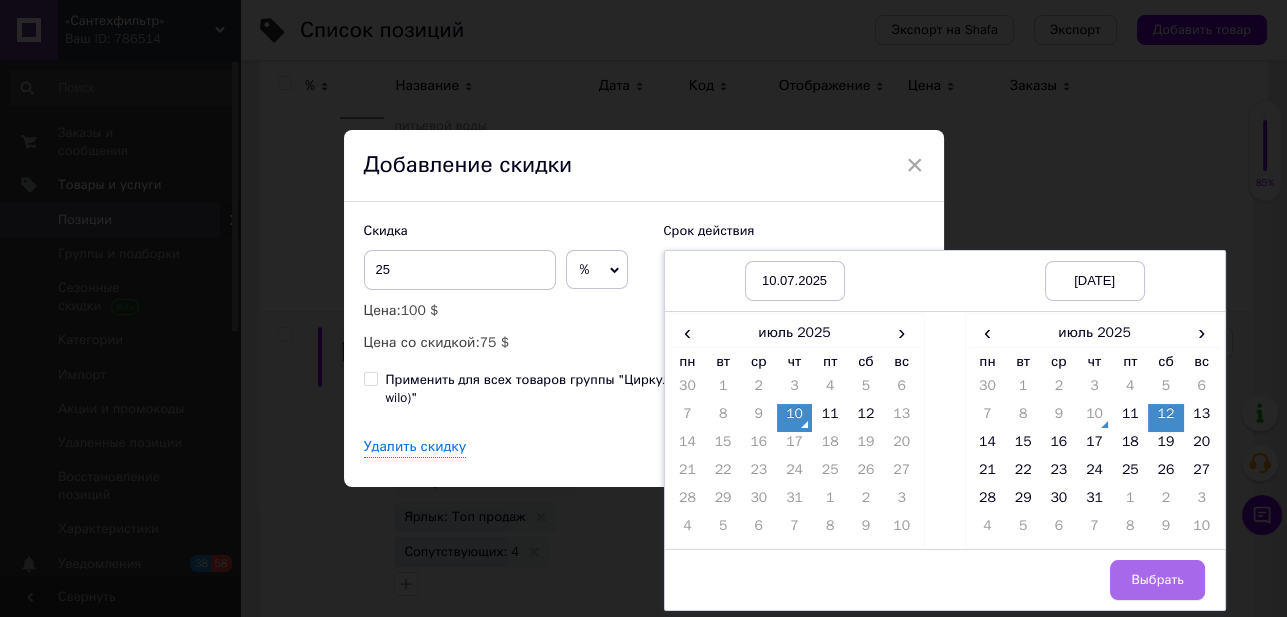 click on "Выбрать" at bounding box center [1157, 580] 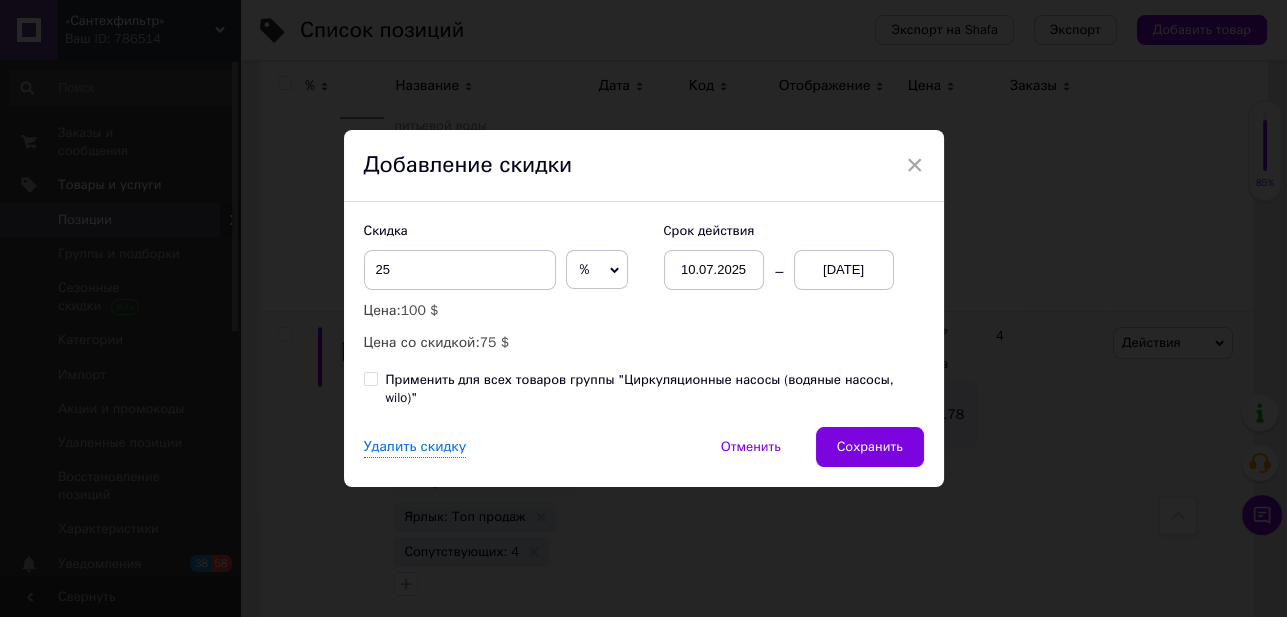 click on "Применить для всех товаров группы "Циркуляционные насосы (водяные насосы, wilo)"" at bounding box center (370, 378) 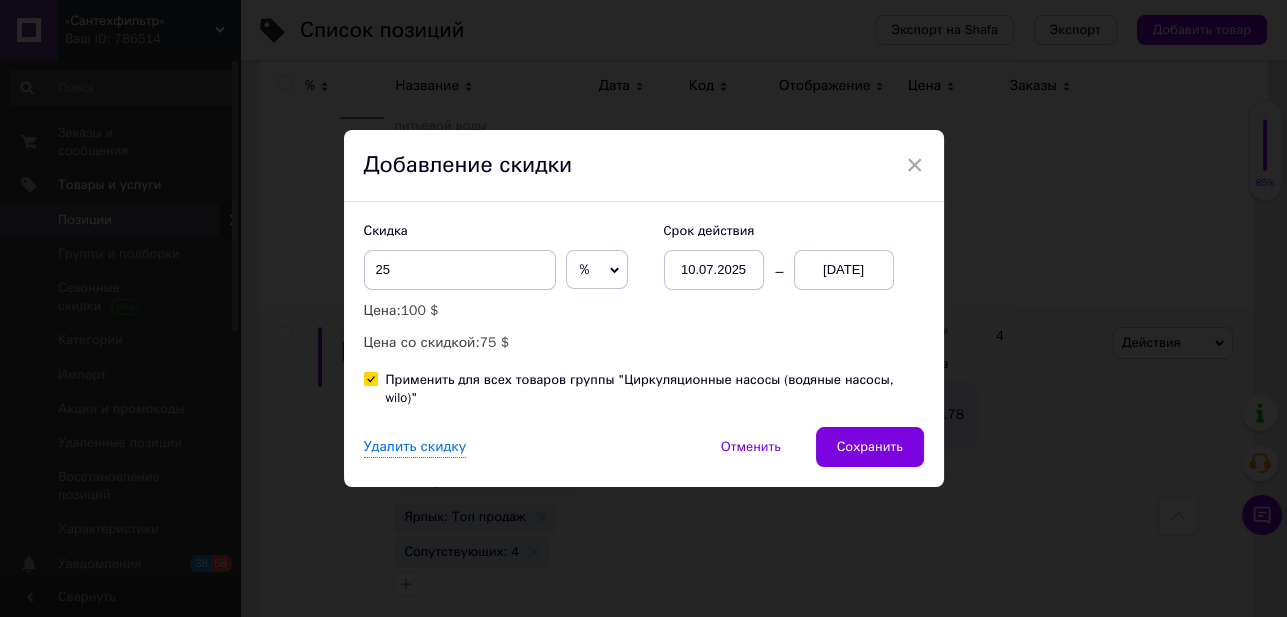 checkbox on "true" 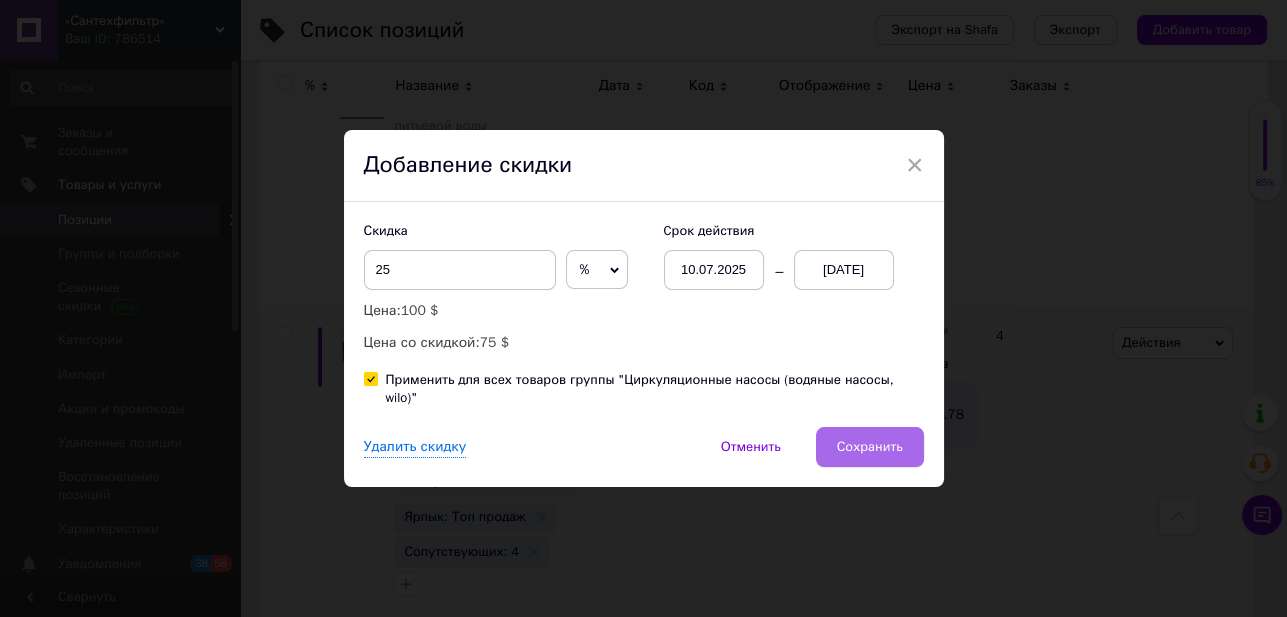 click on "Сохранить" at bounding box center (870, 447) 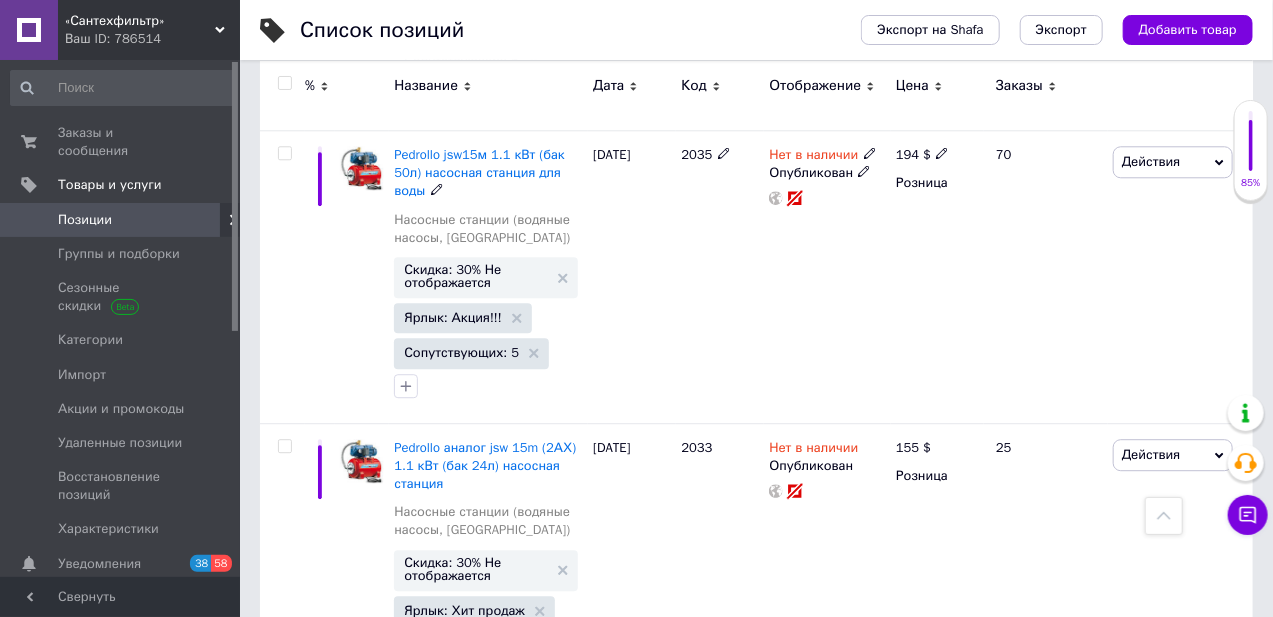 scroll, scrollTop: 5274, scrollLeft: 0, axis: vertical 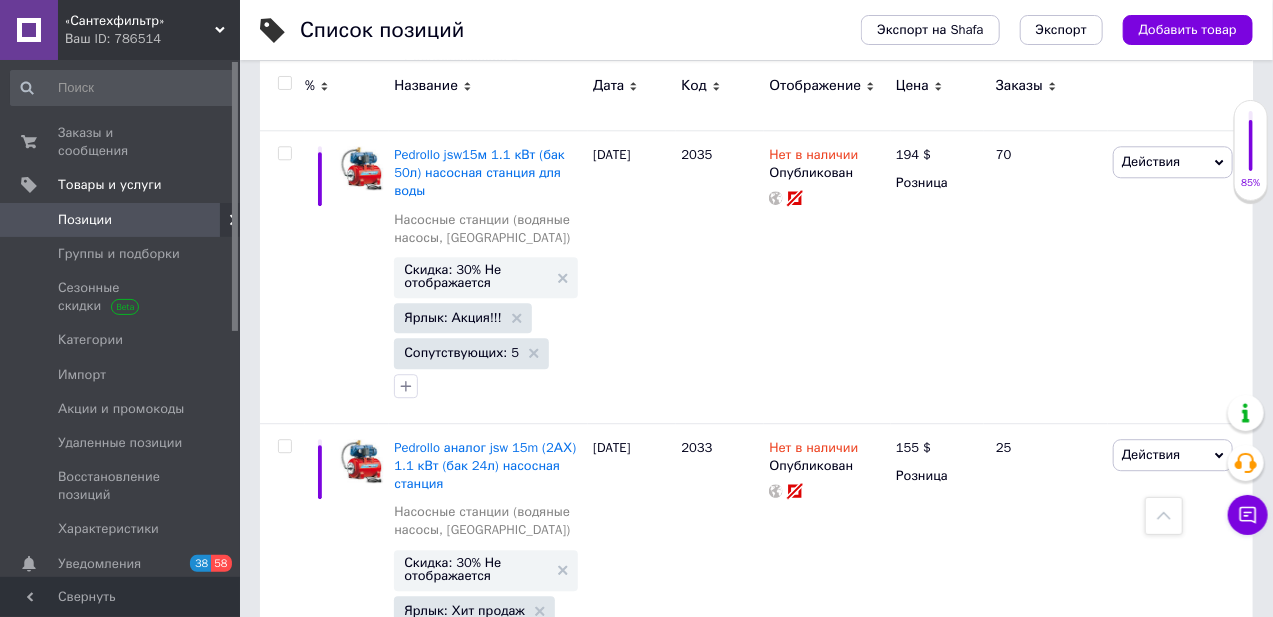 click on "8" at bounding box center [640, 756] 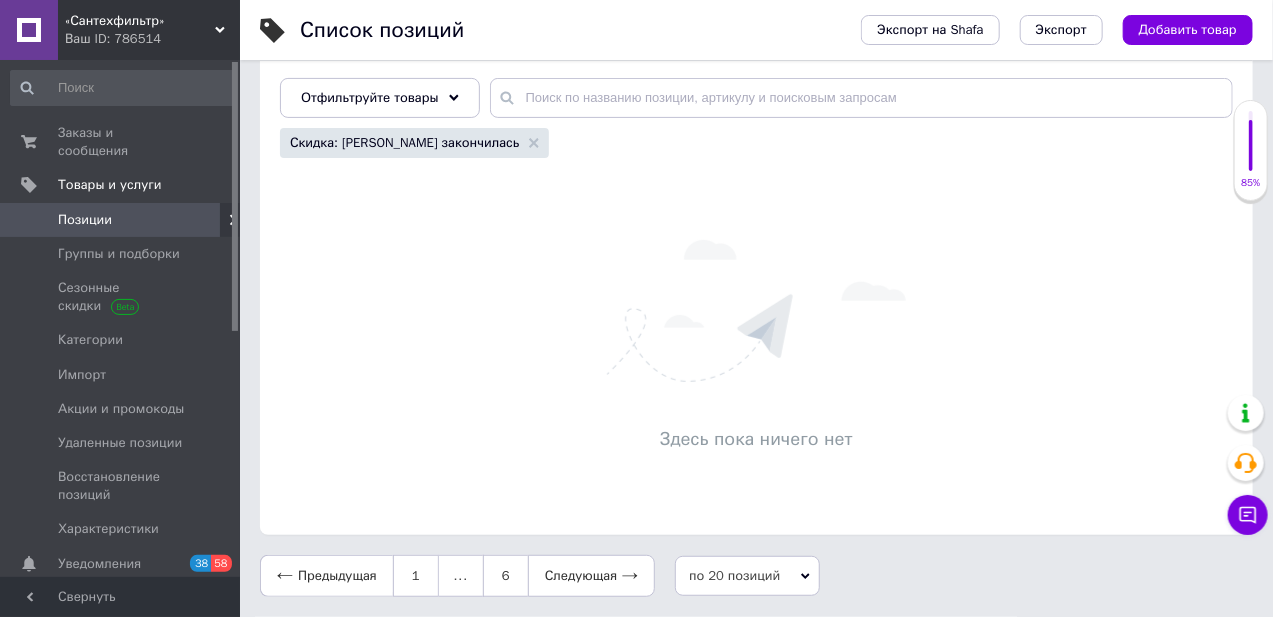 scroll, scrollTop: 218, scrollLeft: 0, axis: vertical 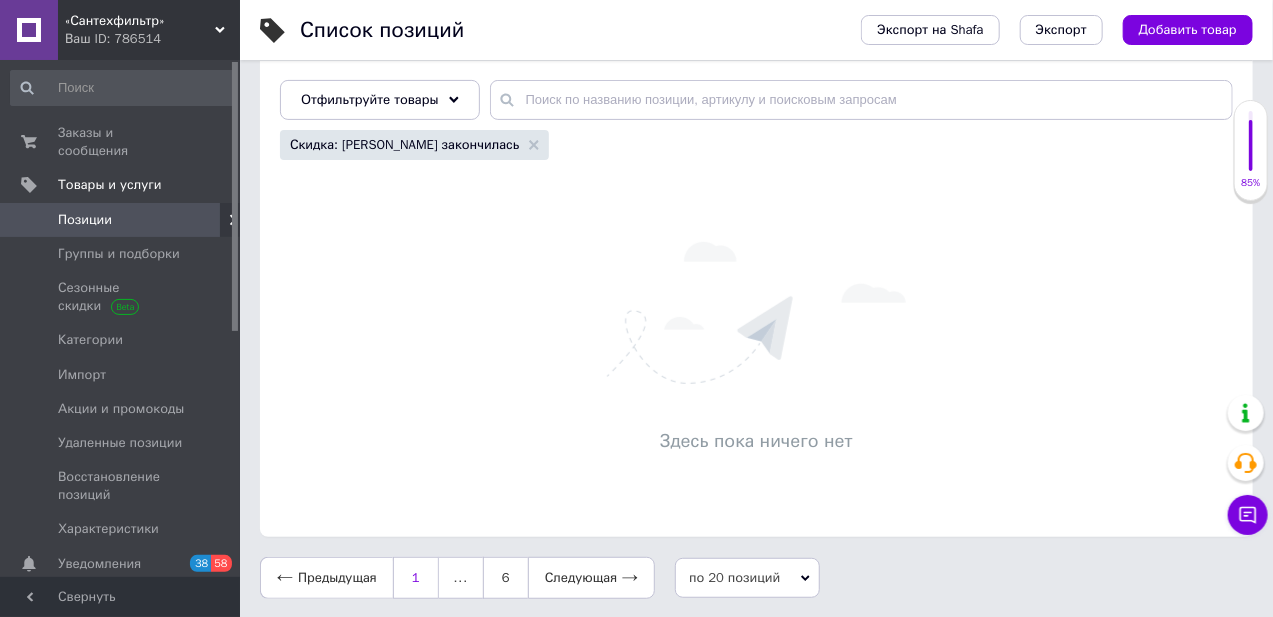 click on "1" at bounding box center [416, 578] 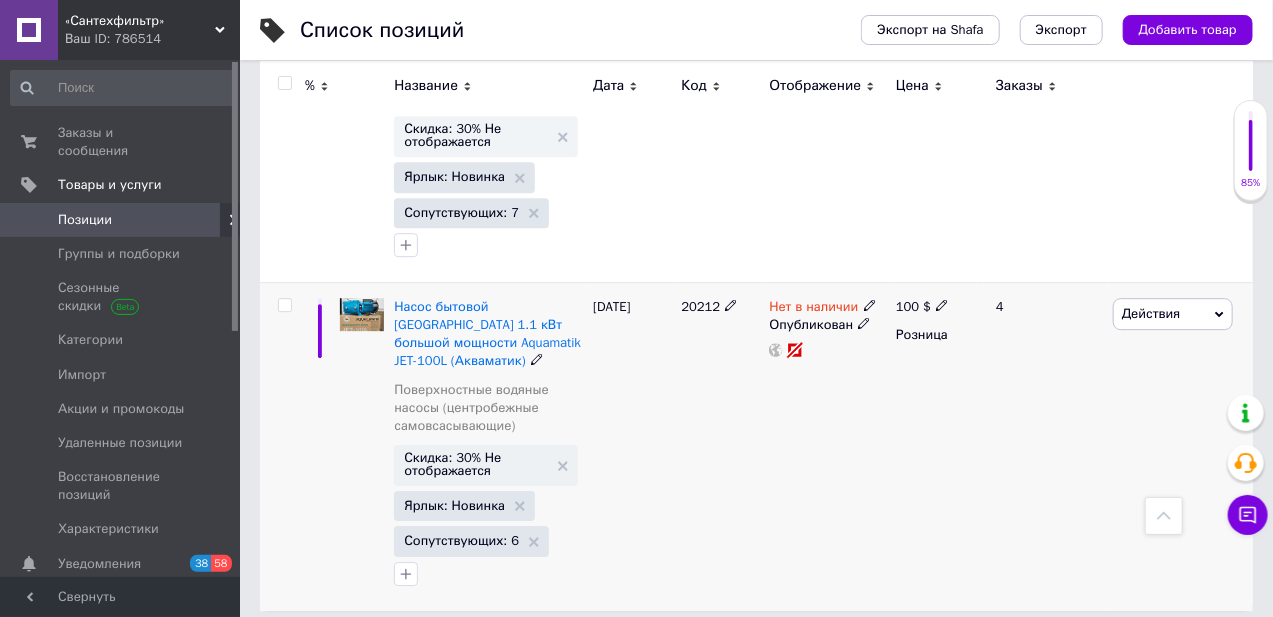 scroll, scrollTop: 5550, scrollLeft: 0, axis: vertical 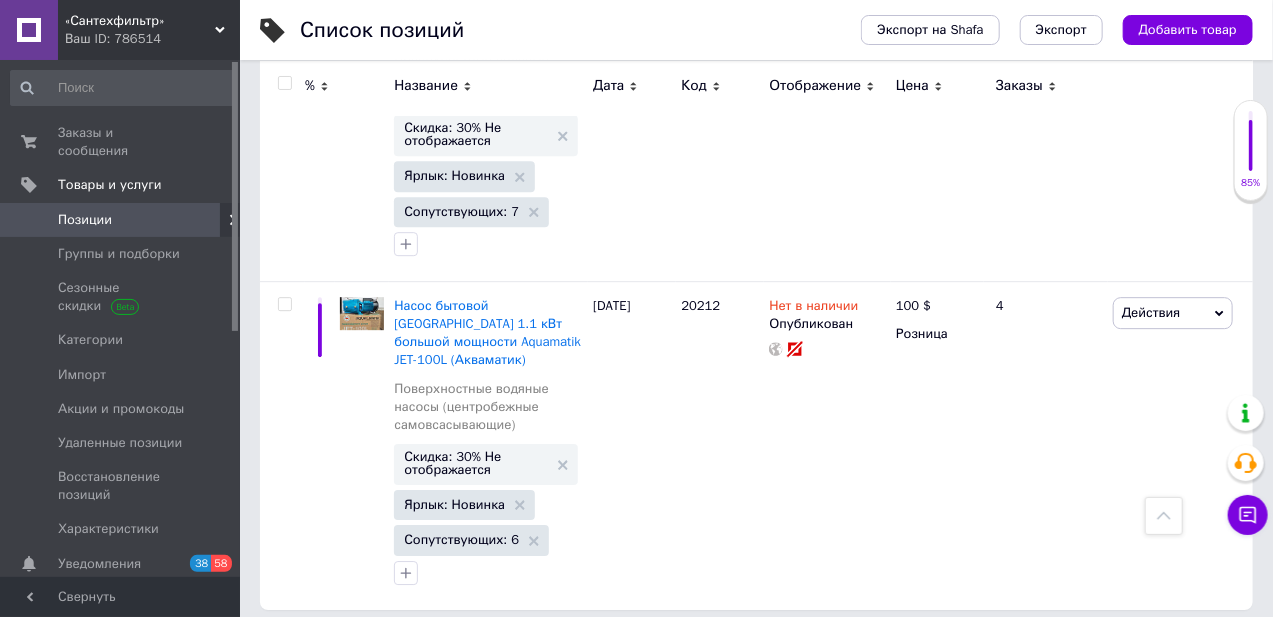 click on "2" at bounding box center (327, 651) 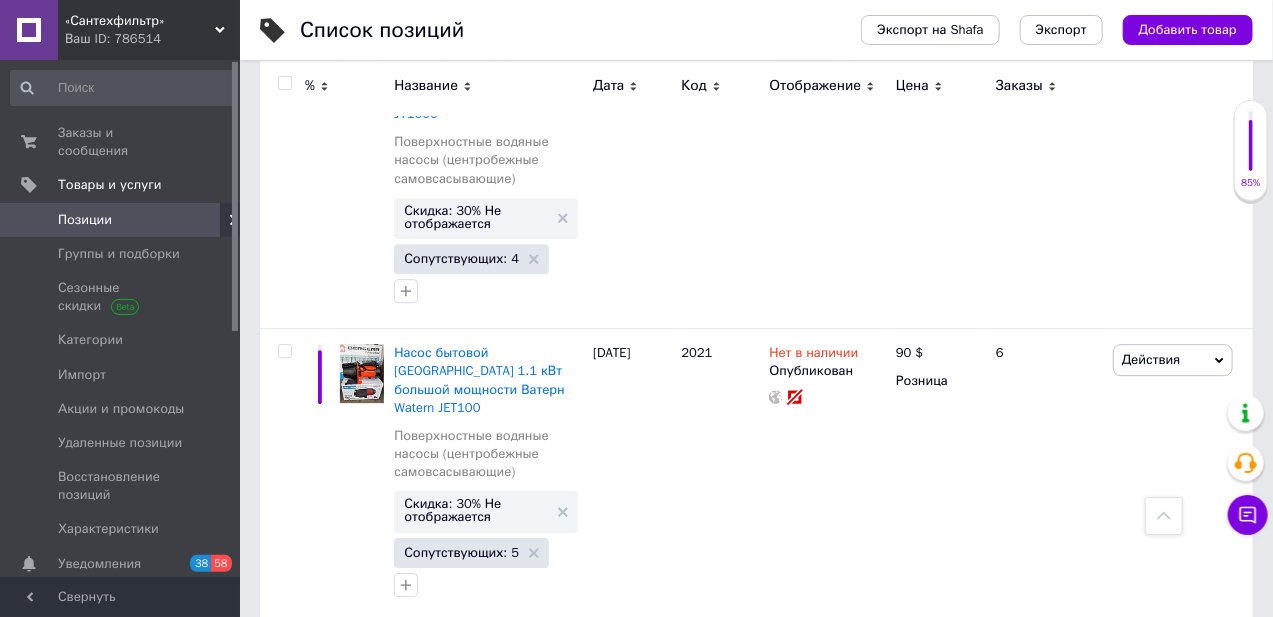 click 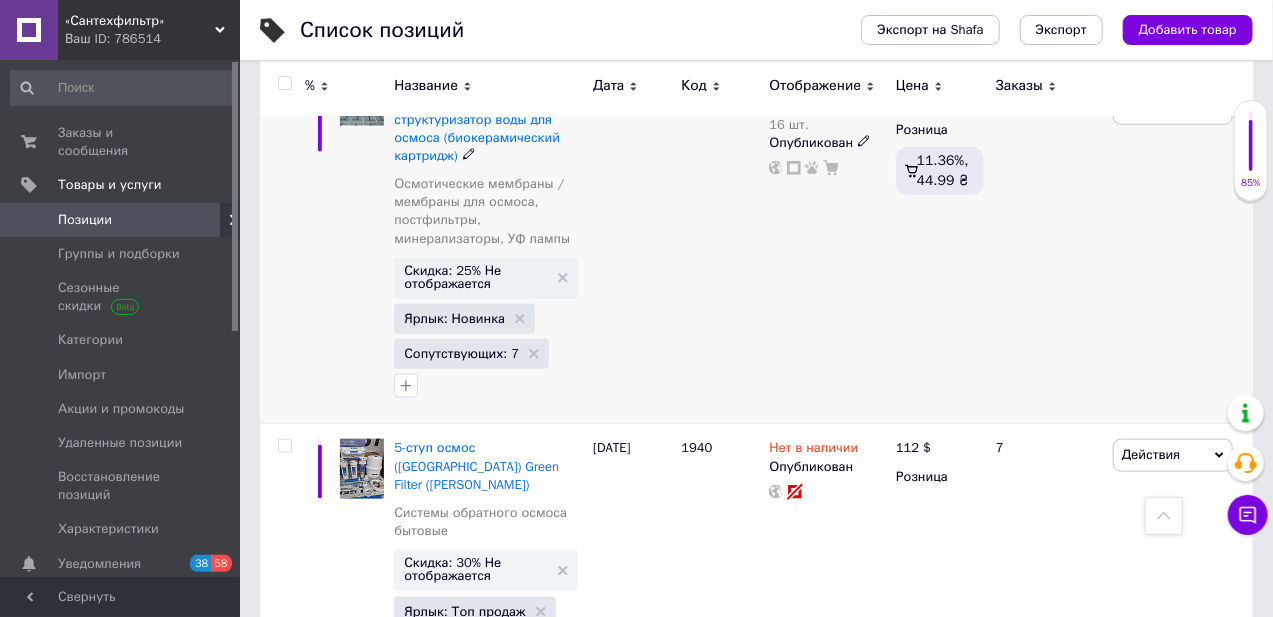 scroll, scrollTop: 727, scrollLeft: 0, axis: vertical 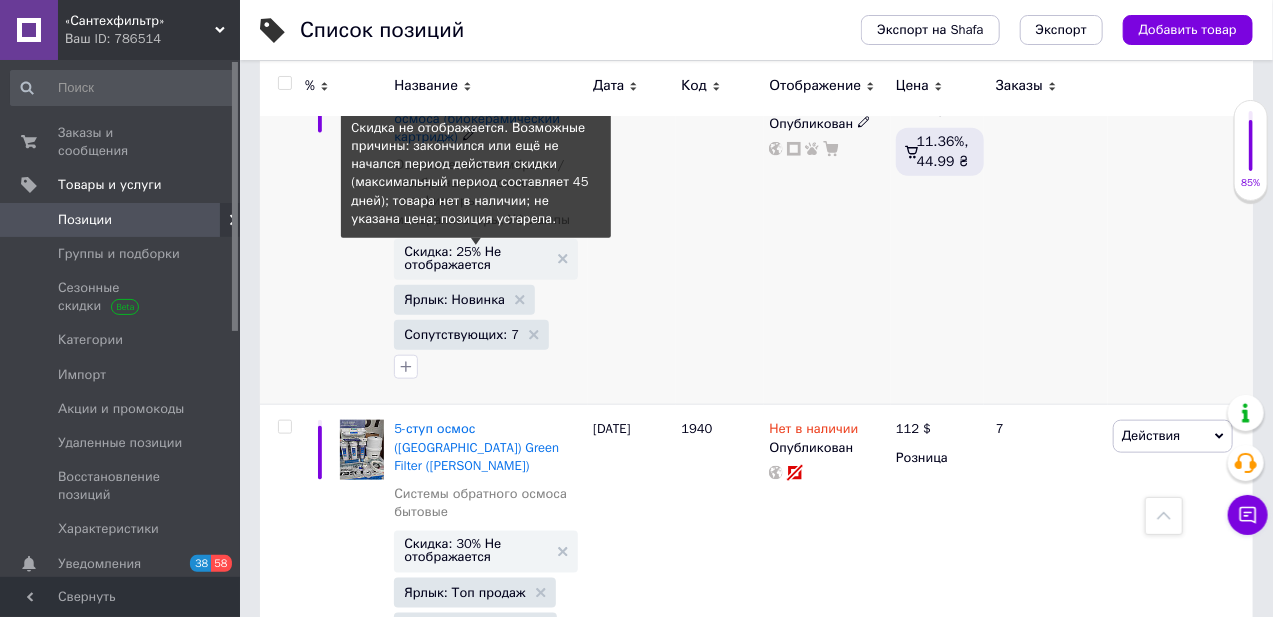 click on "Скидка: 25% Не отображается" at bounding box center [476, 258] 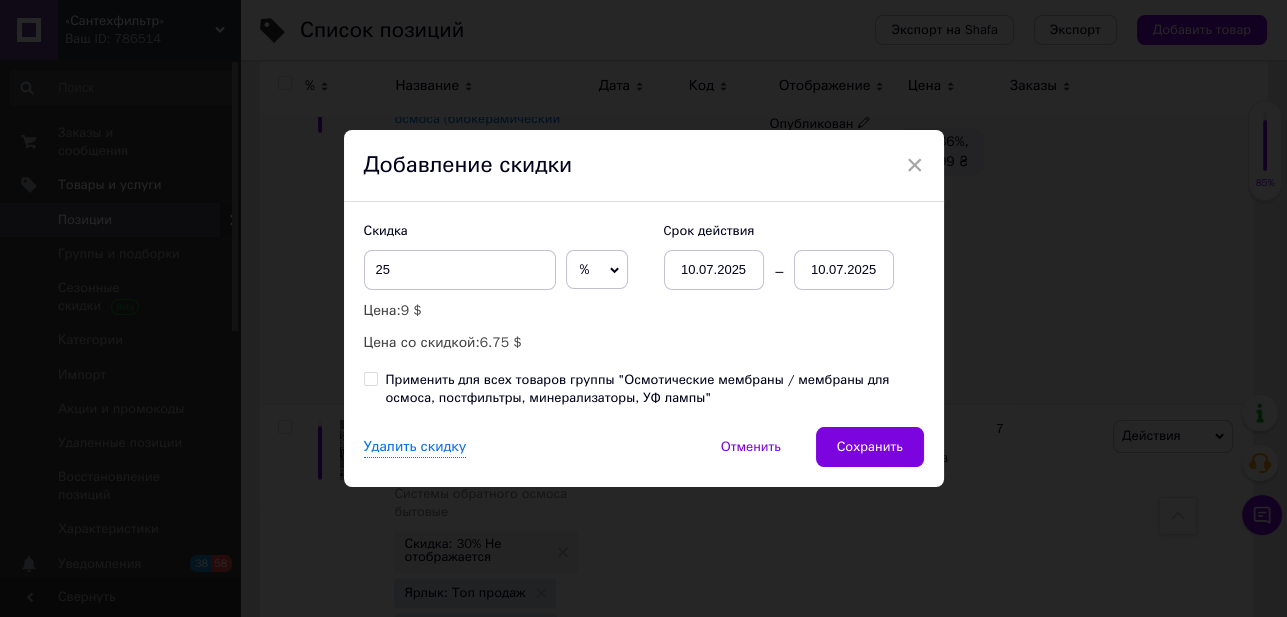 click on "10.07.2025" at bounding box center [844, 270] 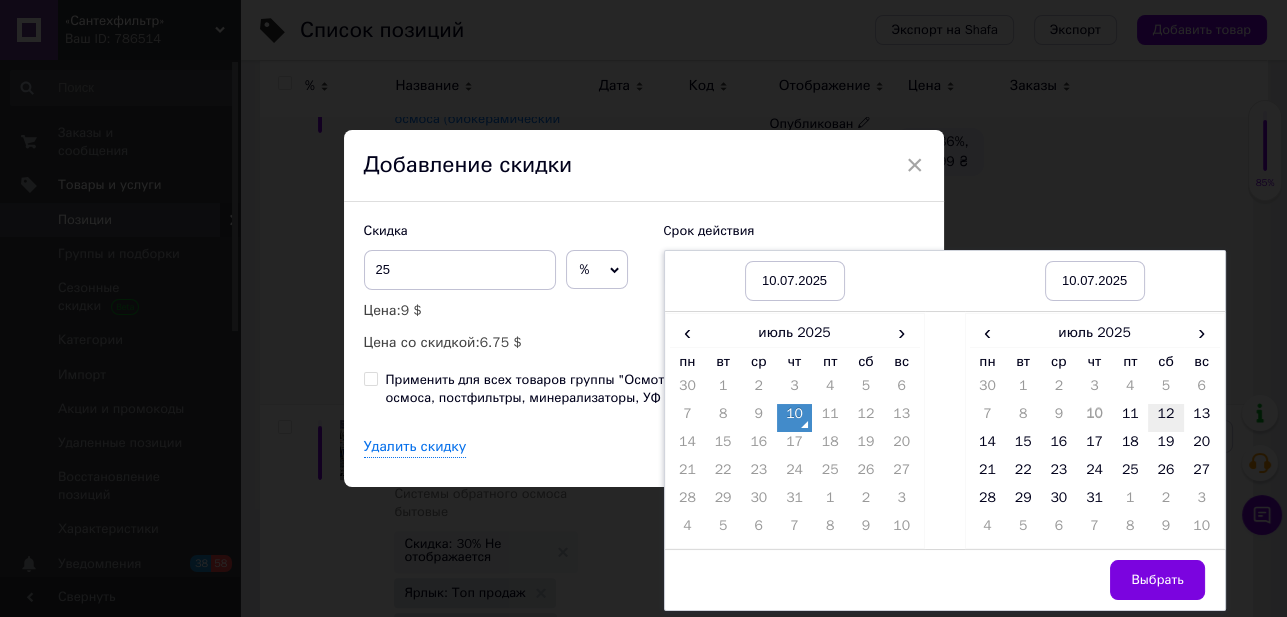click on "12" at bounding box center [1166, 418] 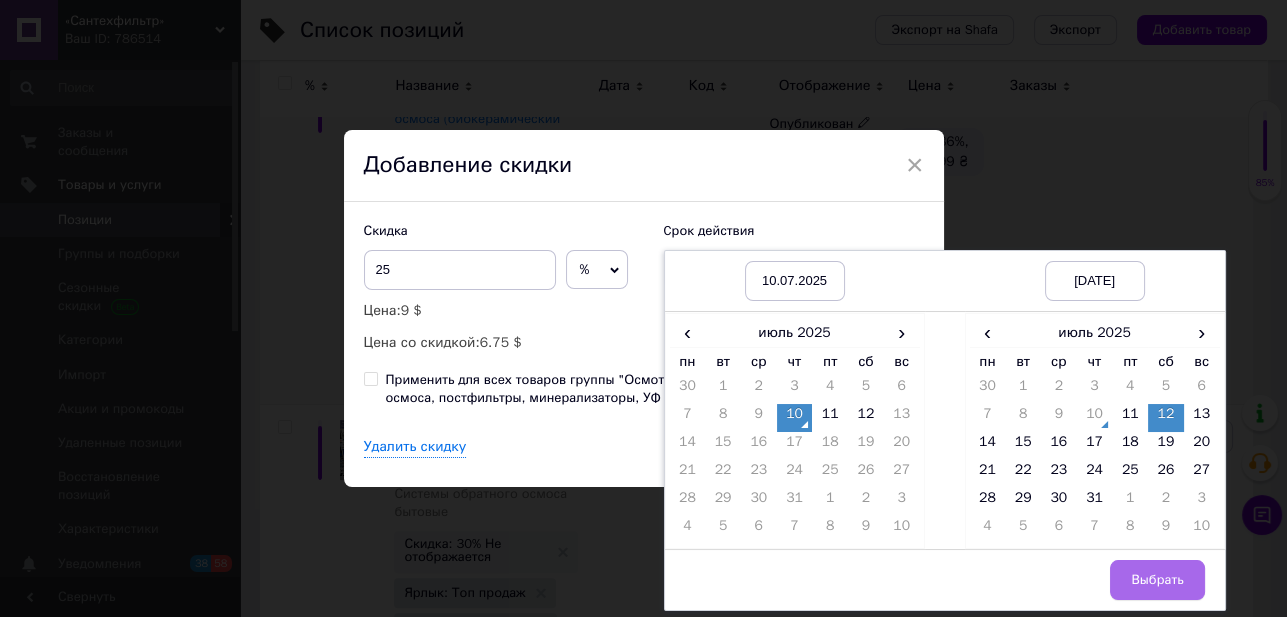 click on "Выбрать" at bounding box center (1157, 580) 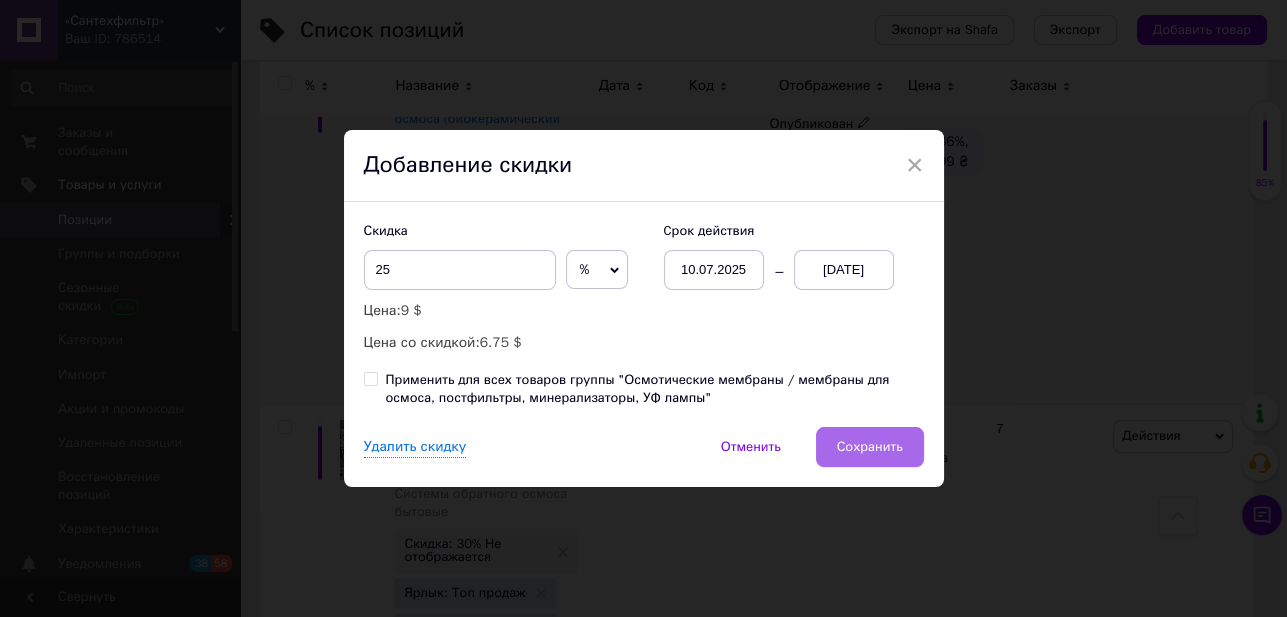 click on "Сохранить" at bounding box center (870, 447) 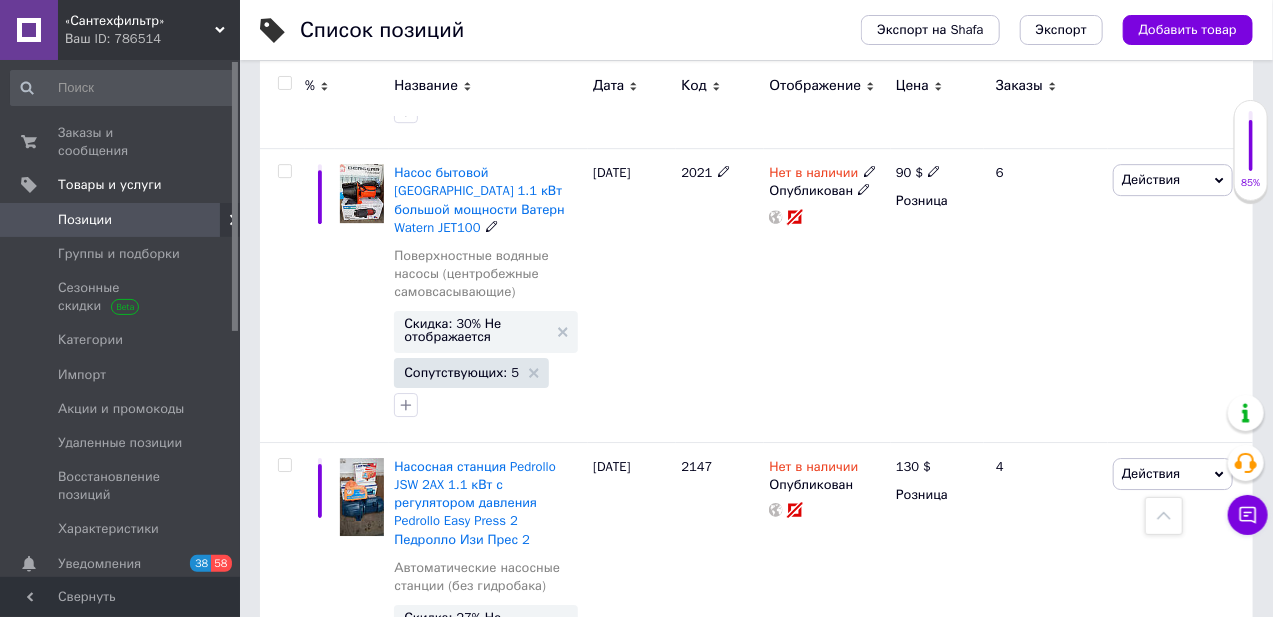 scroll, scrollTop: 5790, scrollLeft: 0, axis: vertical 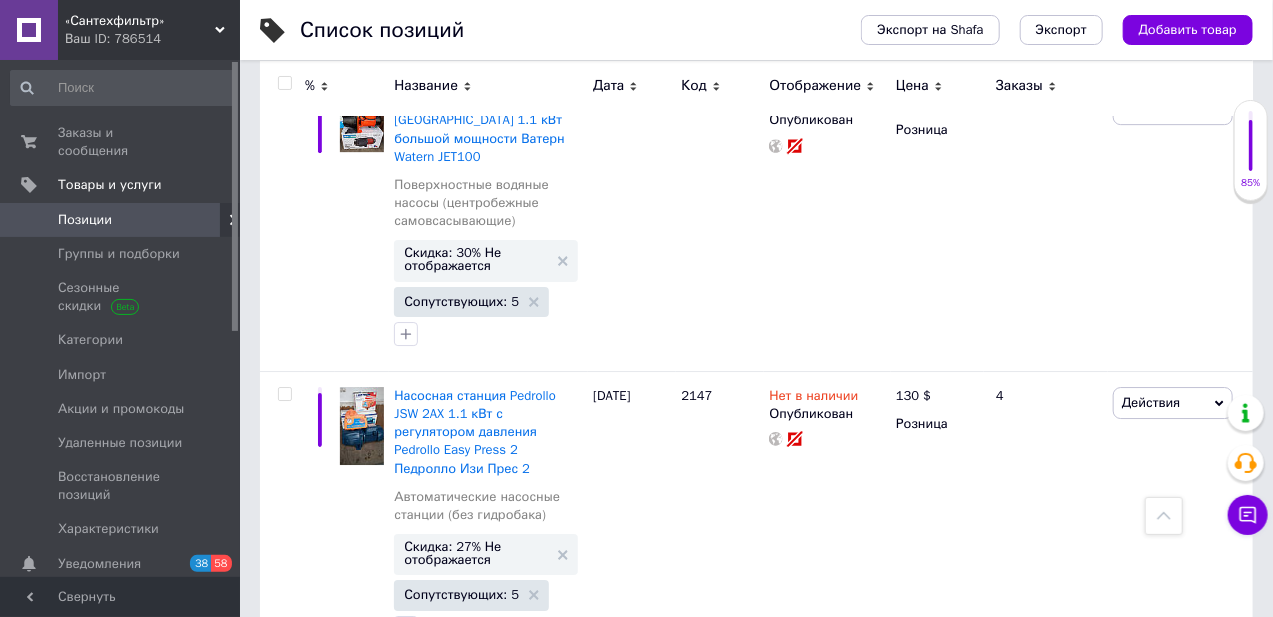 click on "3" at bounding box center (505, 706) 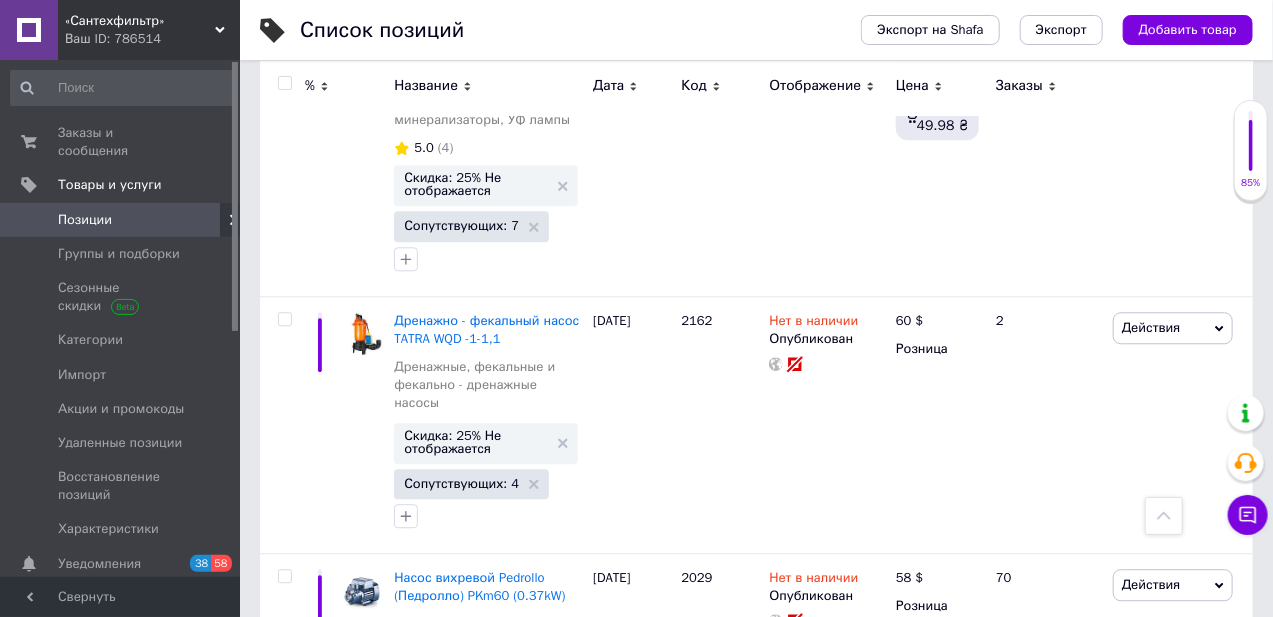 click 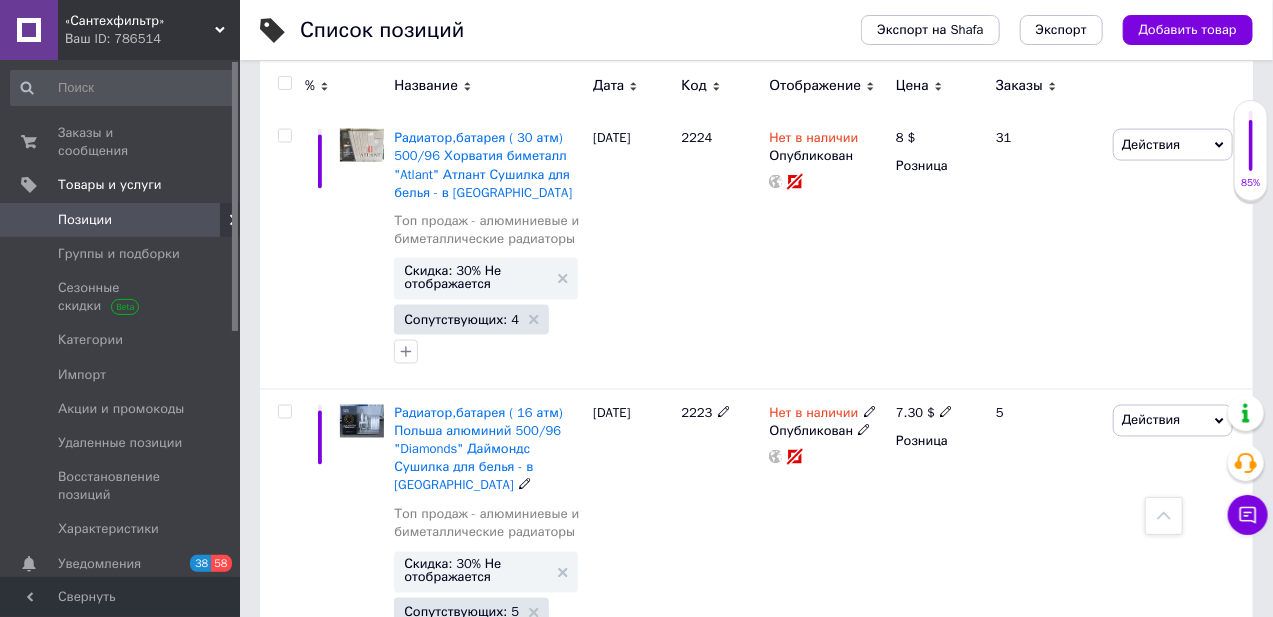 scroll, scrollTop: 4709, scrollLeft: 0, axis: vertical 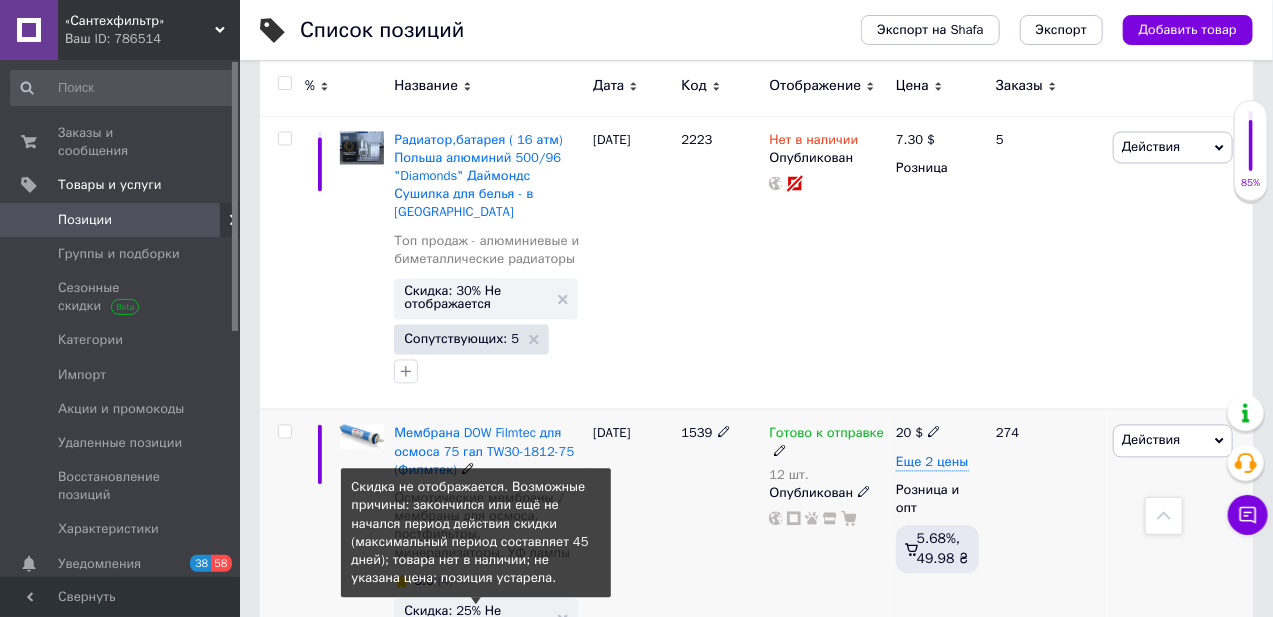 click on "Скидка: 25% Не отображается" at bounding box center [476, 618] 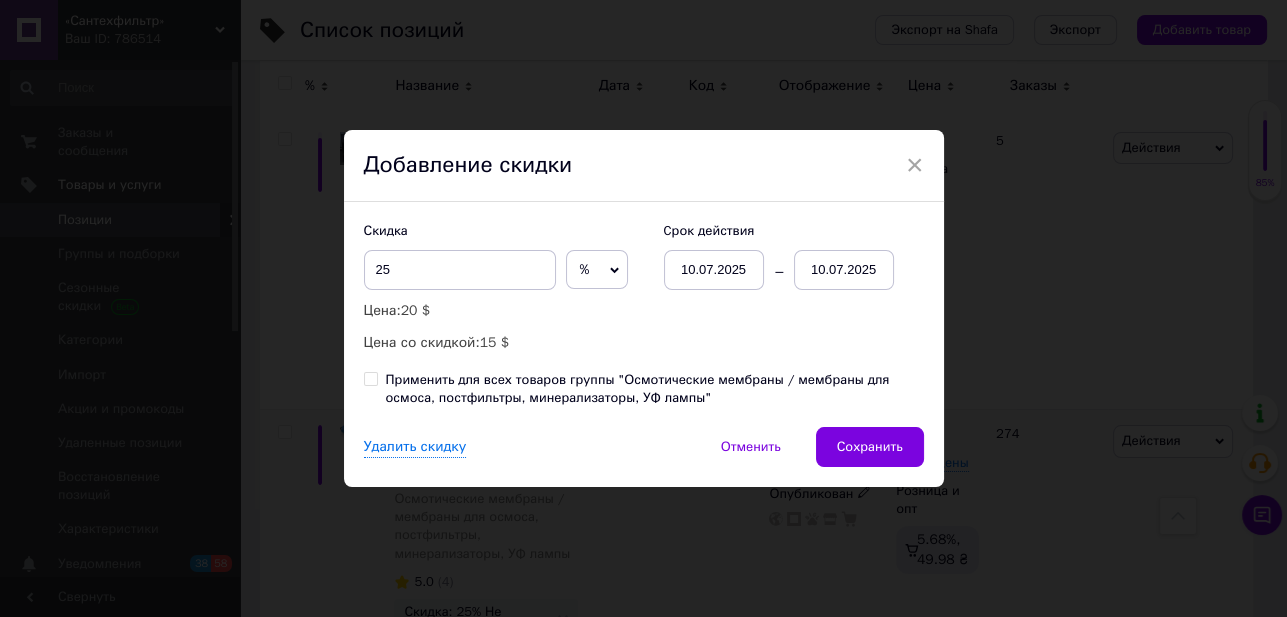 click on "10.07.2025" at bounding box center [844, 270] 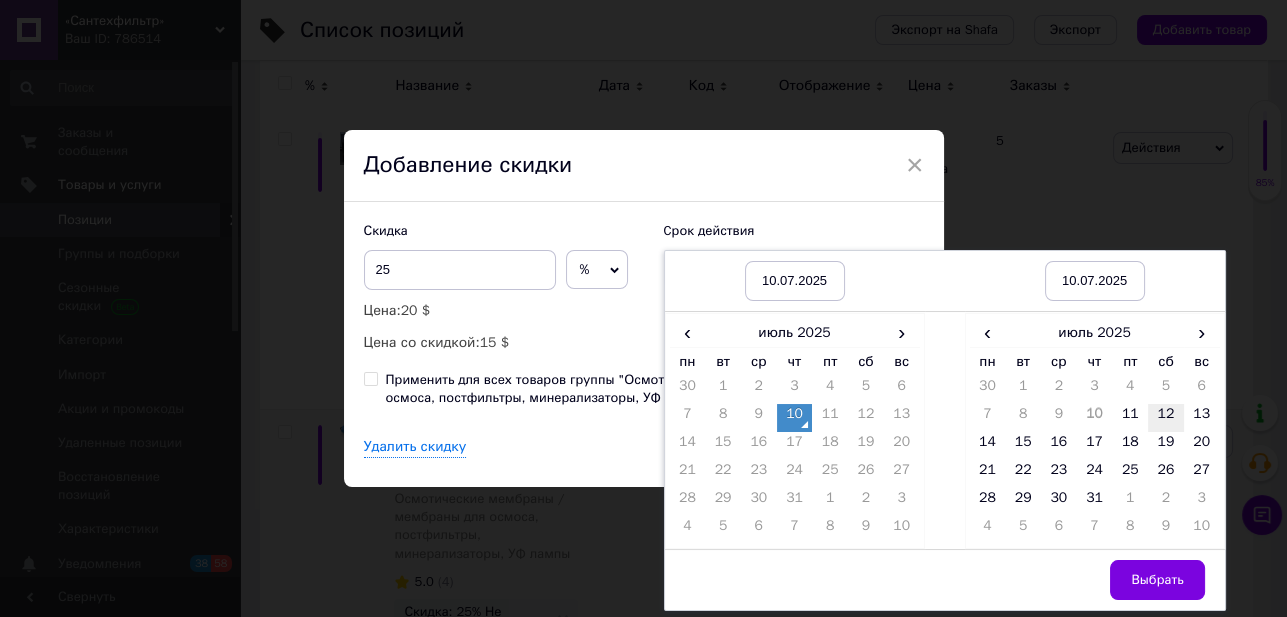 click on "12" at bounding box center [1166, 418] 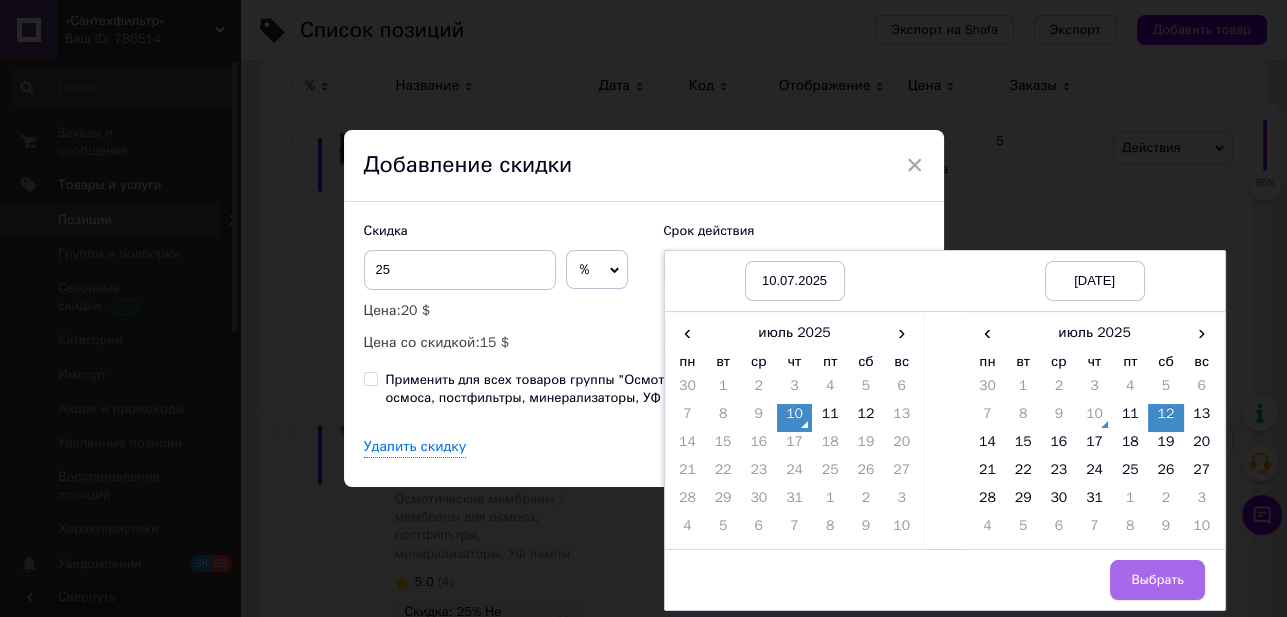 click on "Выбрать" at bounding box center [1157, 580] 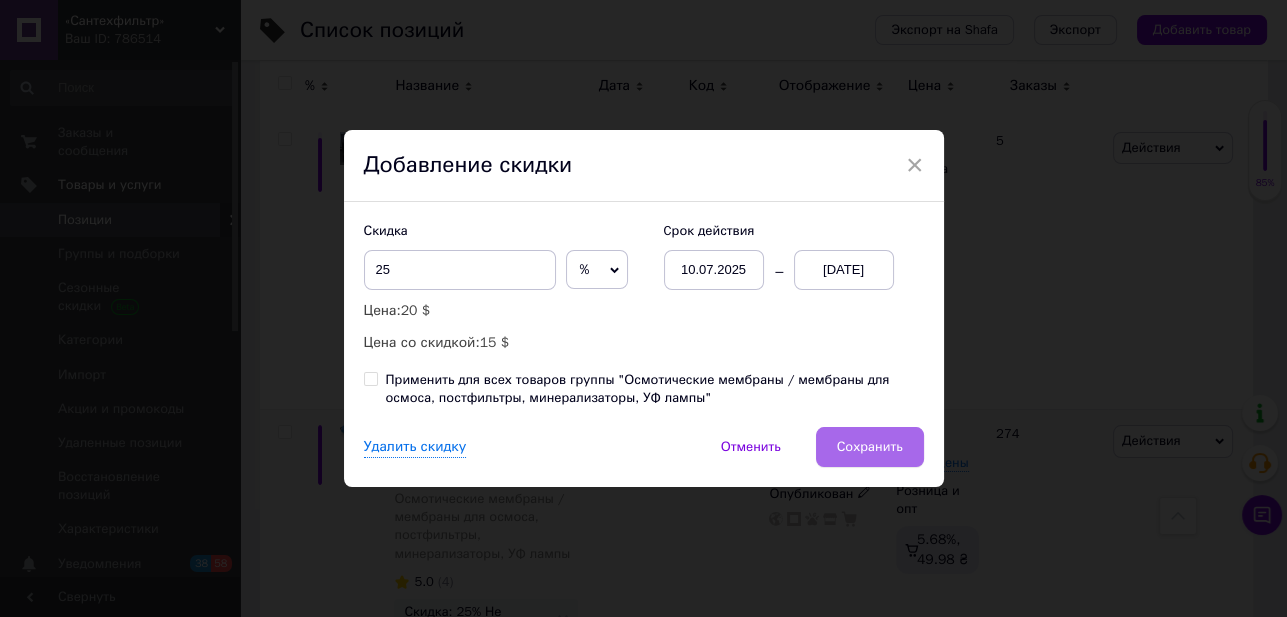 click on "Сохранить" at bounding box center [870, 447] 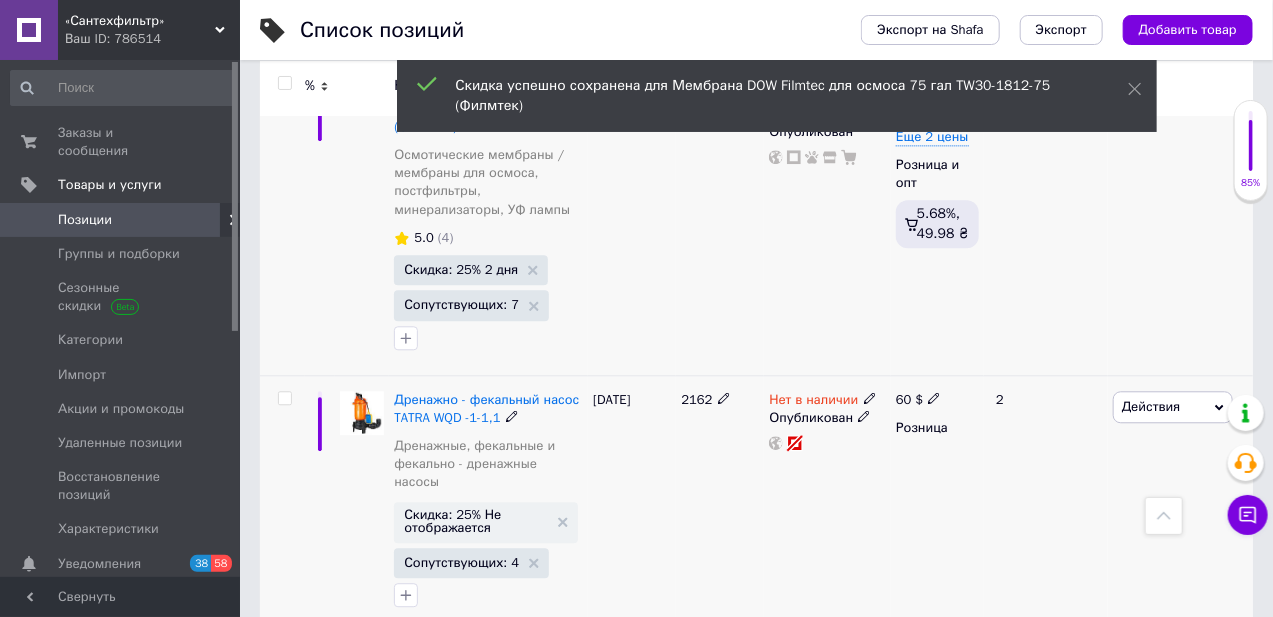 scroll, scrollTop: 5133, scrollLeft: 0, axis: vertical 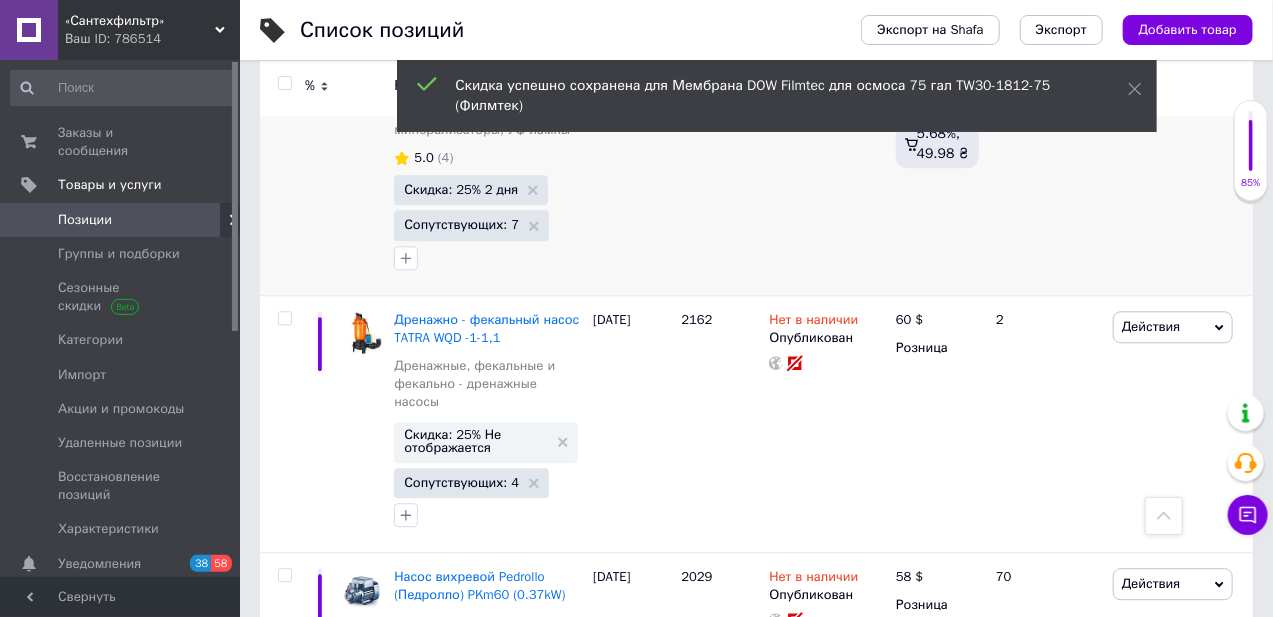 click on "4" at bounding box center [550, 814] 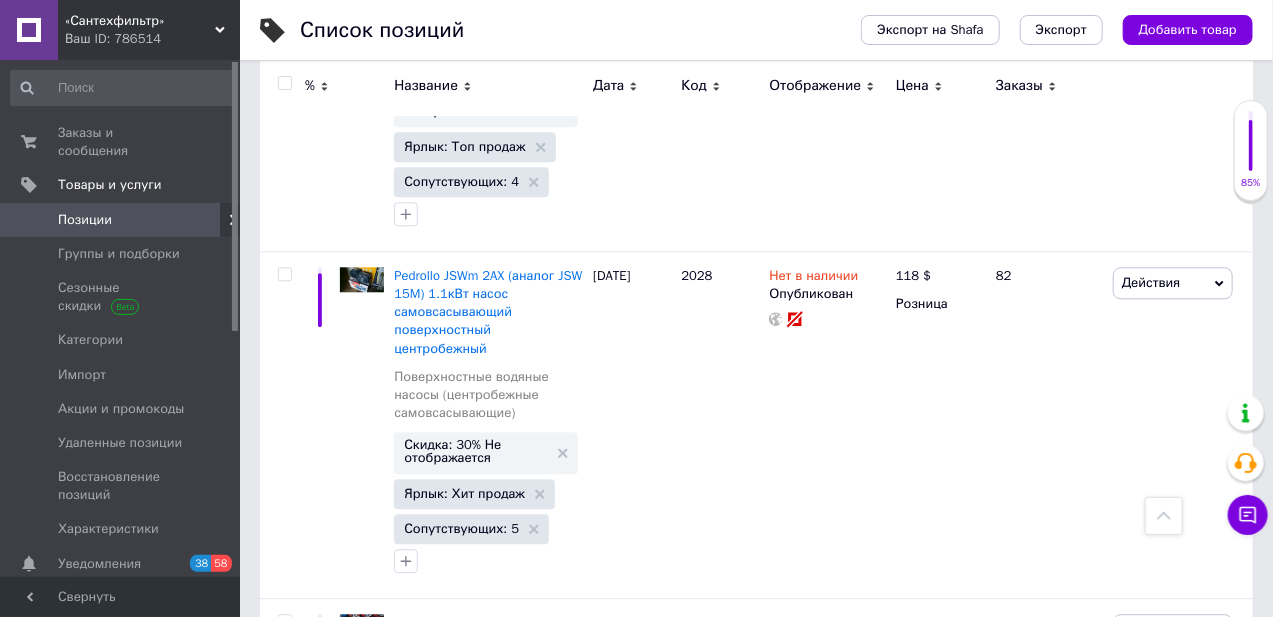 click 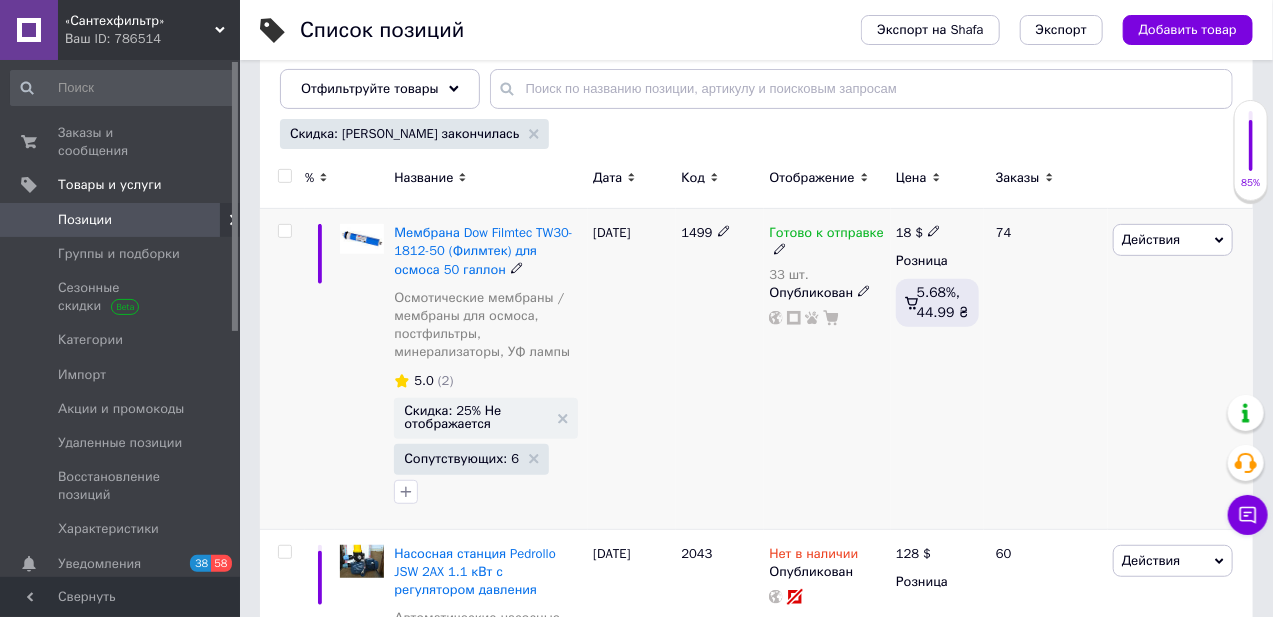 scroll, scrollTop: 272, scrollLeft: 0, axis: vertical 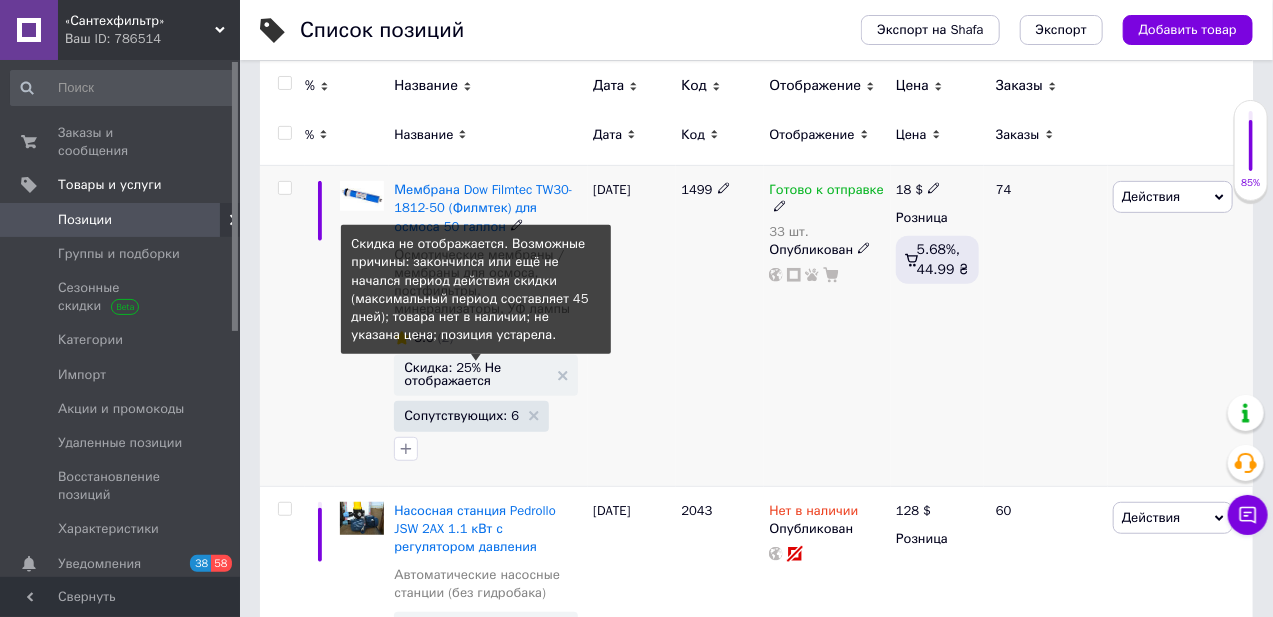 click on "Скидка: 25% Не отображается" at bounding box center [476, 374] 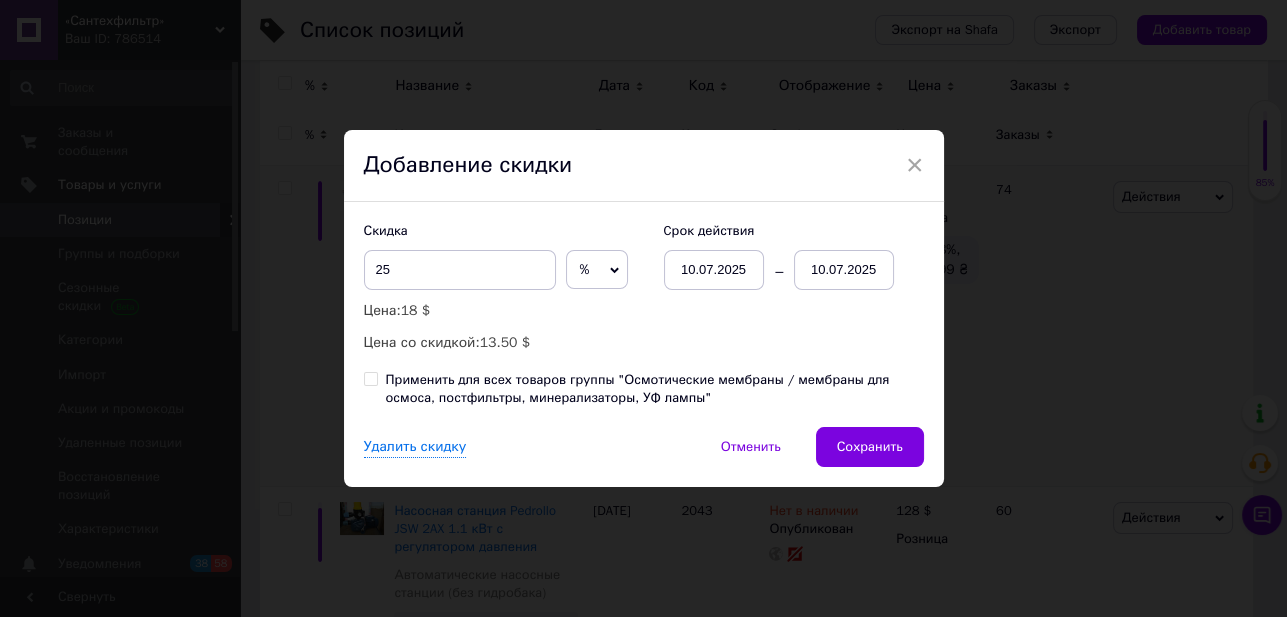 click on "10.07.2025" at bounding box center (844, 270) 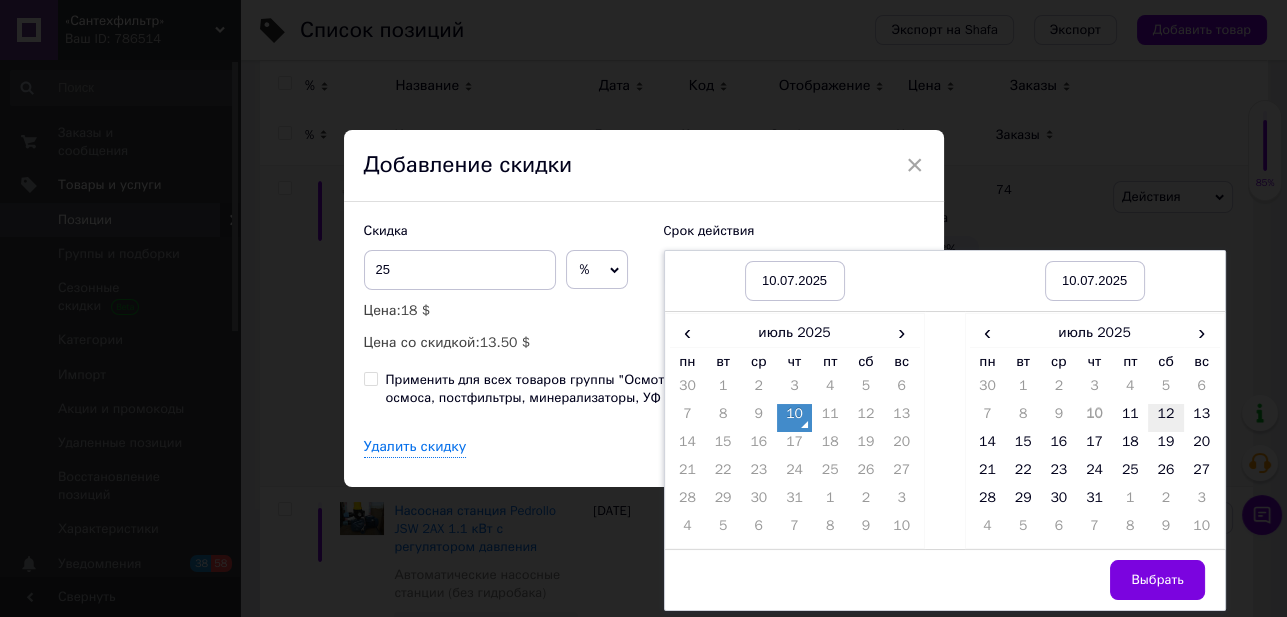 click on "12" at bounding box center [1166, 418] 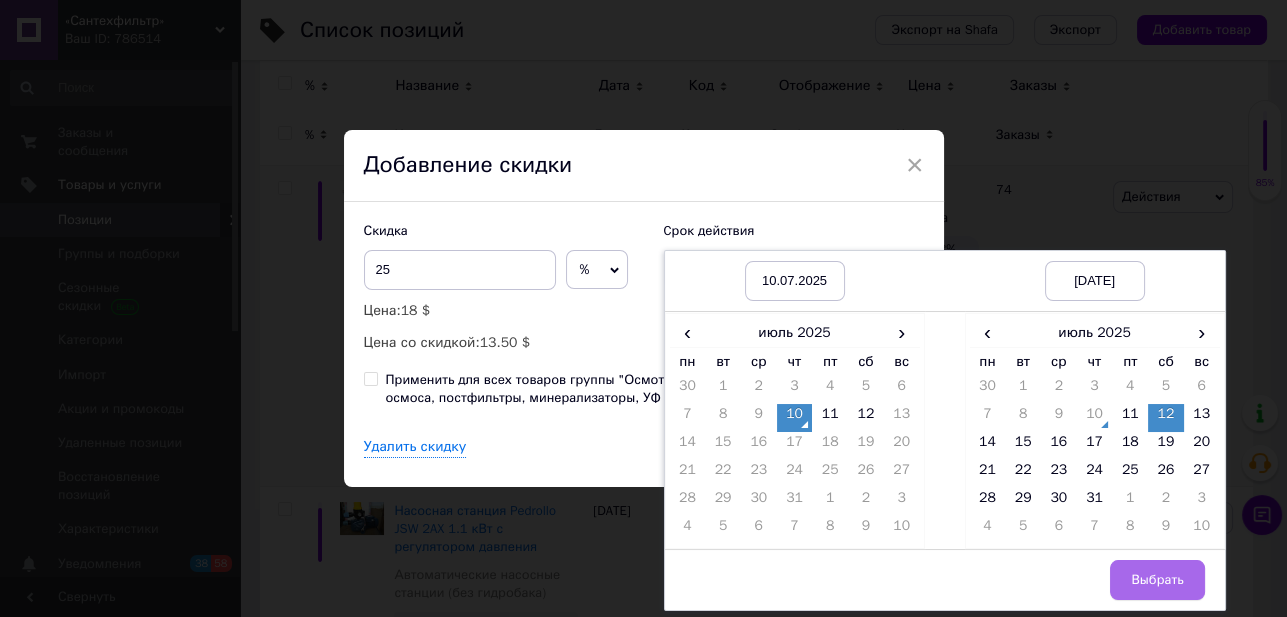 click on "Выбрать" at bounding box center [1157, 580] 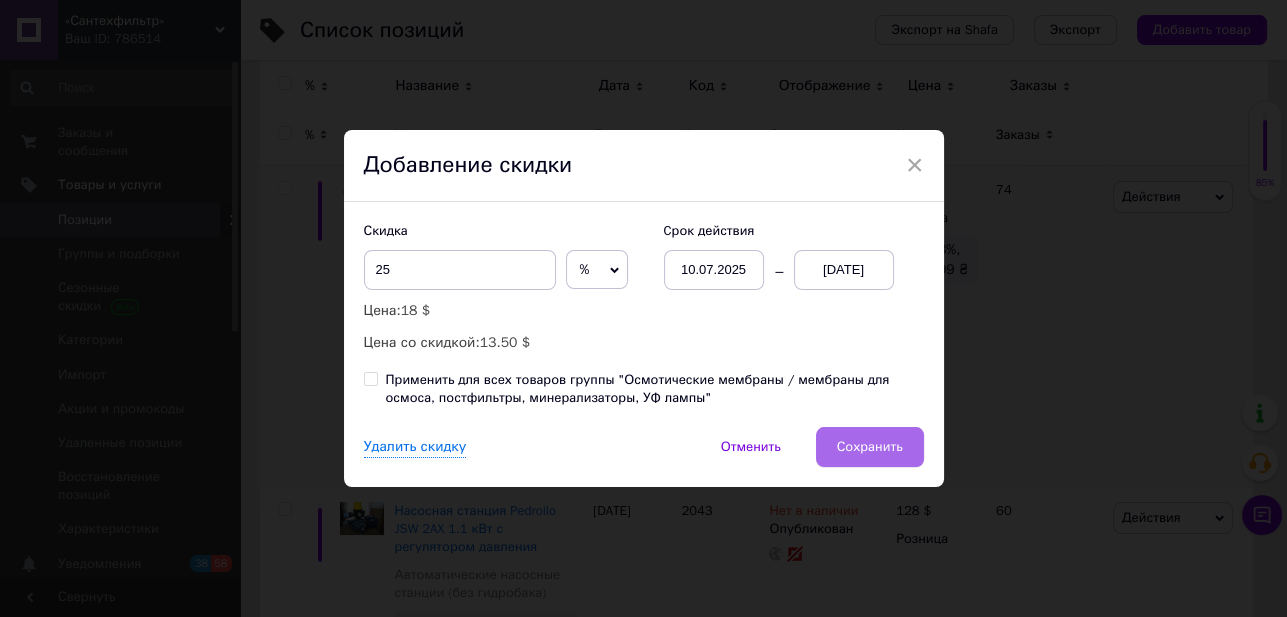 click on "Сохранить" at bounding box center (870, 447) 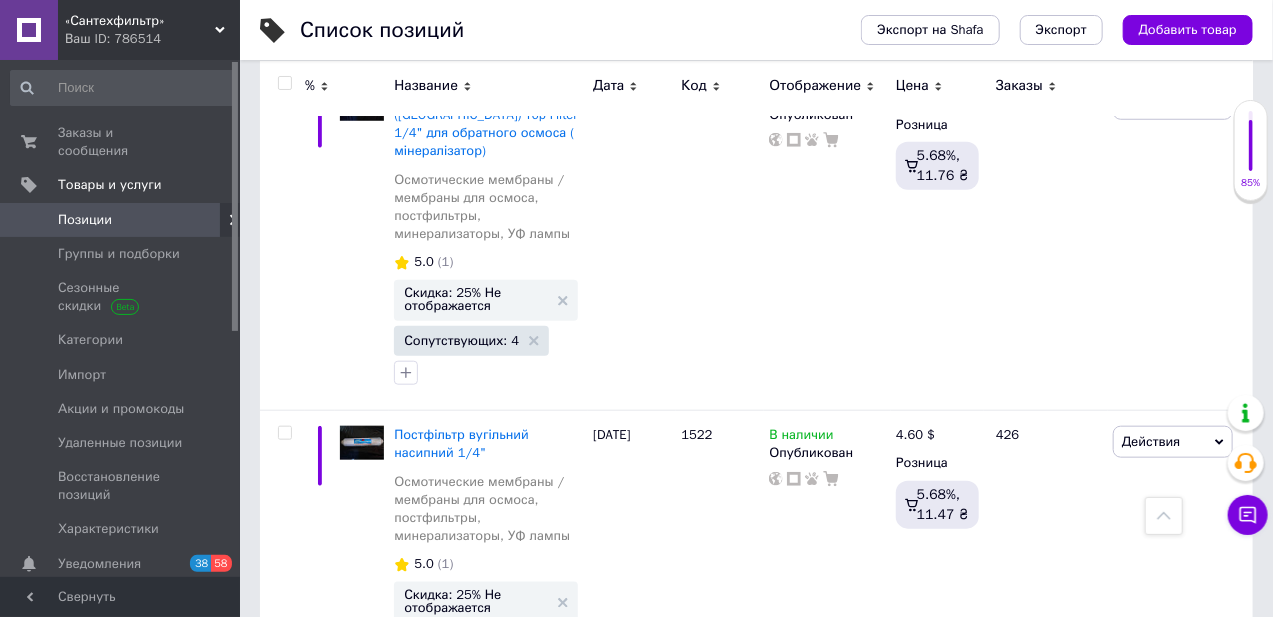 scroll, scrollTop: 3818, scrollLeft: 0, axis: vertical 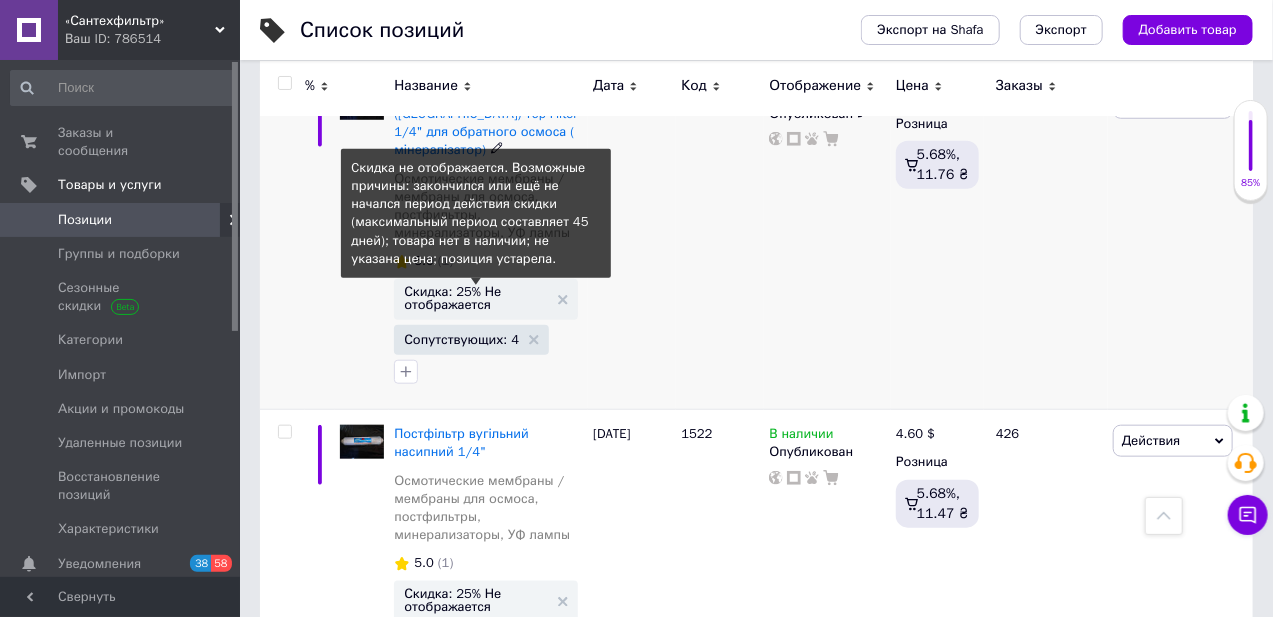 click on "Скидка: 25% Не отображается" at bounding box center (476, 298) 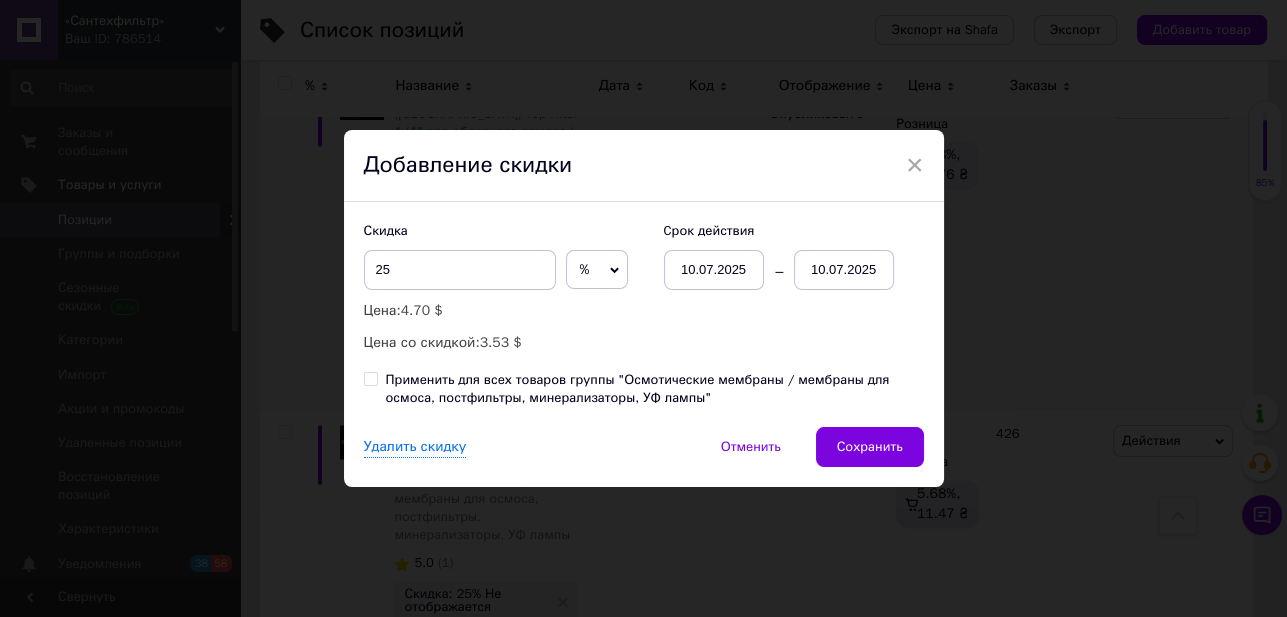 click on "10.07.2025" at bounding box center (844, 270) 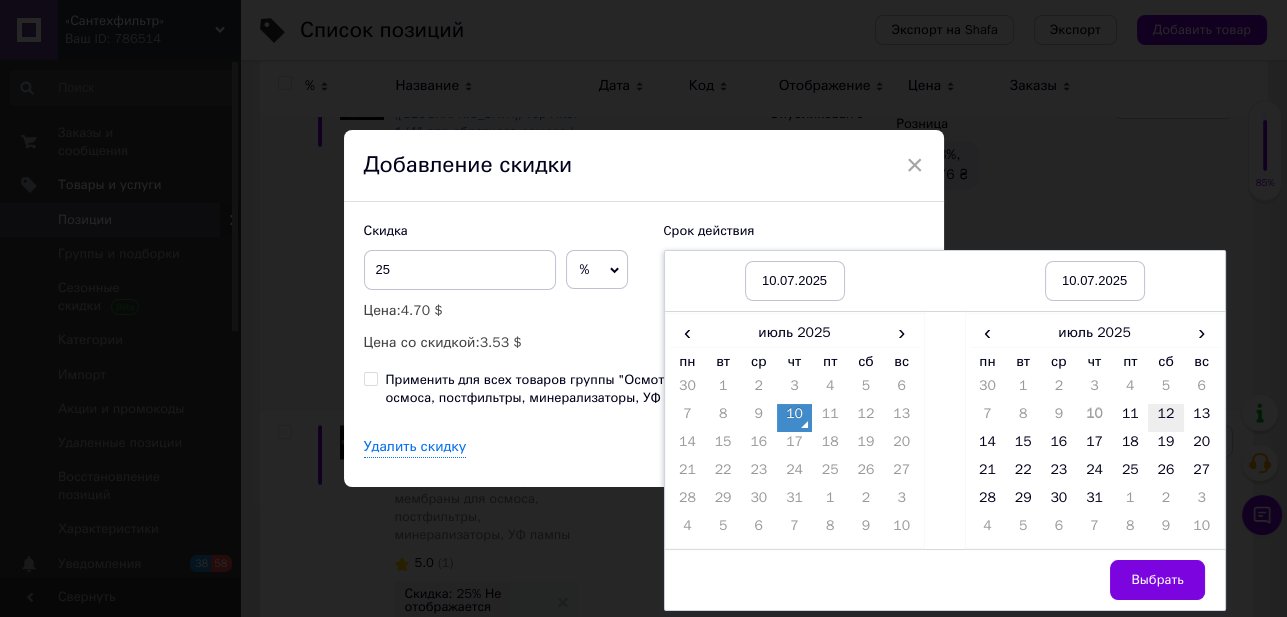 click on "12" at bounding box center (1166, 418) 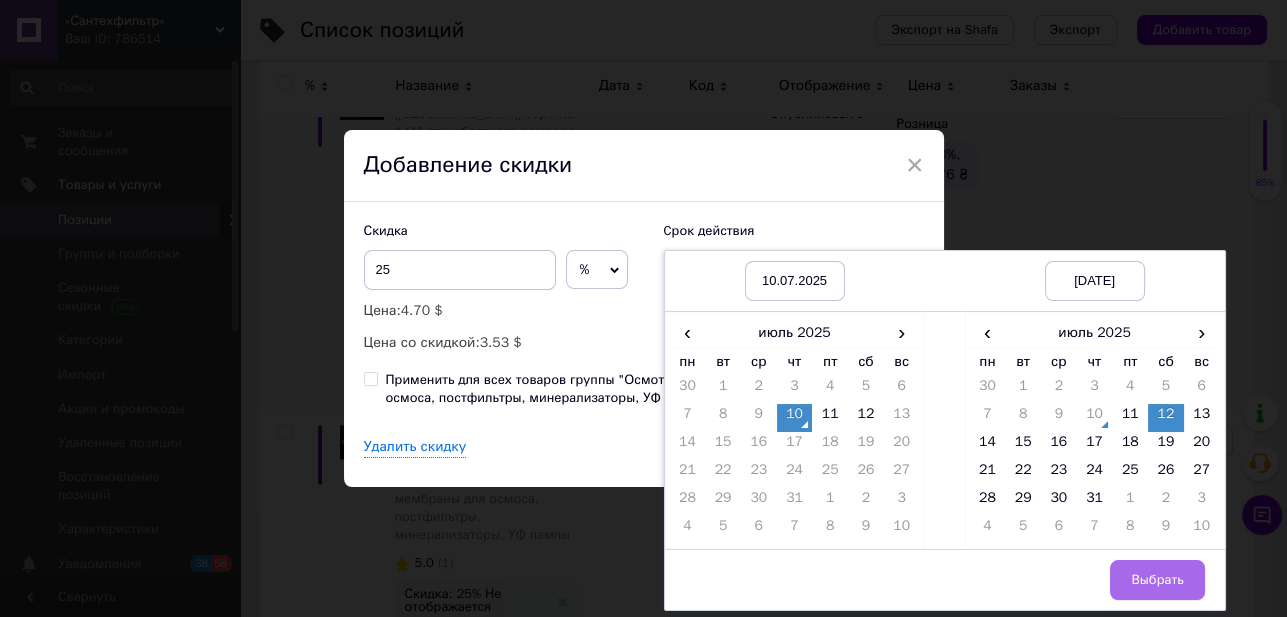 click on "Выбрать" at bounding box center (1157, 580) 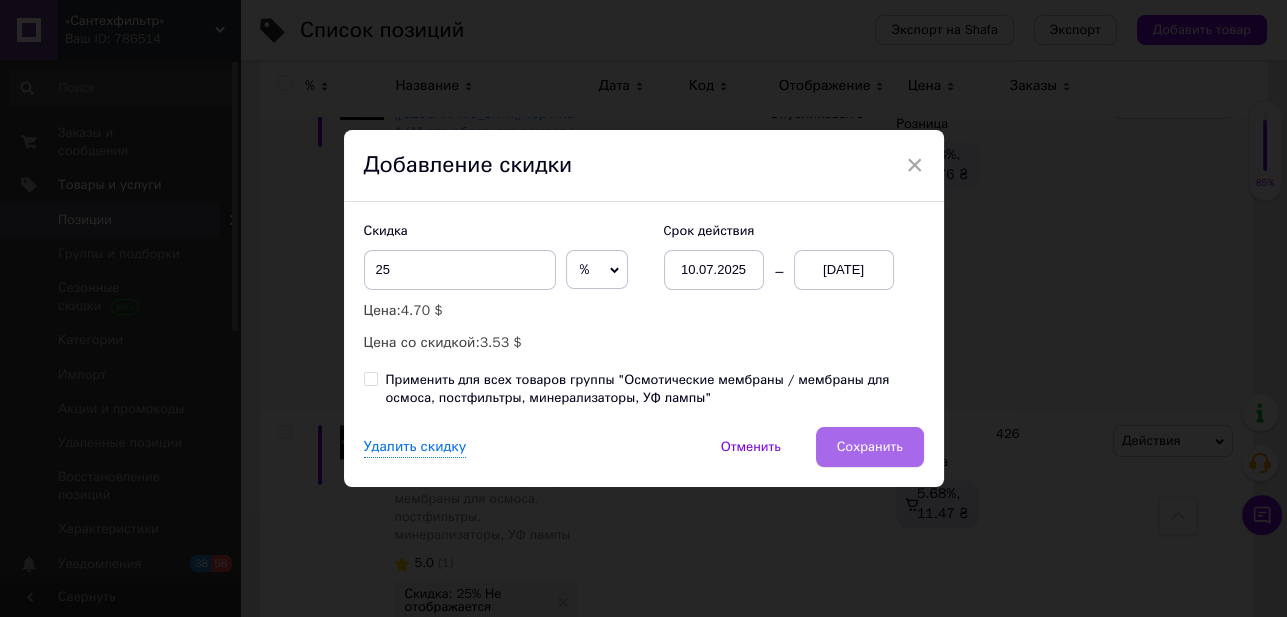 click on "Сохранить" at bounding box center (870, 447) 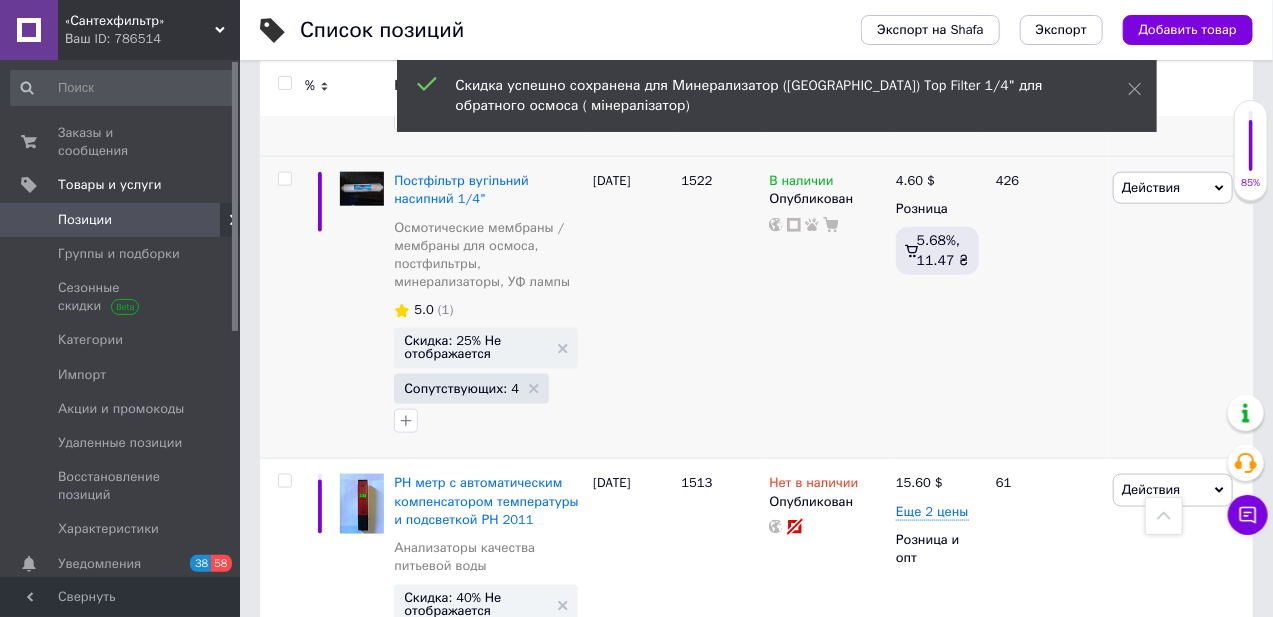 scroll, scrollTop: 4090, scrollLeft: 0, axis: vertical 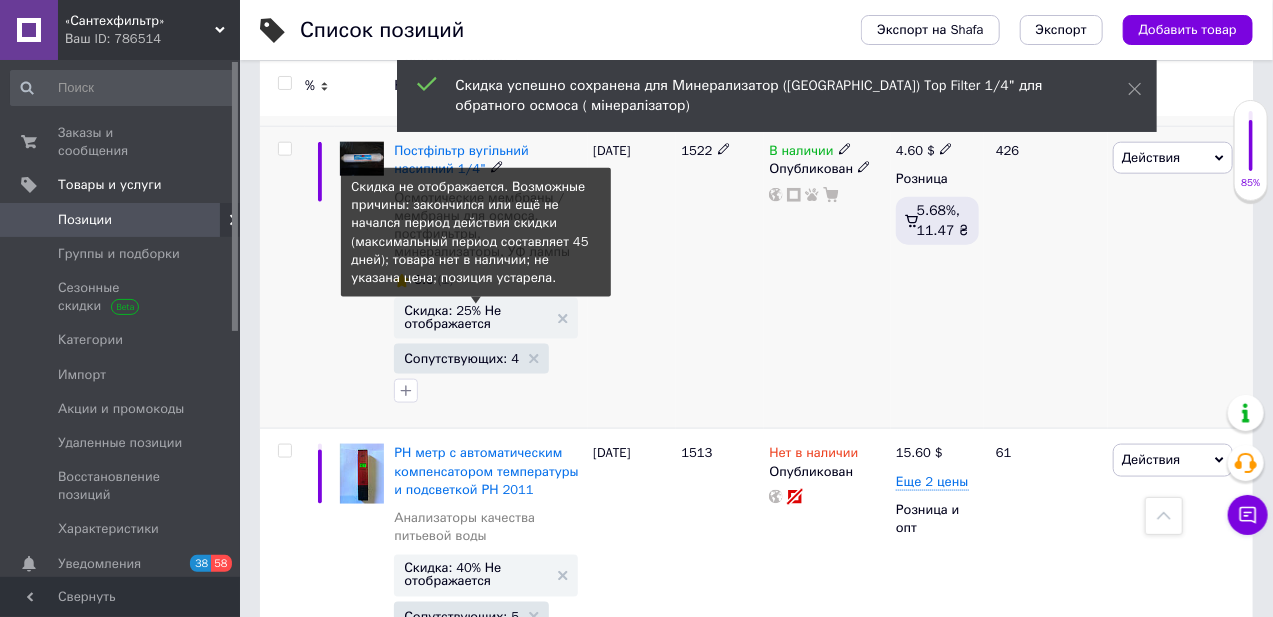 click on "Скидка: 25% Не отображается" at bounding box center [476, 317] 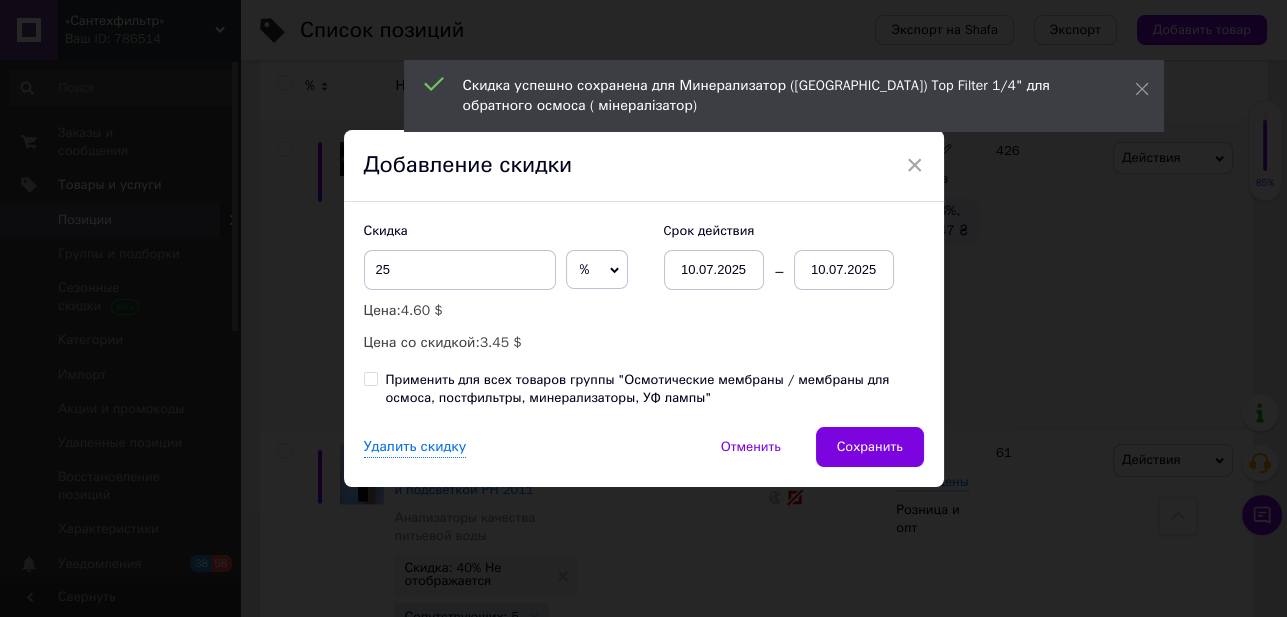 click on "10.07.2025" at bounding box center [844, 270] 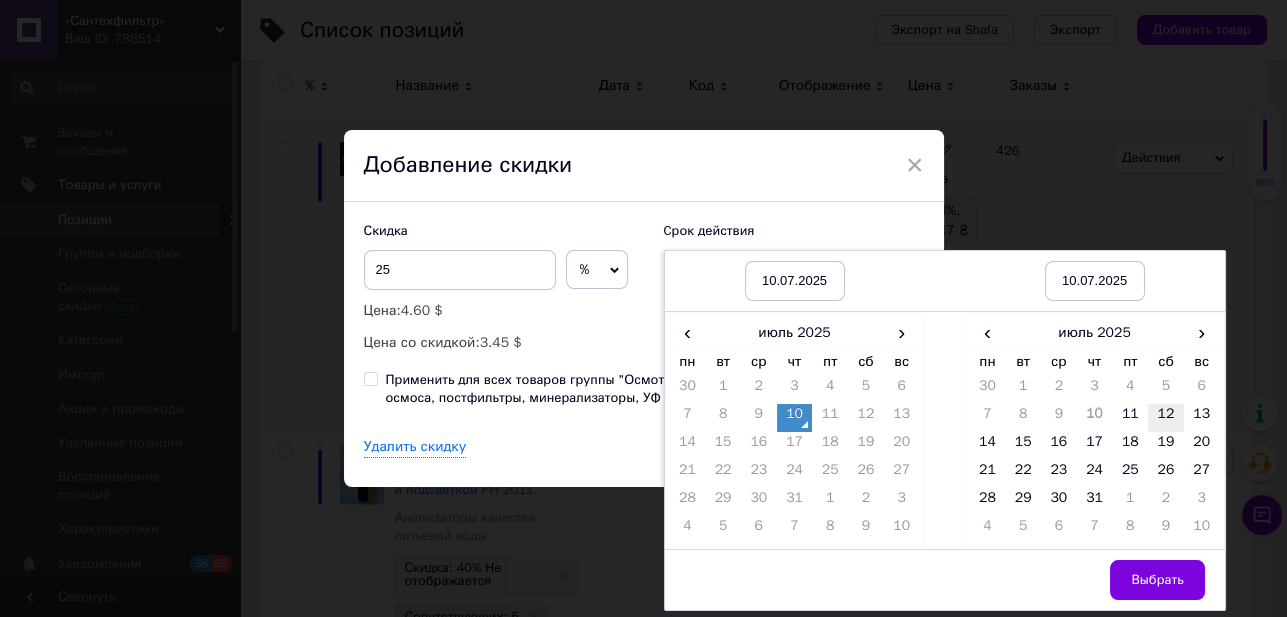 click on "12" at bounding box center (1166, 418) 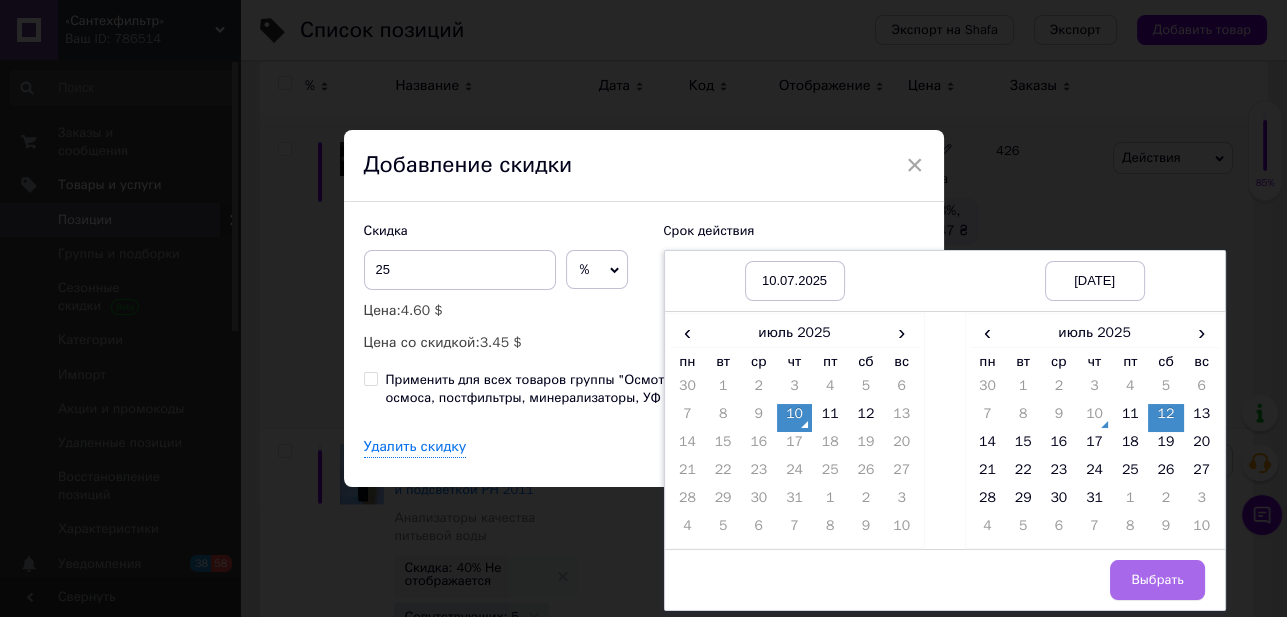 click on "Выбрать" at bounding box center [1157, 580] 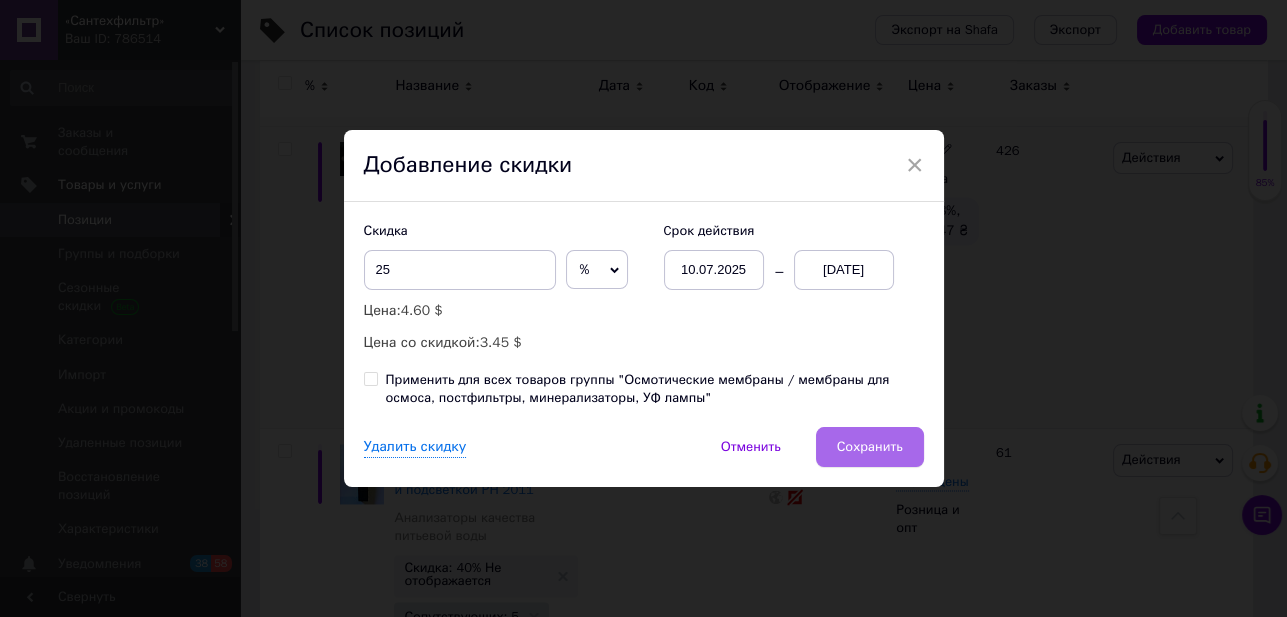 click on "Сохранить" at bounding box center (870, 447) 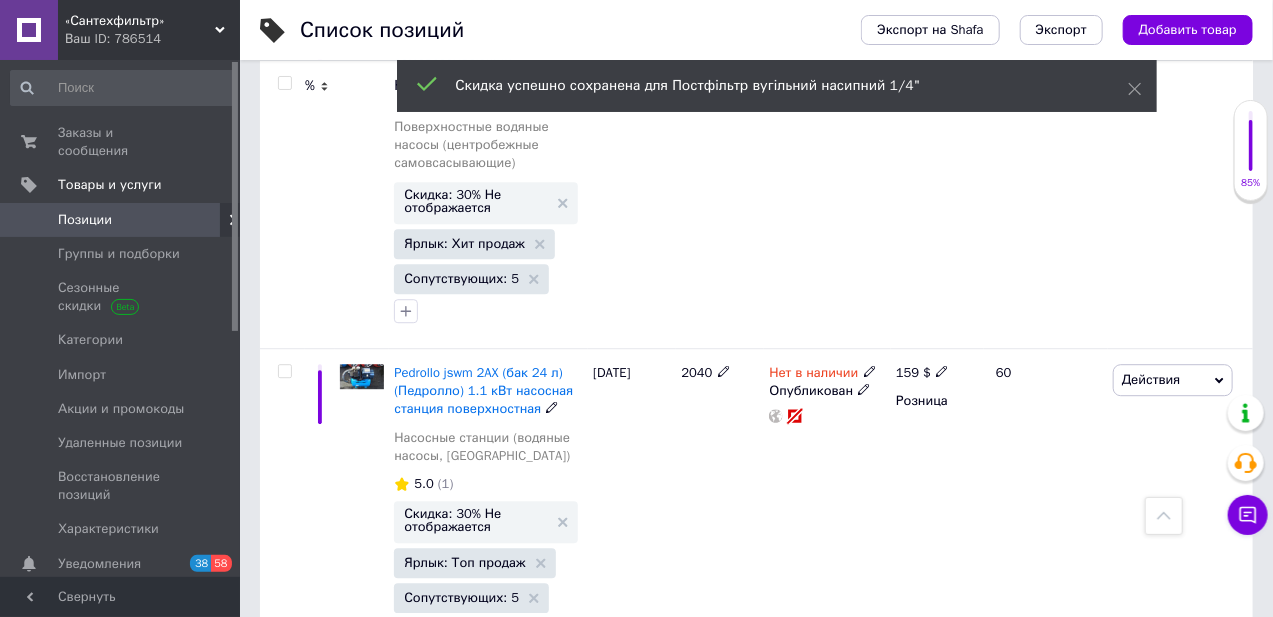 scroll, scrollTop: 5409, scrollLeft: 0, axis: vertical 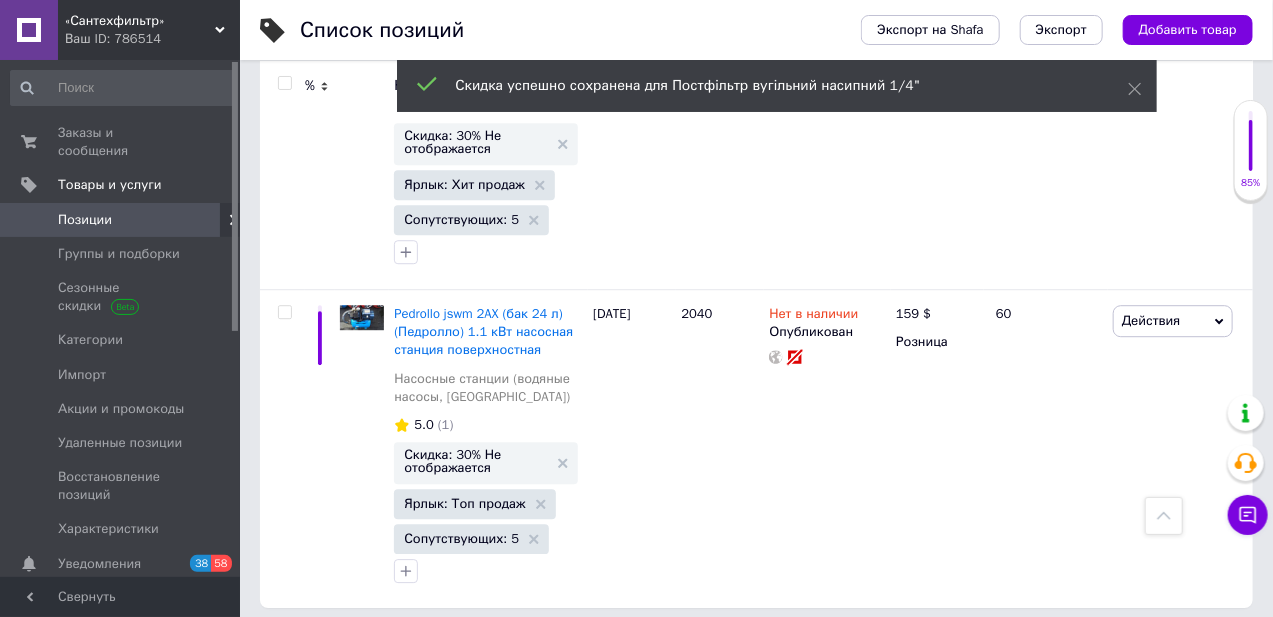 click on "5" at bounding box center [595, 649] 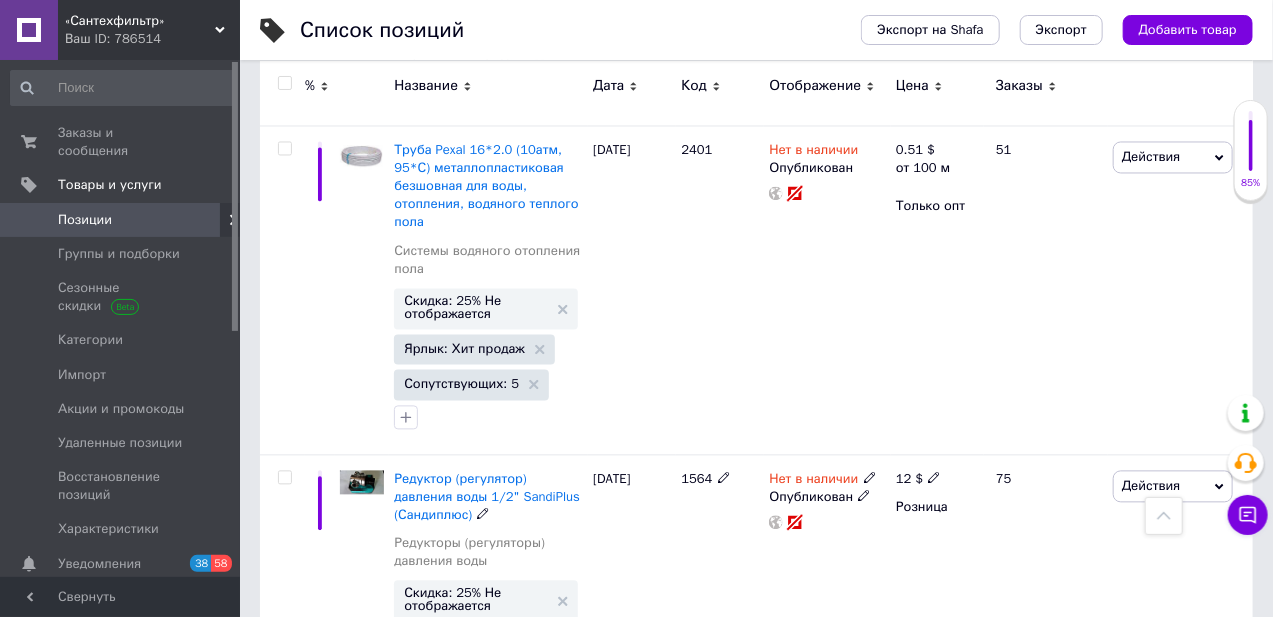 scroll, scrollTop: 5006, scrollLeft: 0, axis: vertical 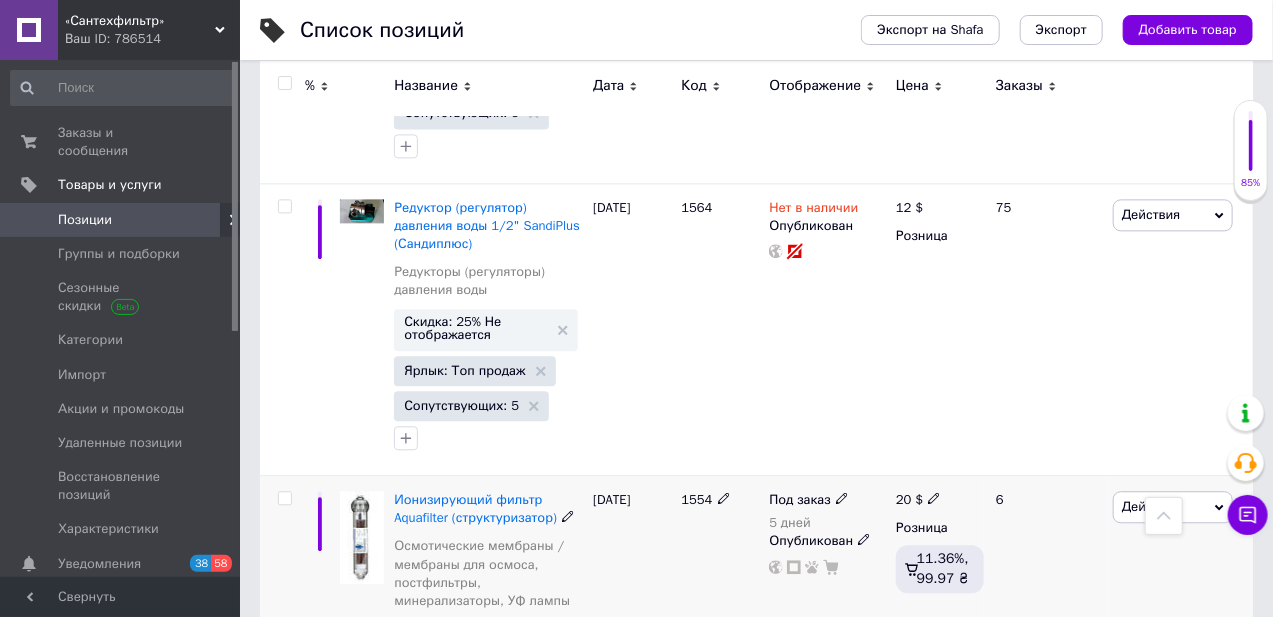 click 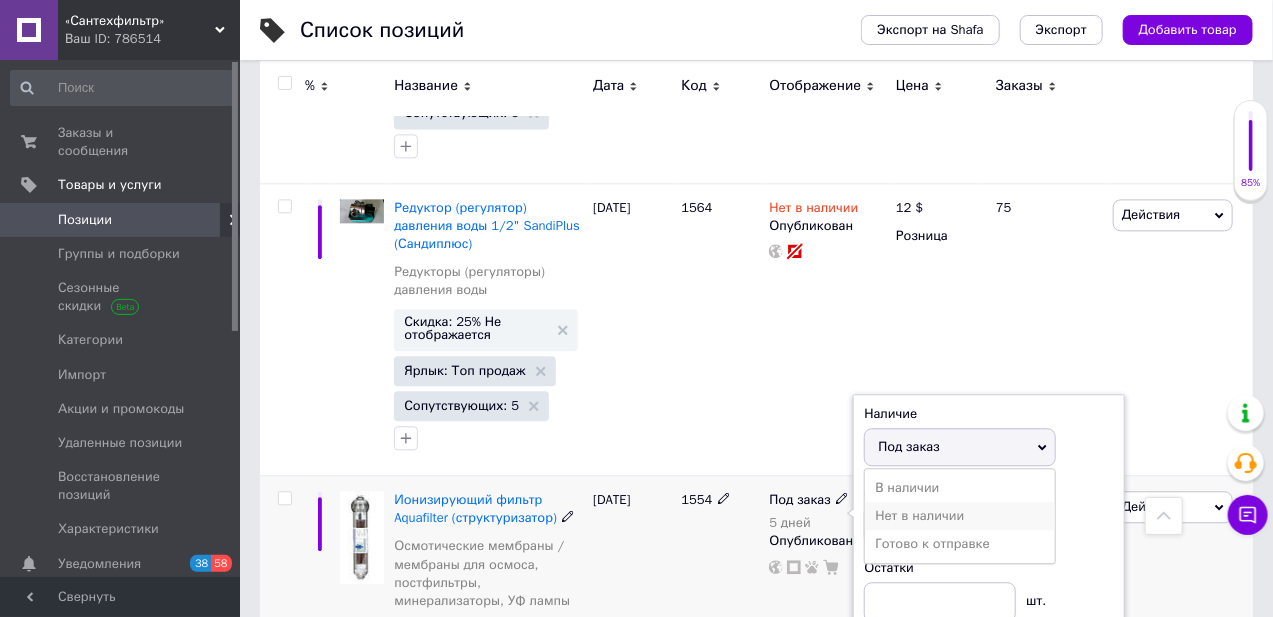 click on "Нет в наличии" at bounding box center (960, 516) 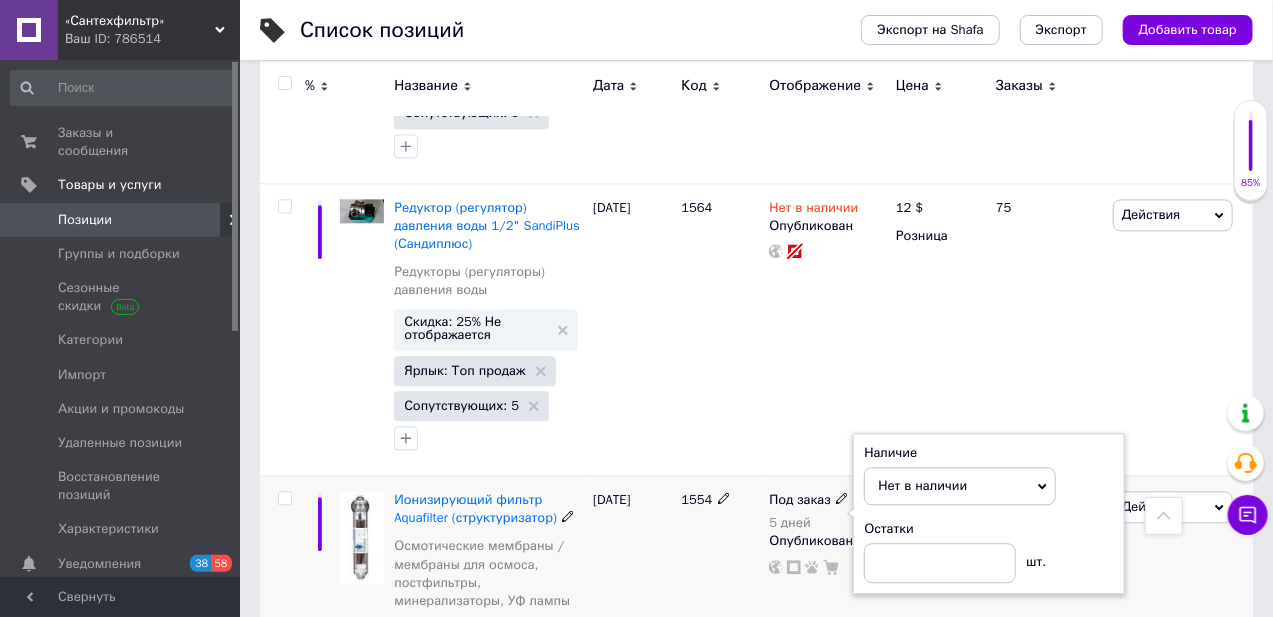 click on "1554" at bounding box center [720, 596] 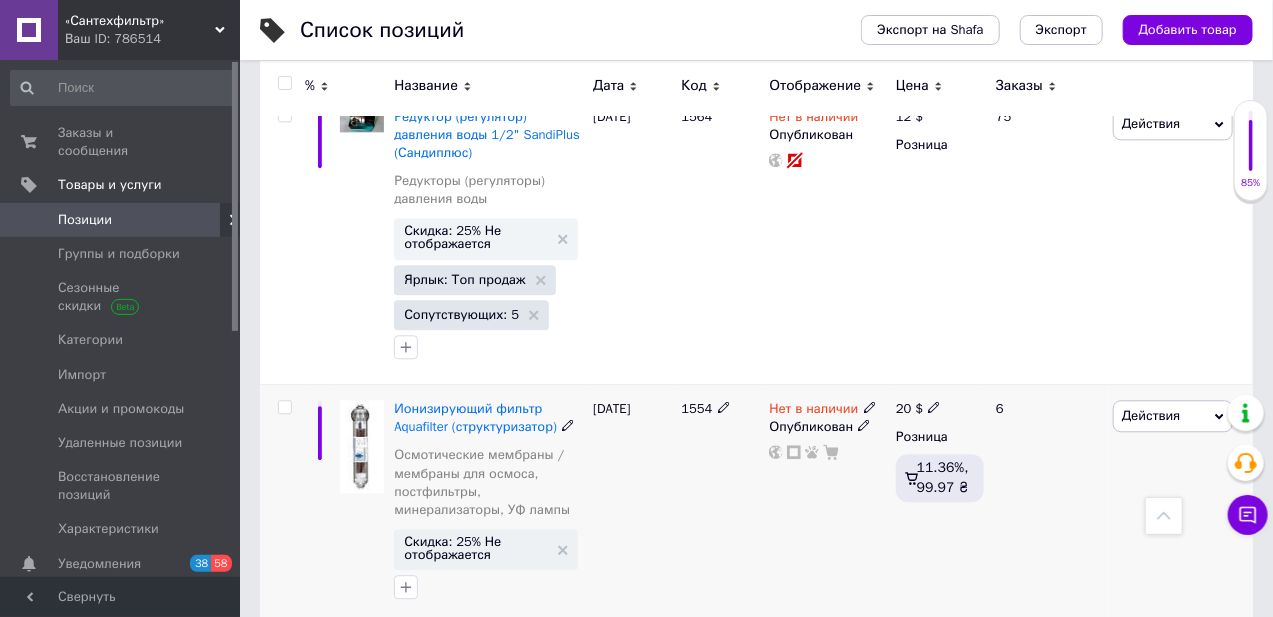 scroll, scrollTop: 5279, scrollLeft: 0, axis: vertical 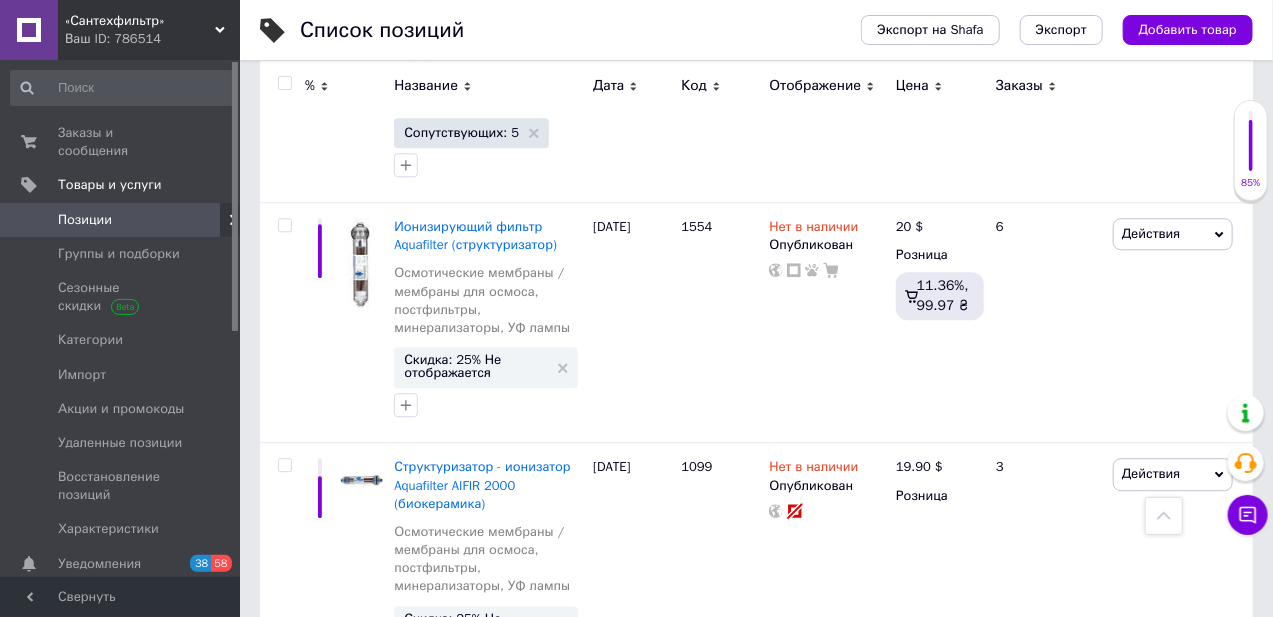 click on "1" at bounding box center (416, 742) 